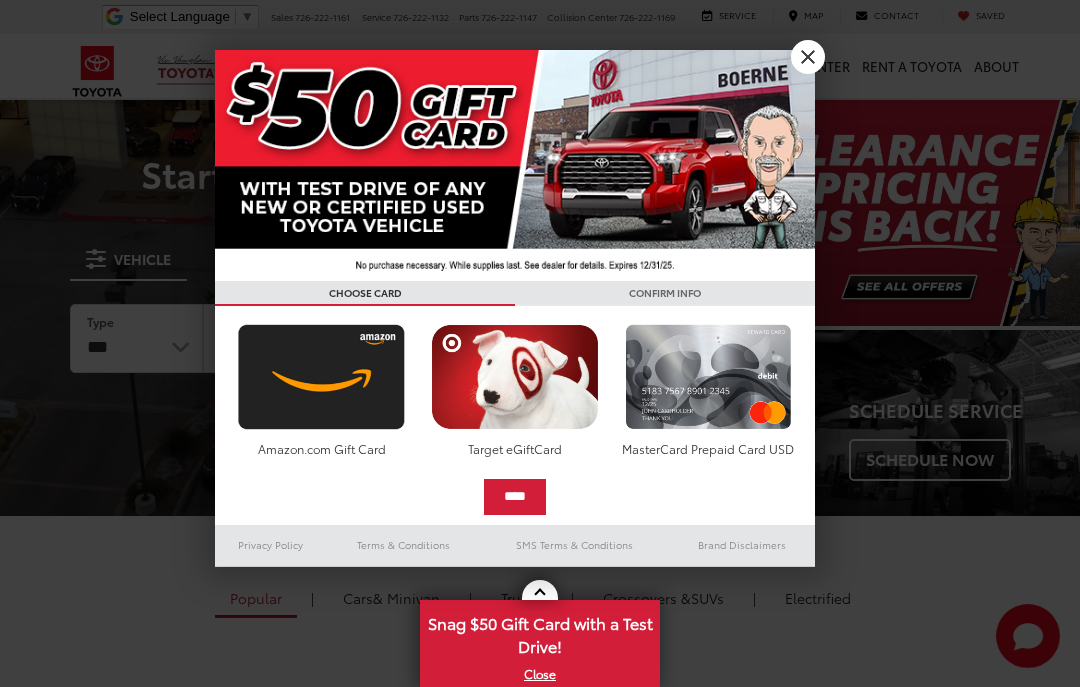 scroll, scrollTop: 0, scrollLeft: 0, axis: both 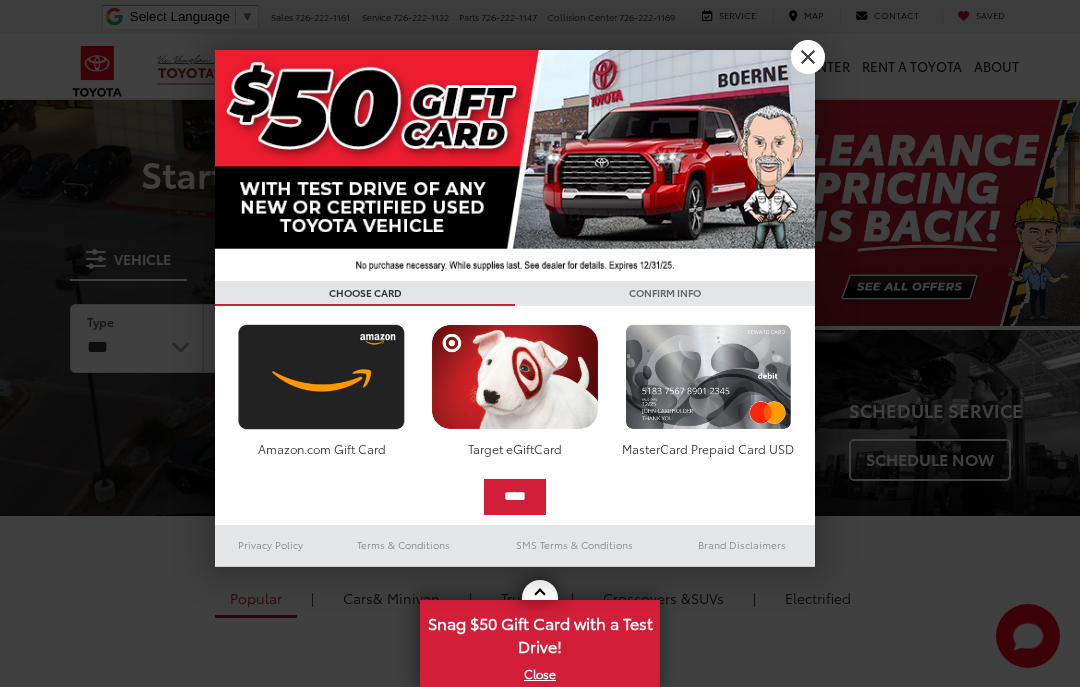 click on "X" at bounding box center (808, 57) 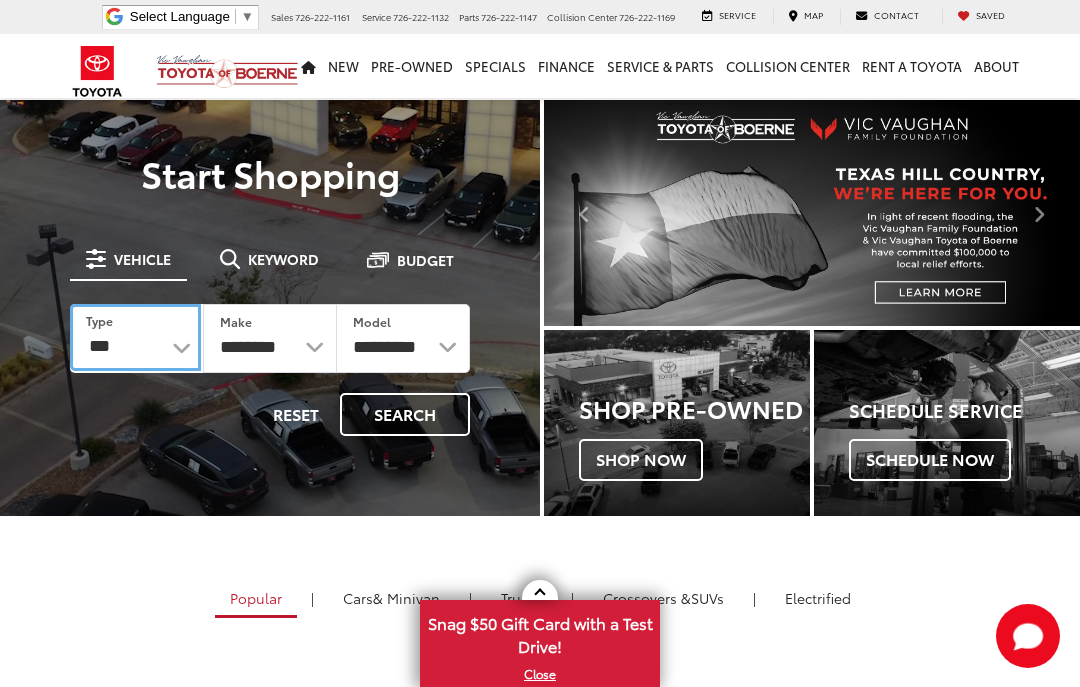 click on "***
***
****
*********" at bounding box center [135, 337] 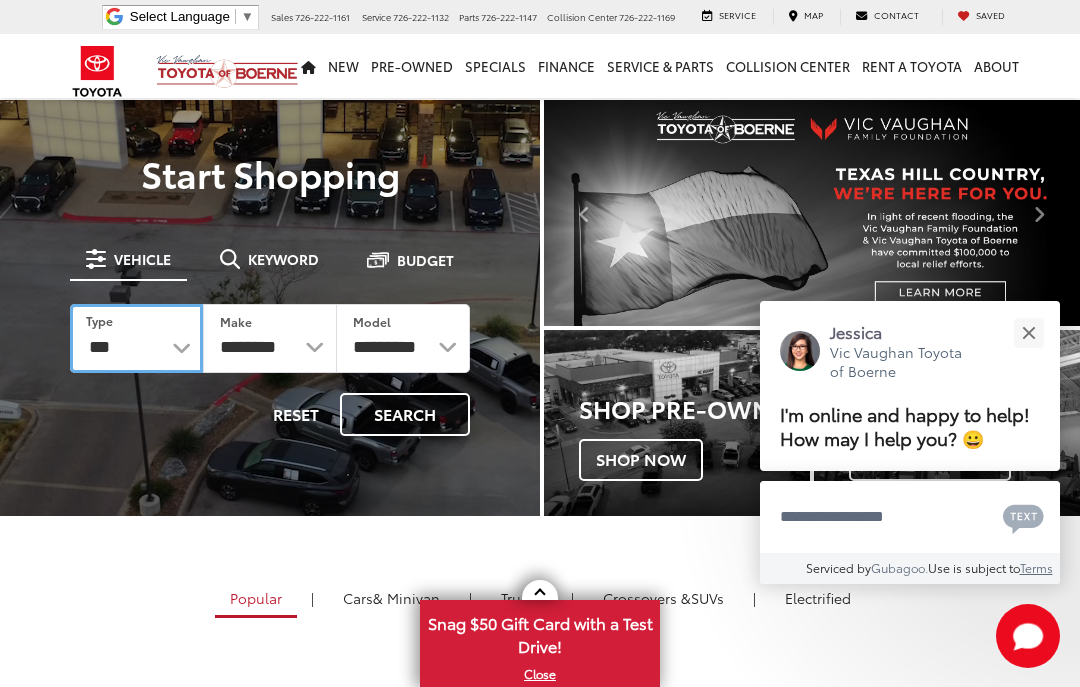 select on "******" 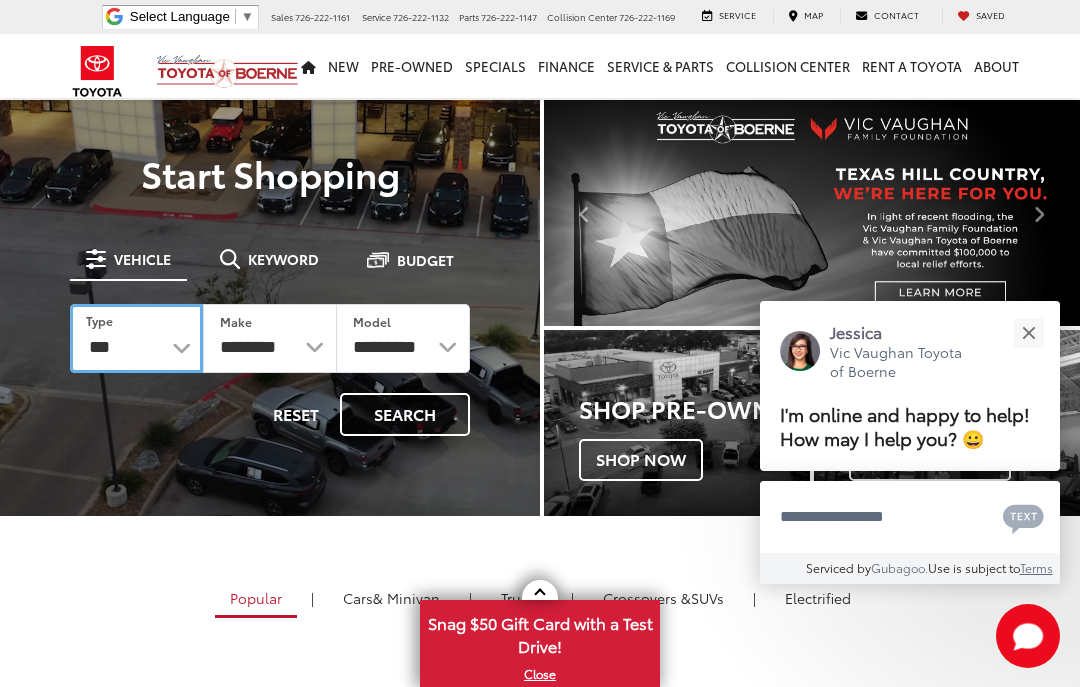 select on "******" 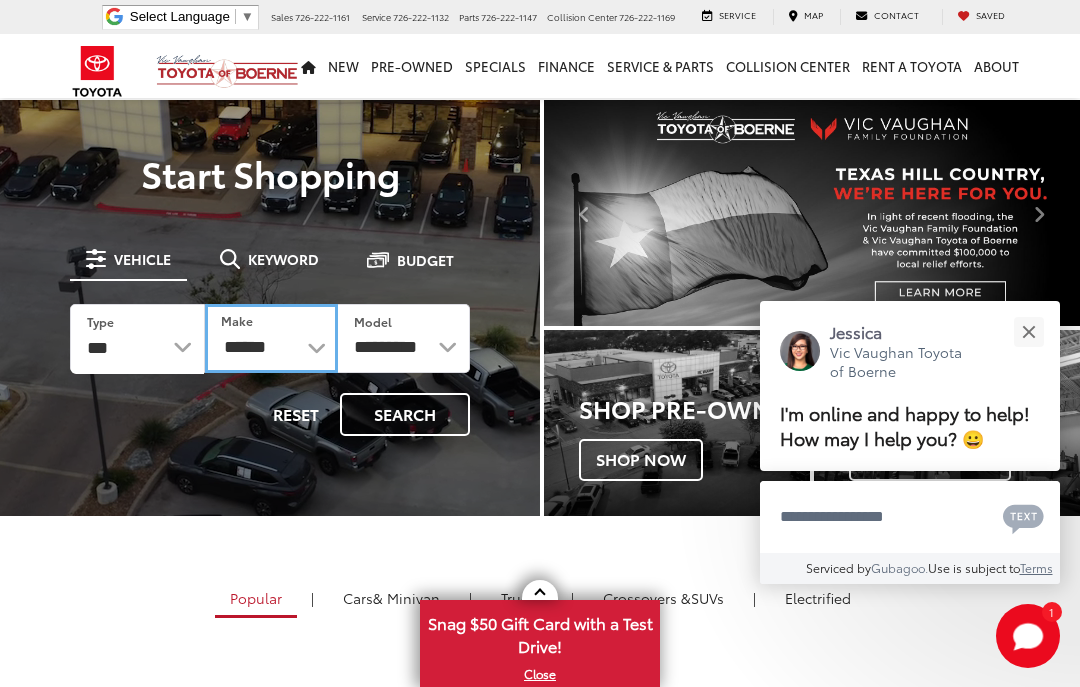 click on "******** ******" at bounding box center [271, 338] 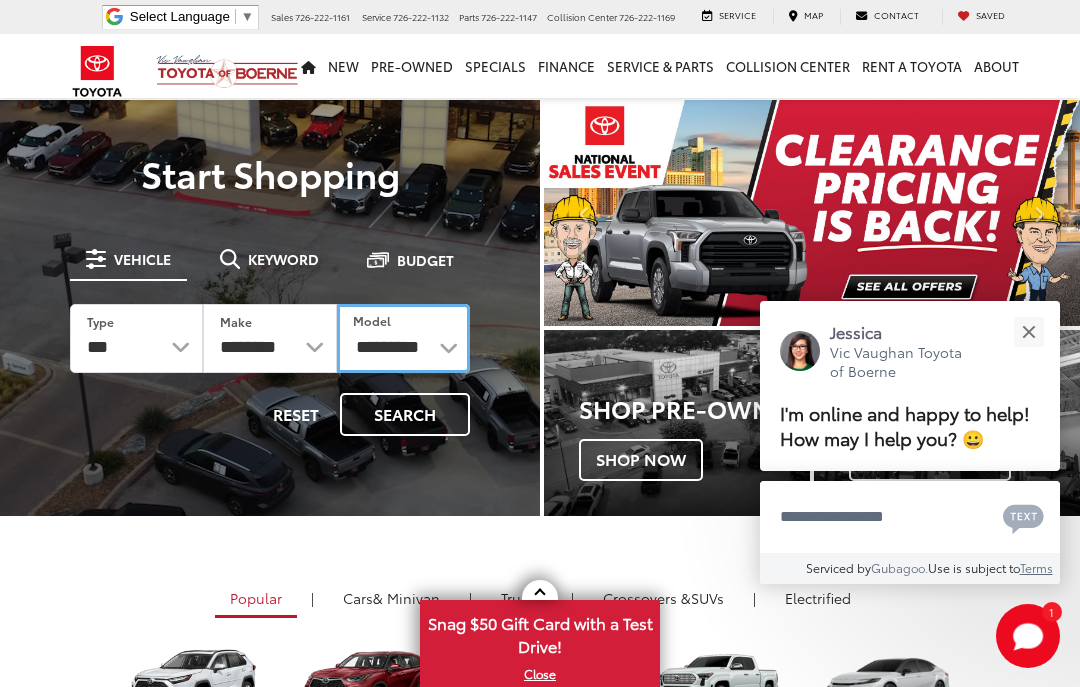 click on "**********" at bounding box center [403, 338] 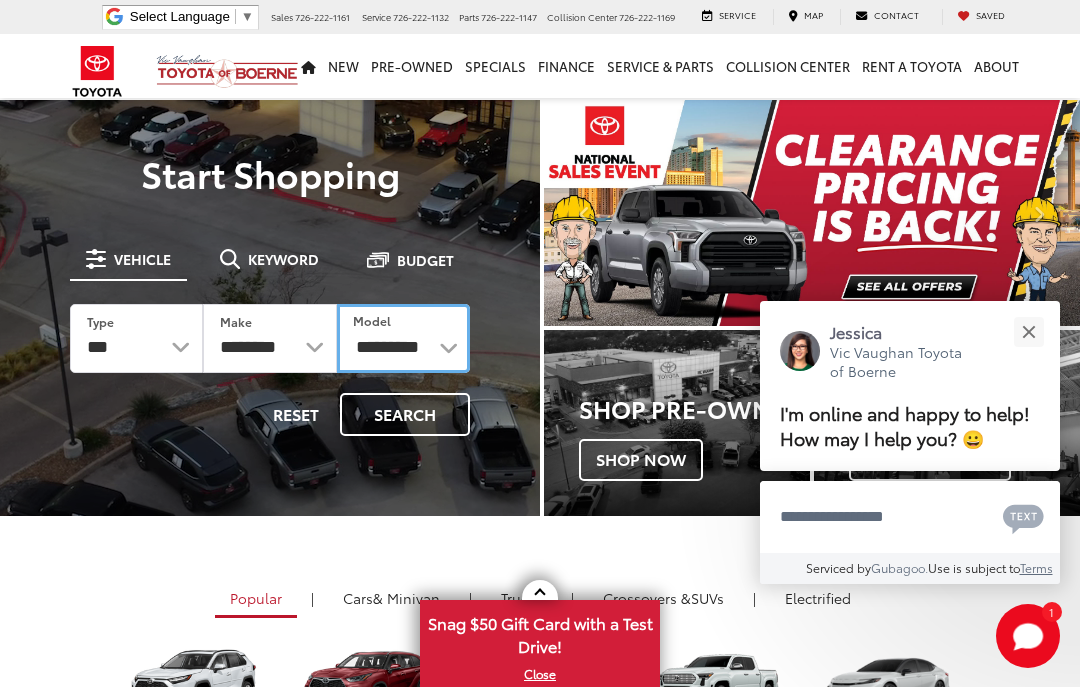 select on "**********" 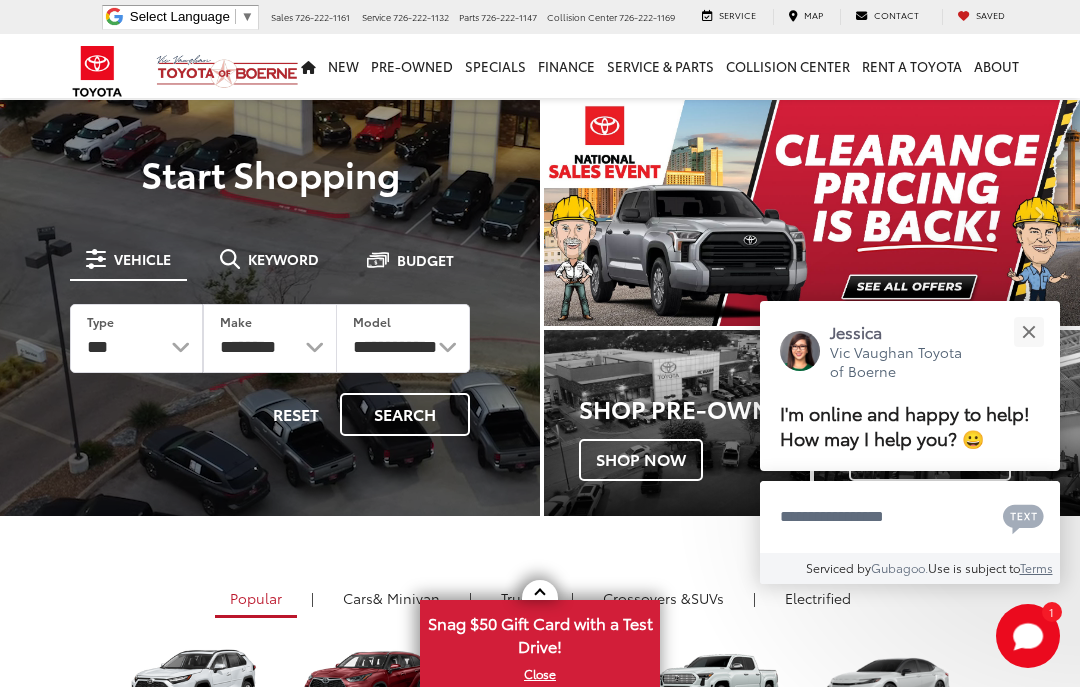 click at bounding box center [1028, 332] 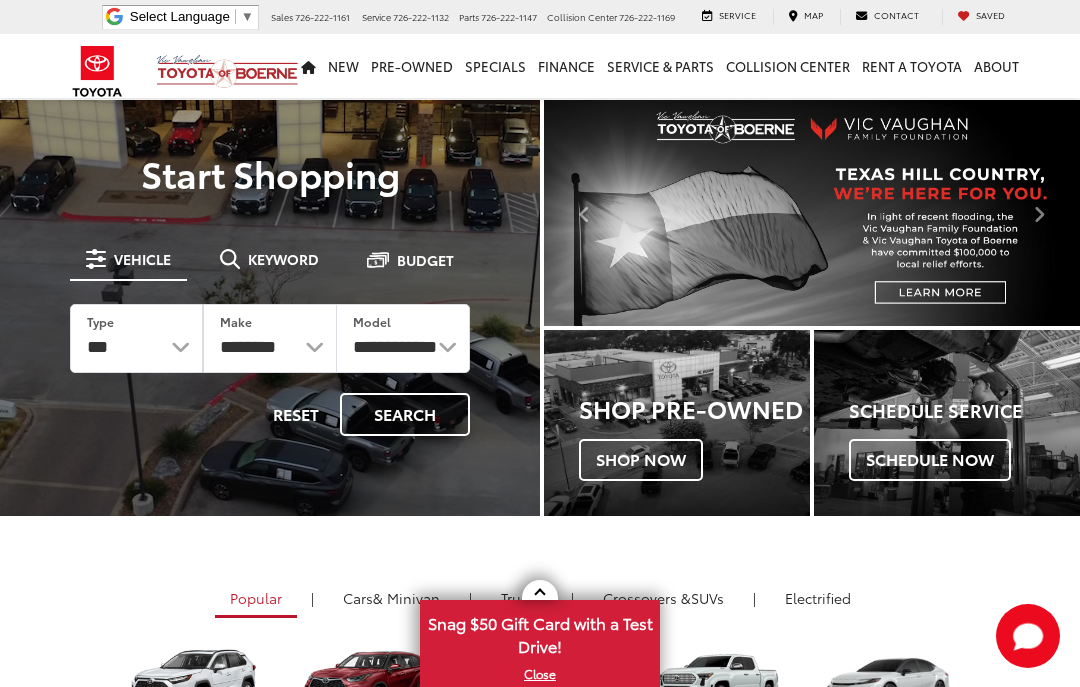 click on "Search" at bounding box center [405, 414] 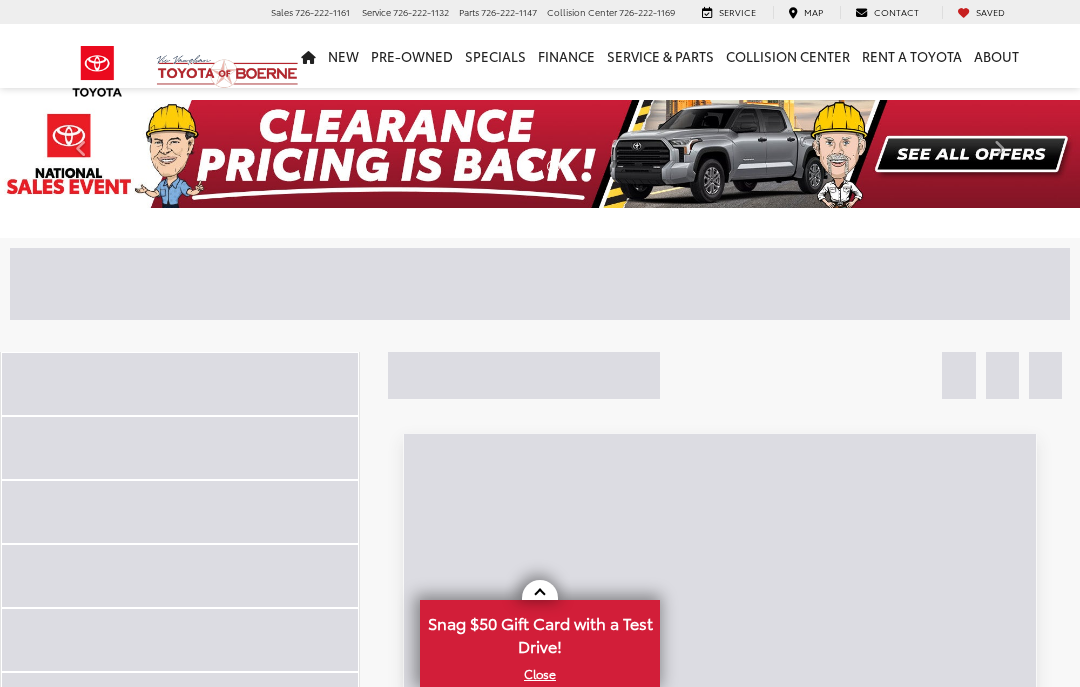 scroll, scrollTop: 0, scrollLeft: 0, axis: both 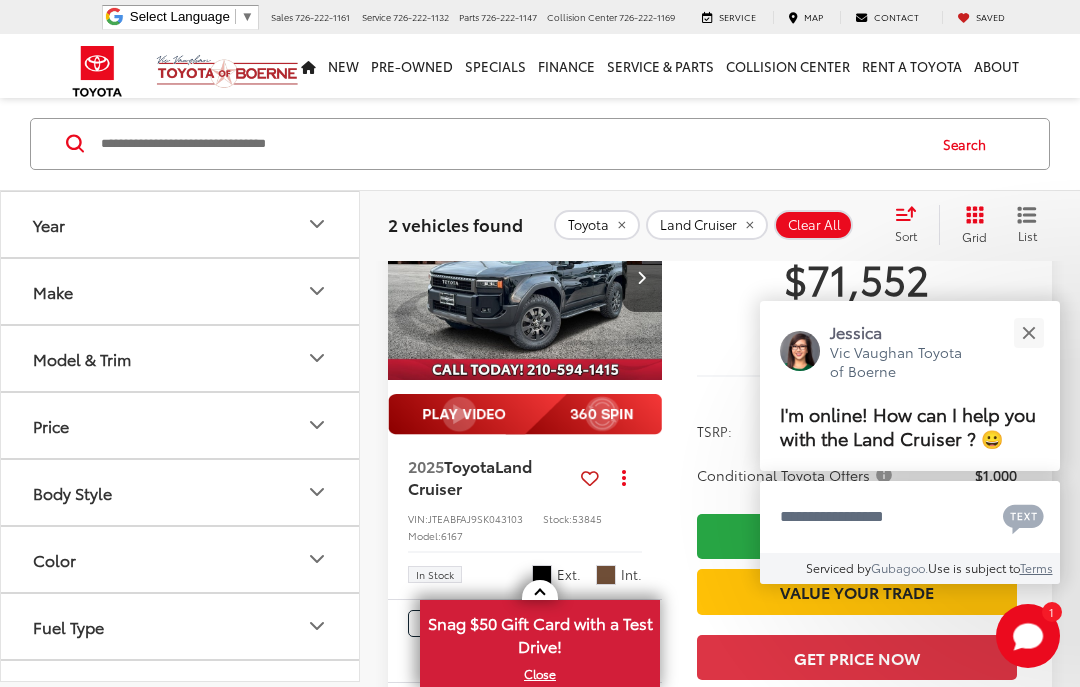 click at bounding box center (1028, 332) 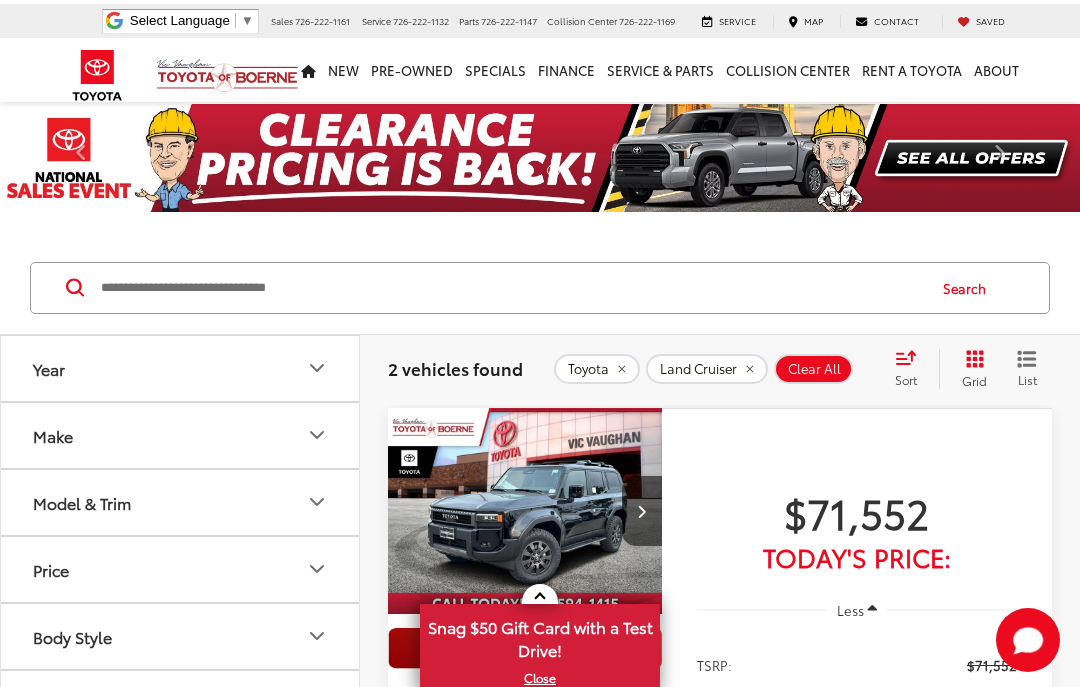scroll, scrollTop: 121, scrollLeft: 0, axis: vertical 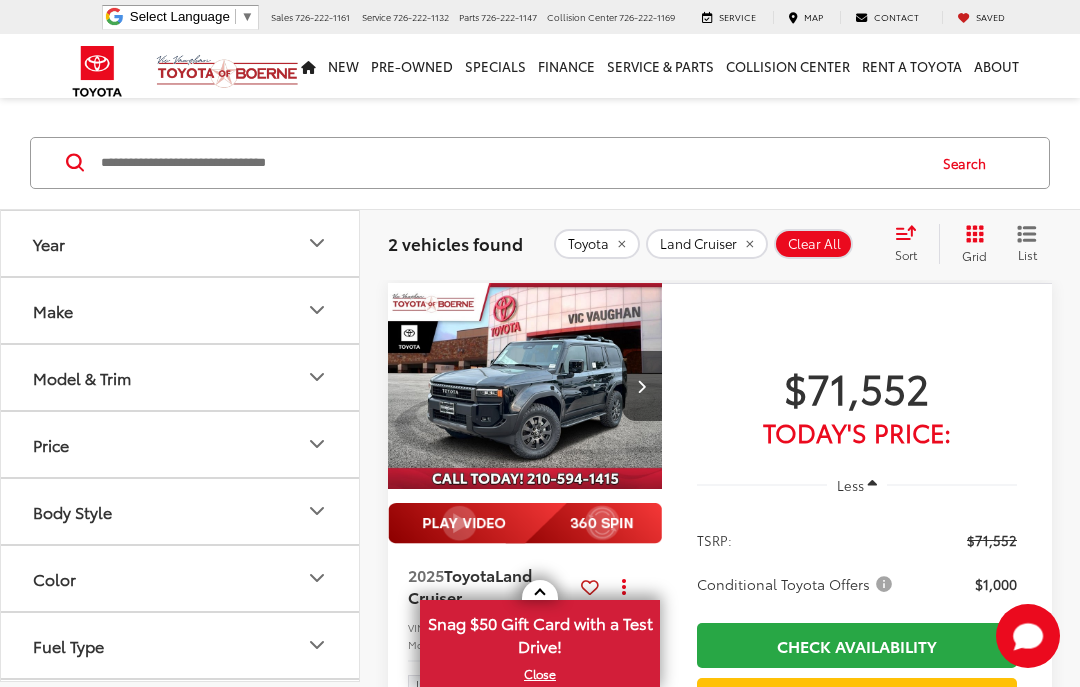 click at bounding box center (525, 387) 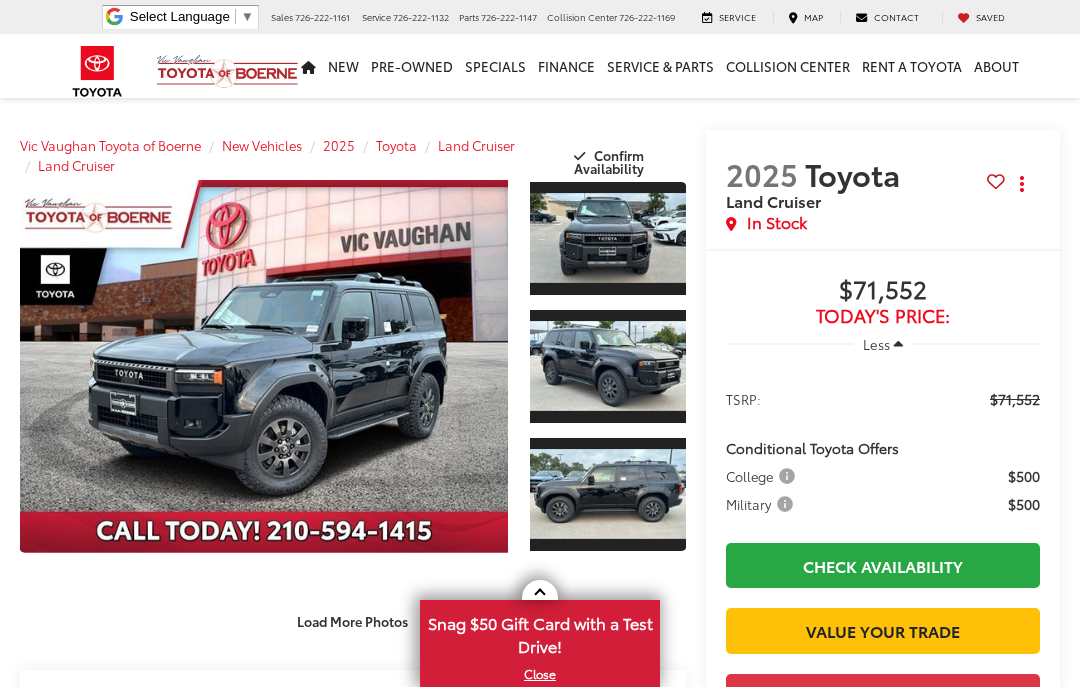 scroll, scrollTop: 0, scrollLeft: 0, axis: both 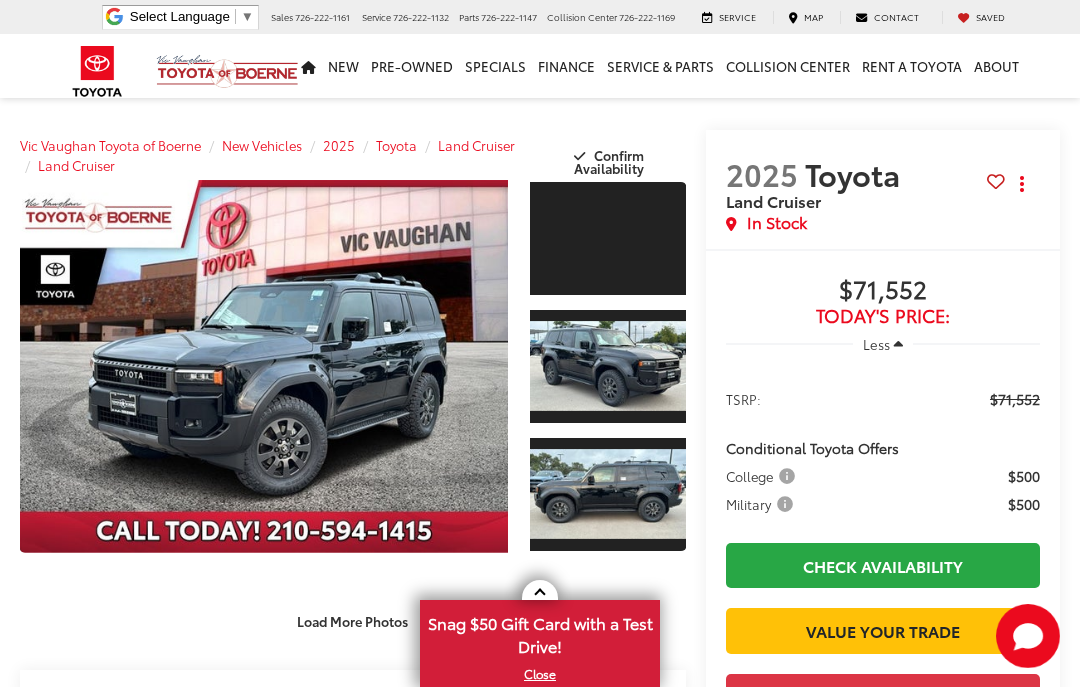 click at bounding box center [264, 366] 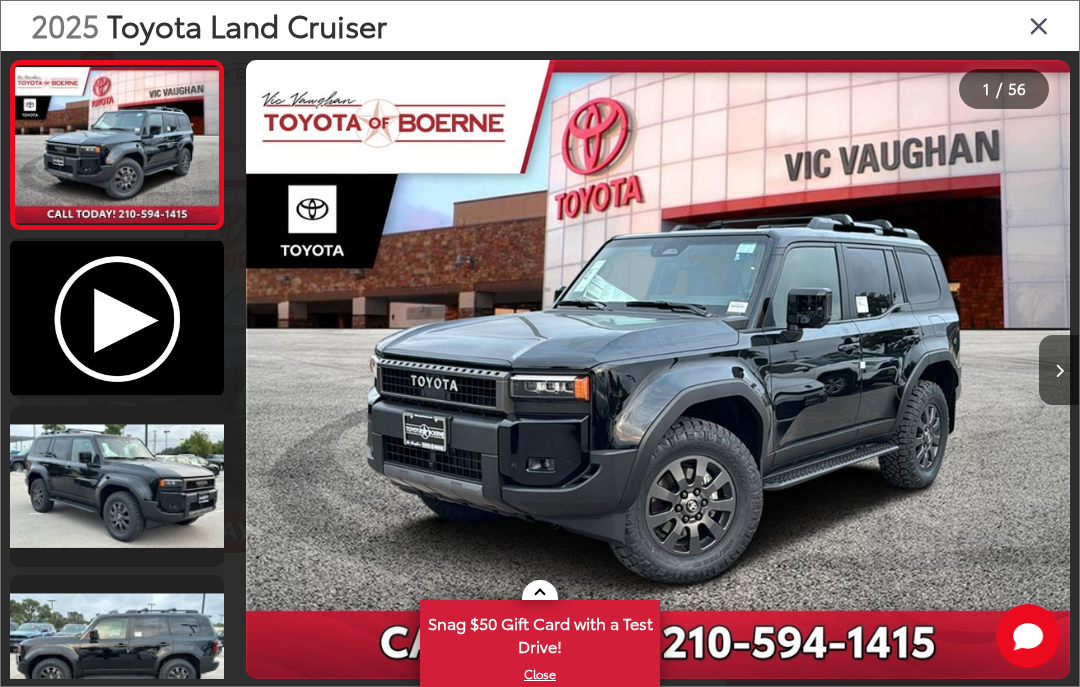 click at bounding box center (1059, 370) 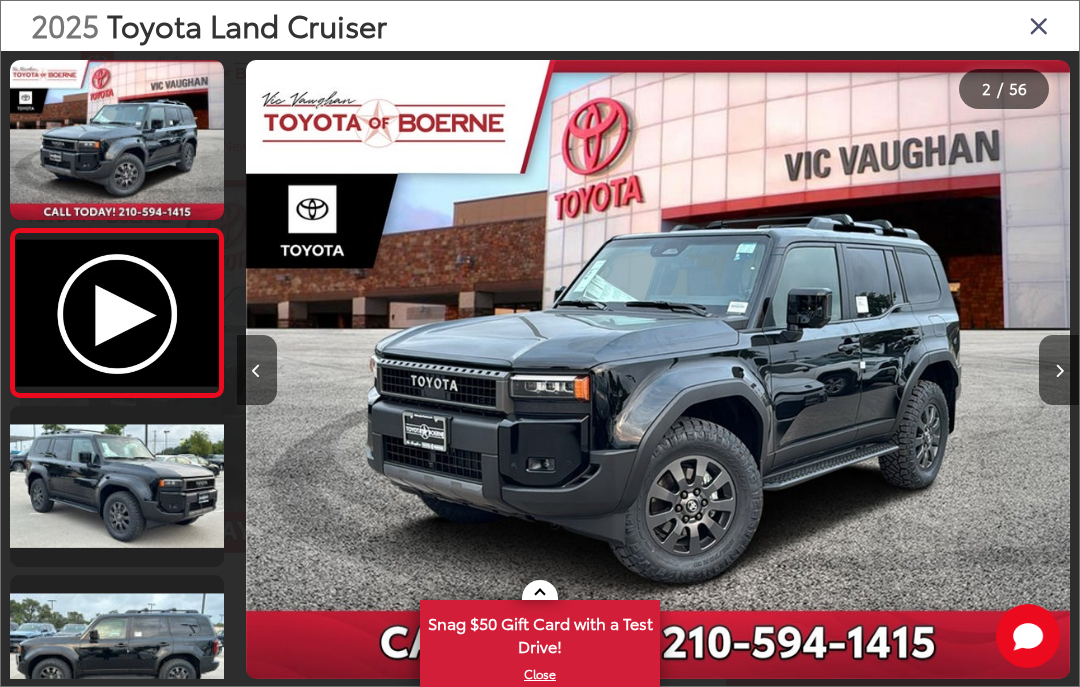scroll, scrollTop: 0, scrollLeft: 685, axis: horizontal 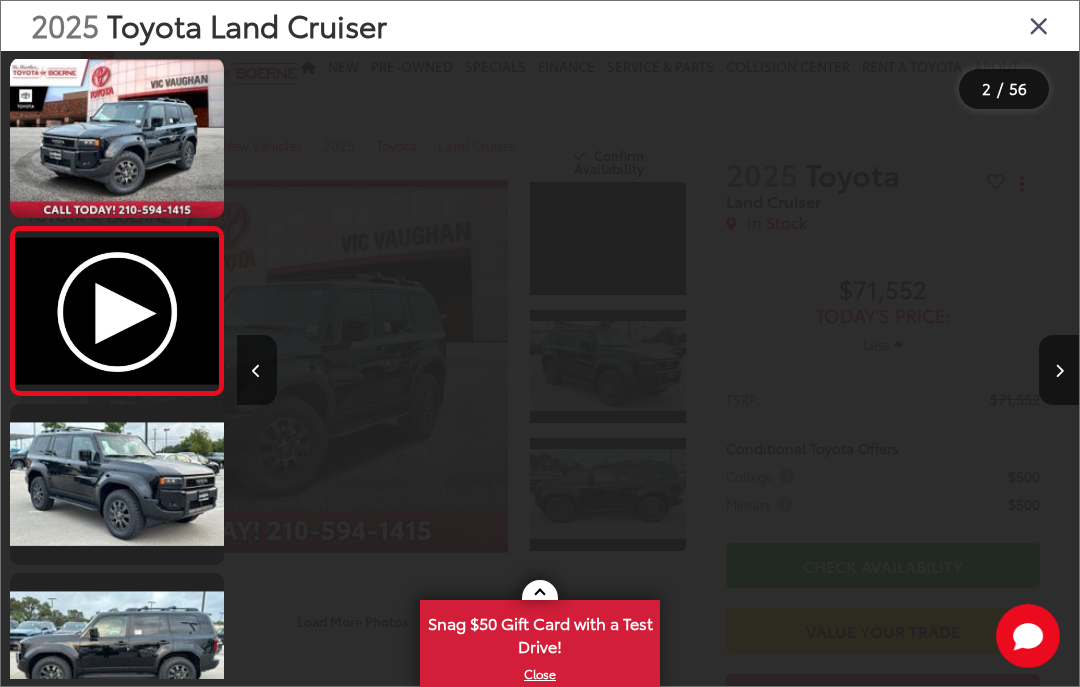 click at bounding box center [1059, 370] 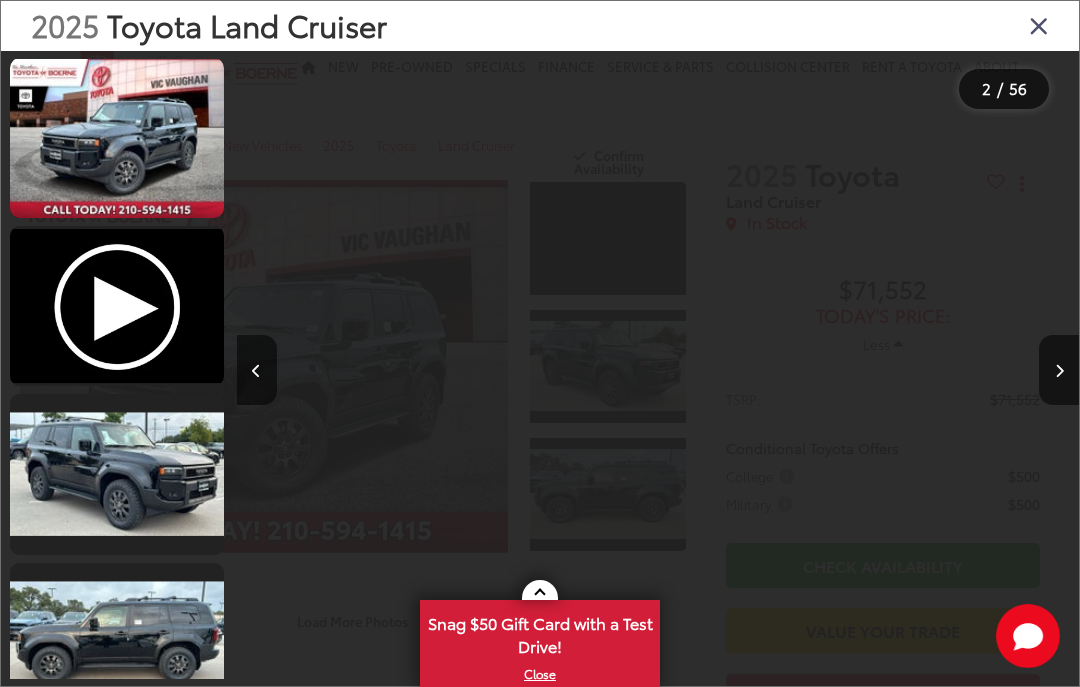 scroll, scrollTop: 0, scrollLeft: 1157, axis: horizontal 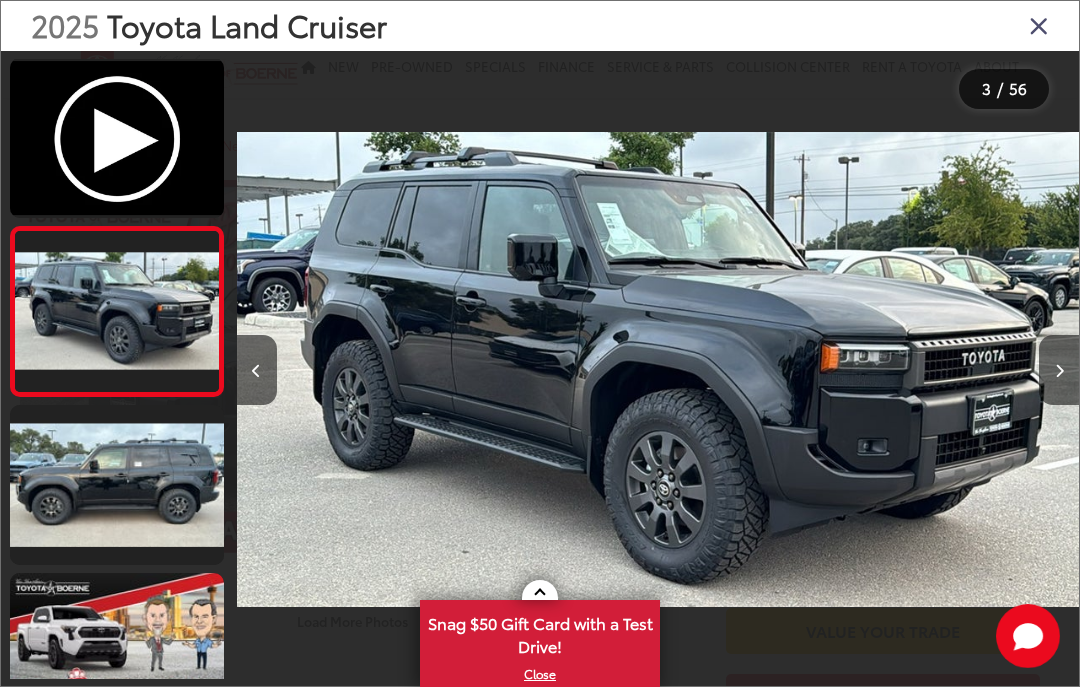 click at bounding box center [1059, 370] 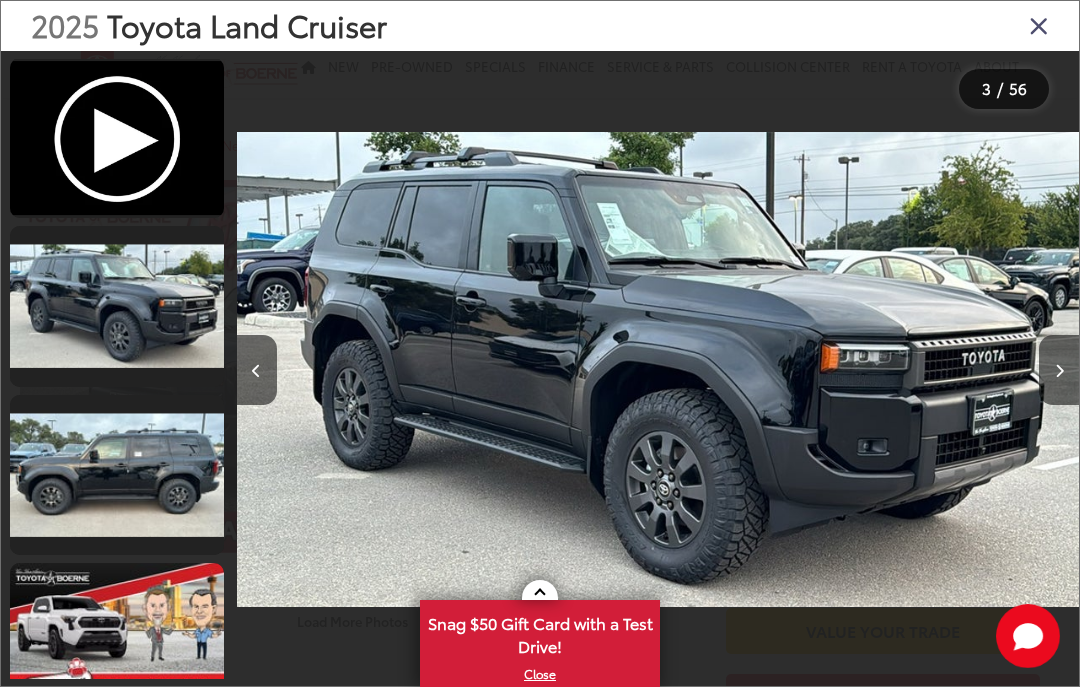 scroll, scrollTop: 0, scrollLeft: 2017, axis: horizontal 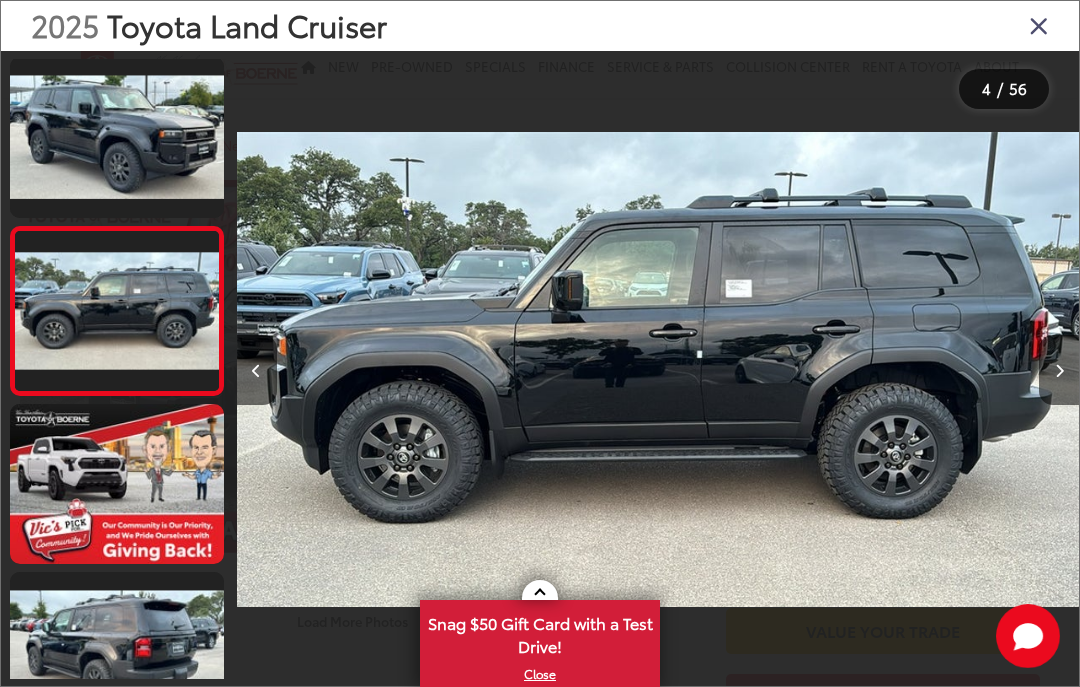 click at bounding box center [1059, 370] 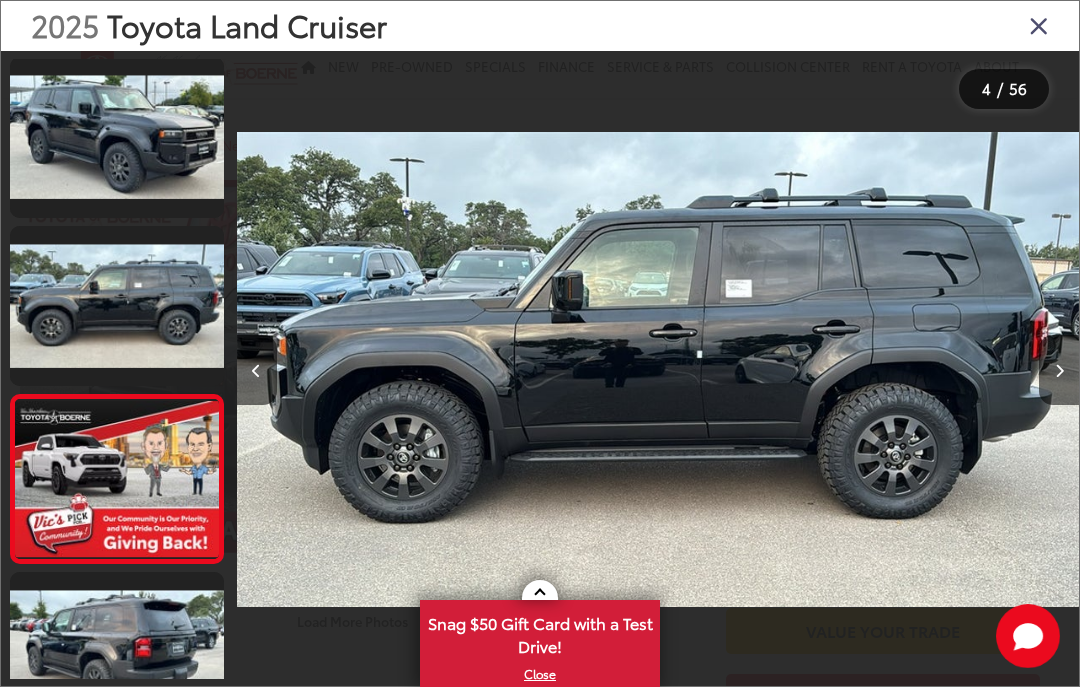 scroll, scrollTop: 402, scrollLeft: 0, axis: vertical 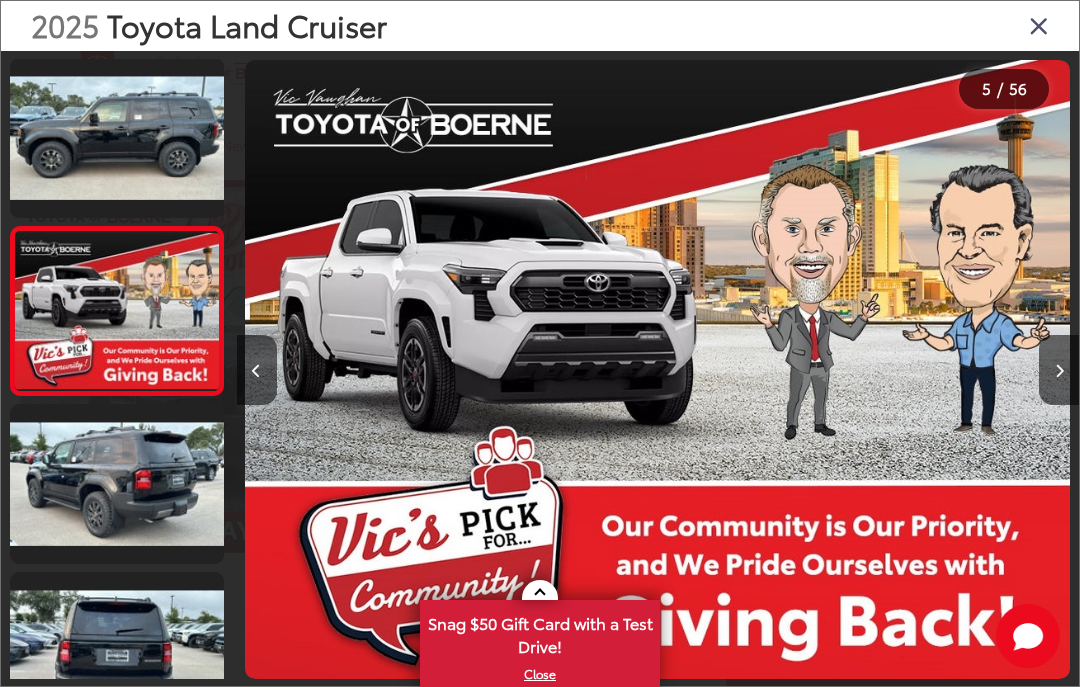click at bounding box center [1059, 370] 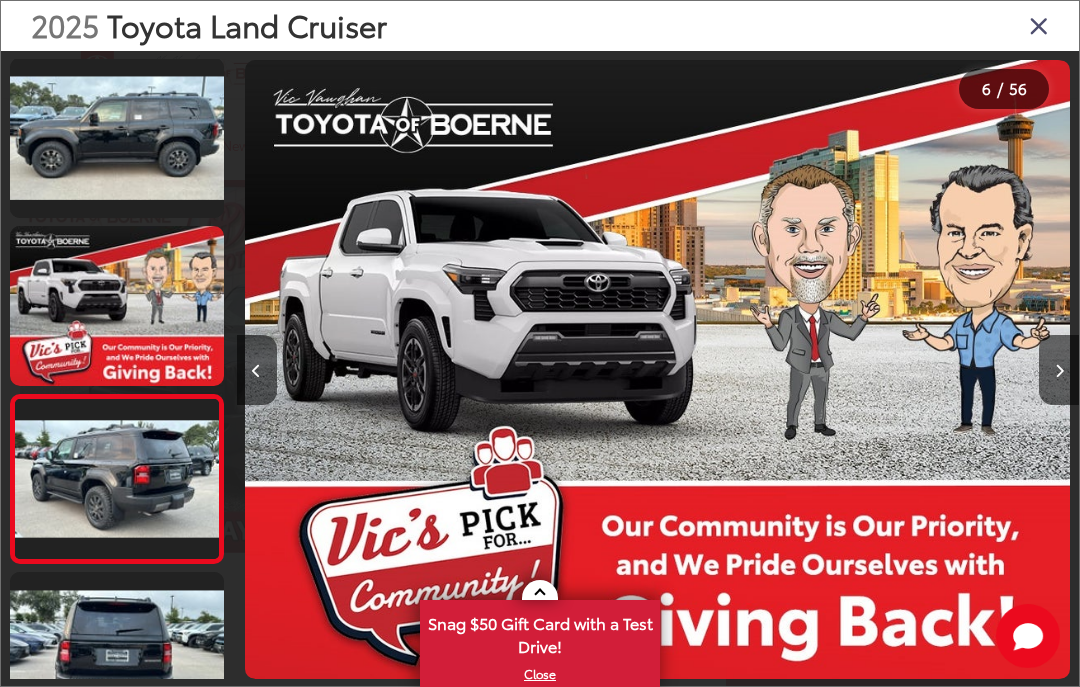 scroll, scrollTop: 0, scrollLeft: 3750, axis: horizontal 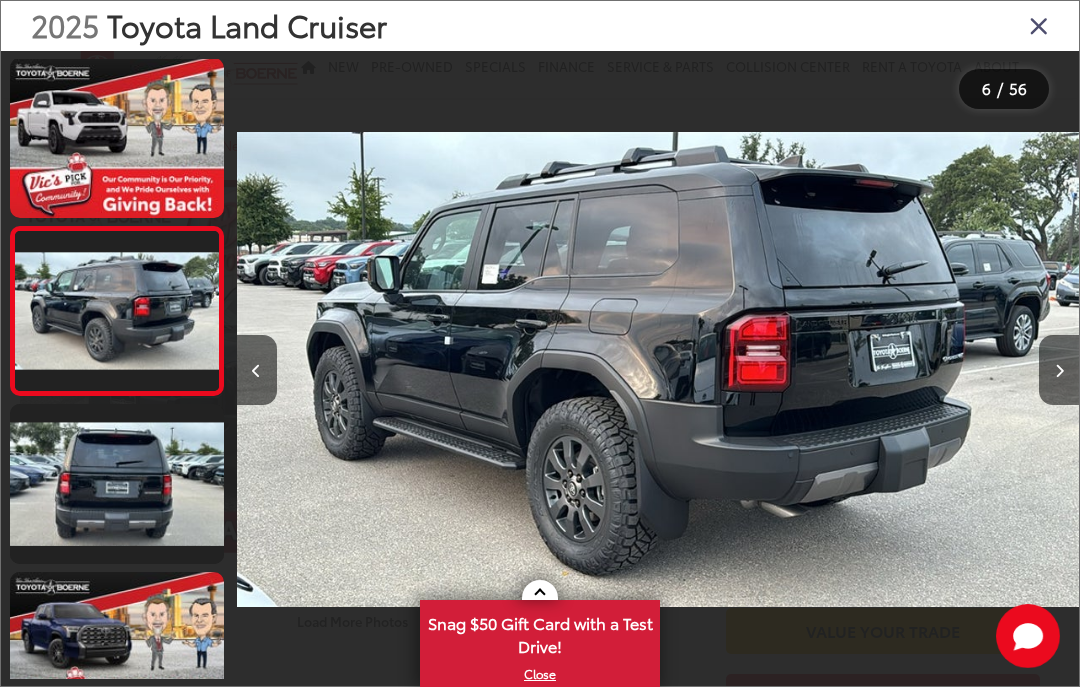 click at bounding box center [1059, 370] 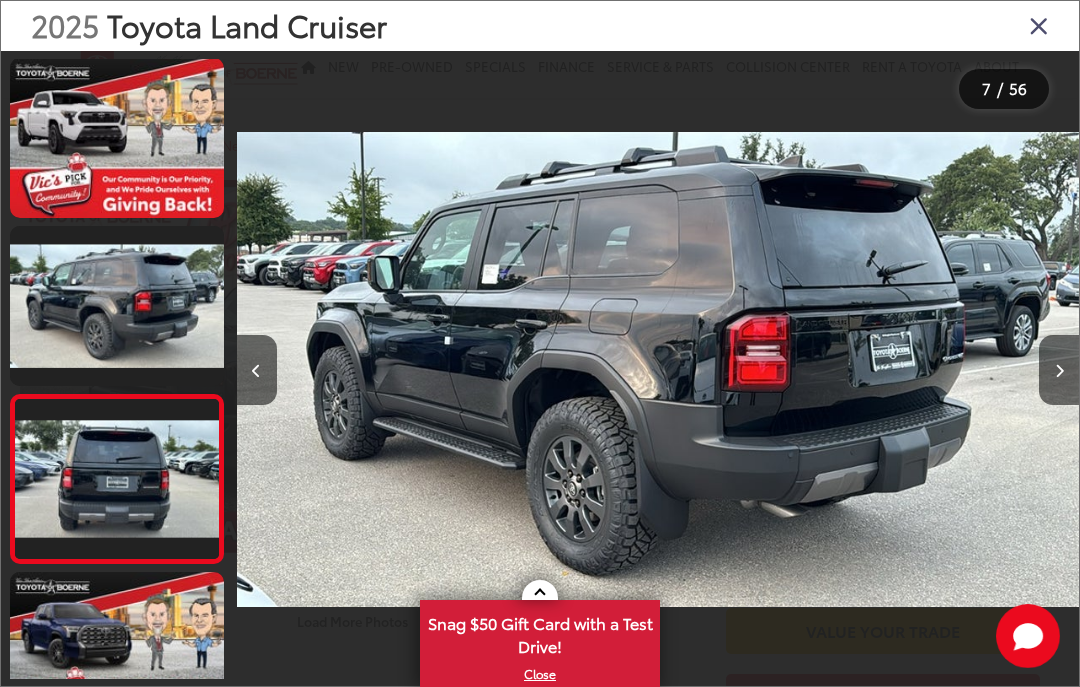 scroll, scrollTop: 828, scrollLeft: 0, axis: vertical 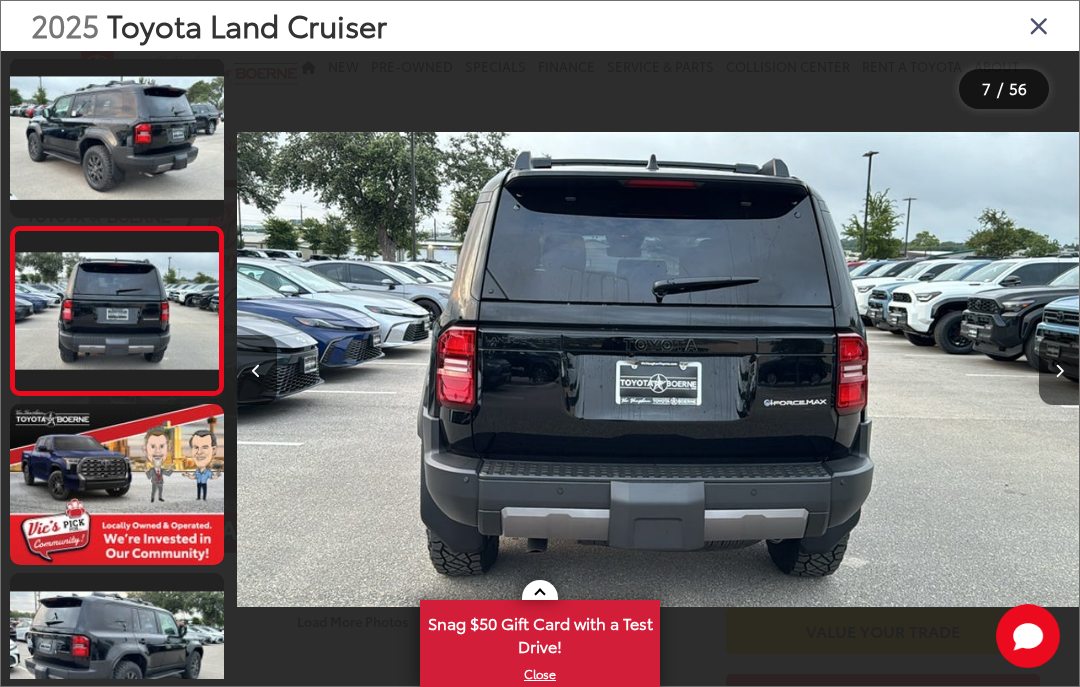 click at bounding box center [1059, 370] 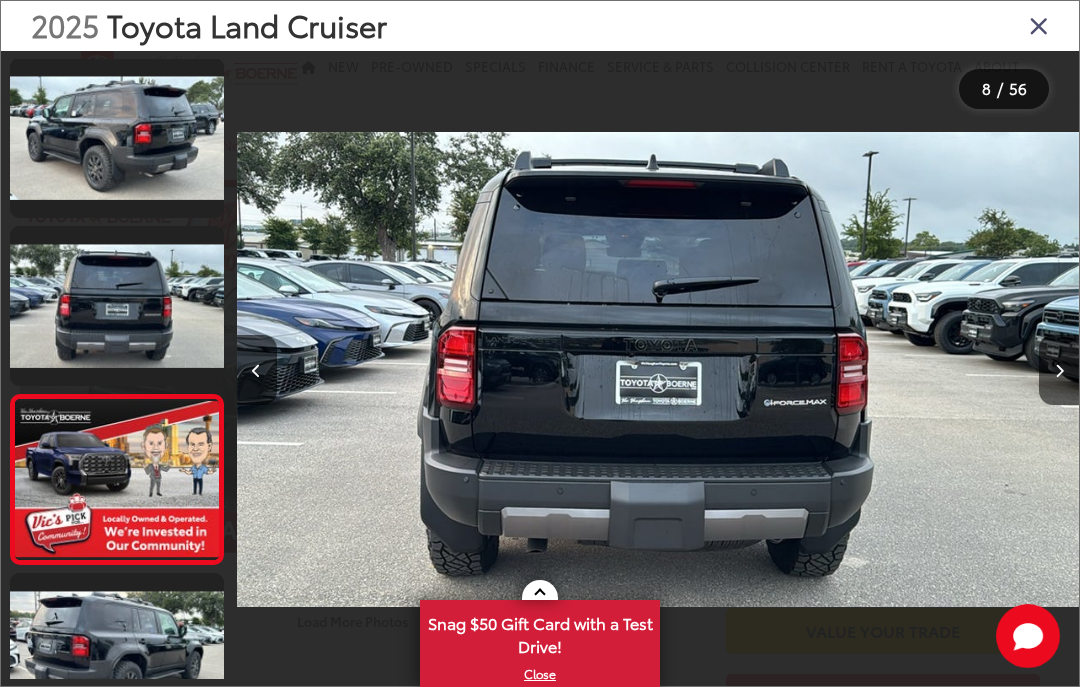 scroll, scrollTop: 0, scrollLeft: 5759, axis: horizontal 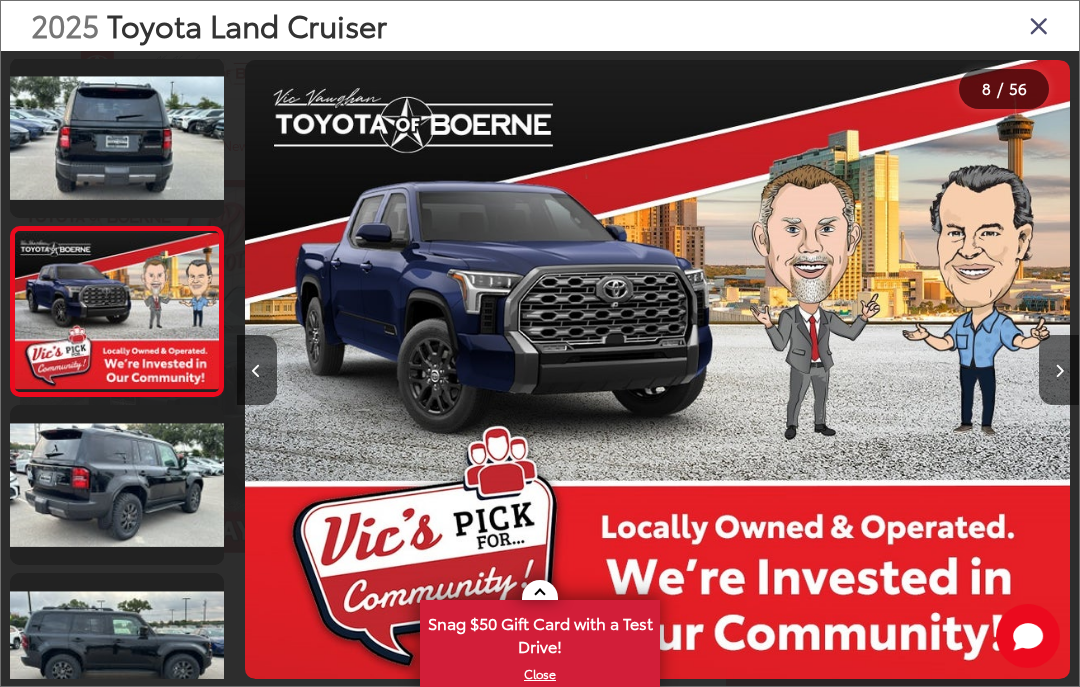 click at bounding box center [1059, 370] 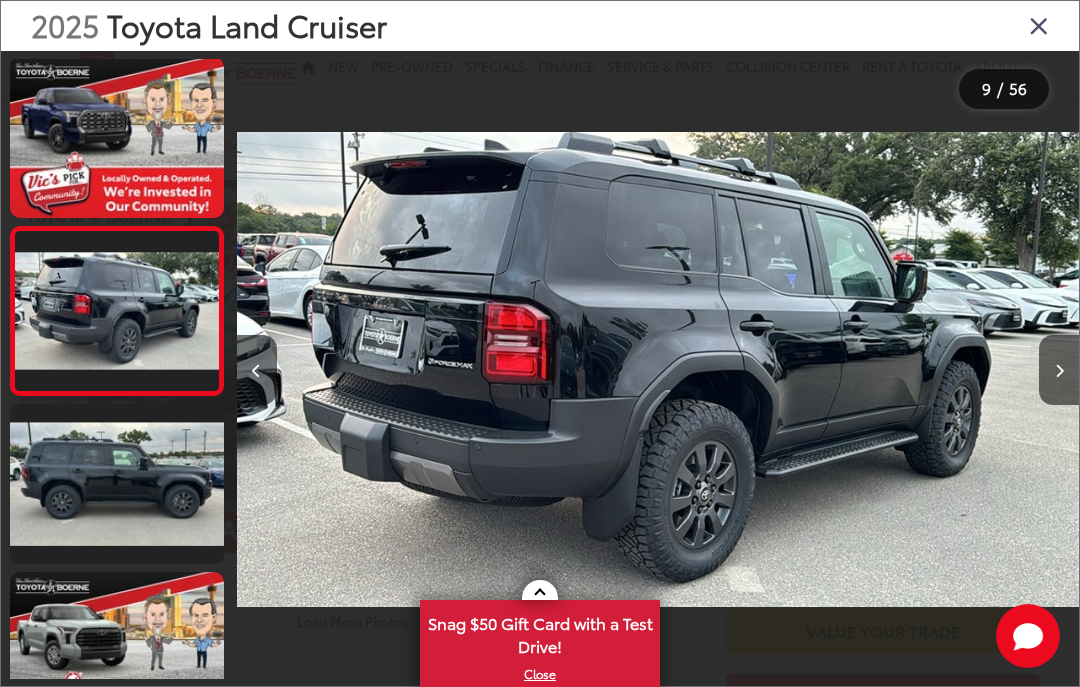 click at bounding box center [1059, 370] 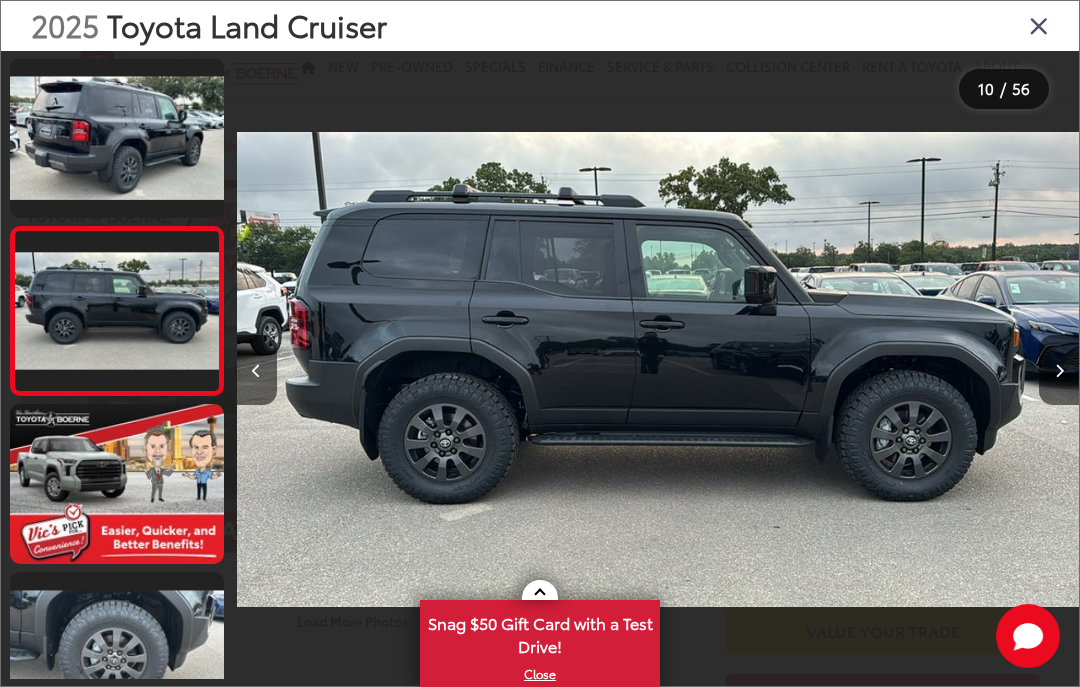 click at bounding box center [1059, 370] 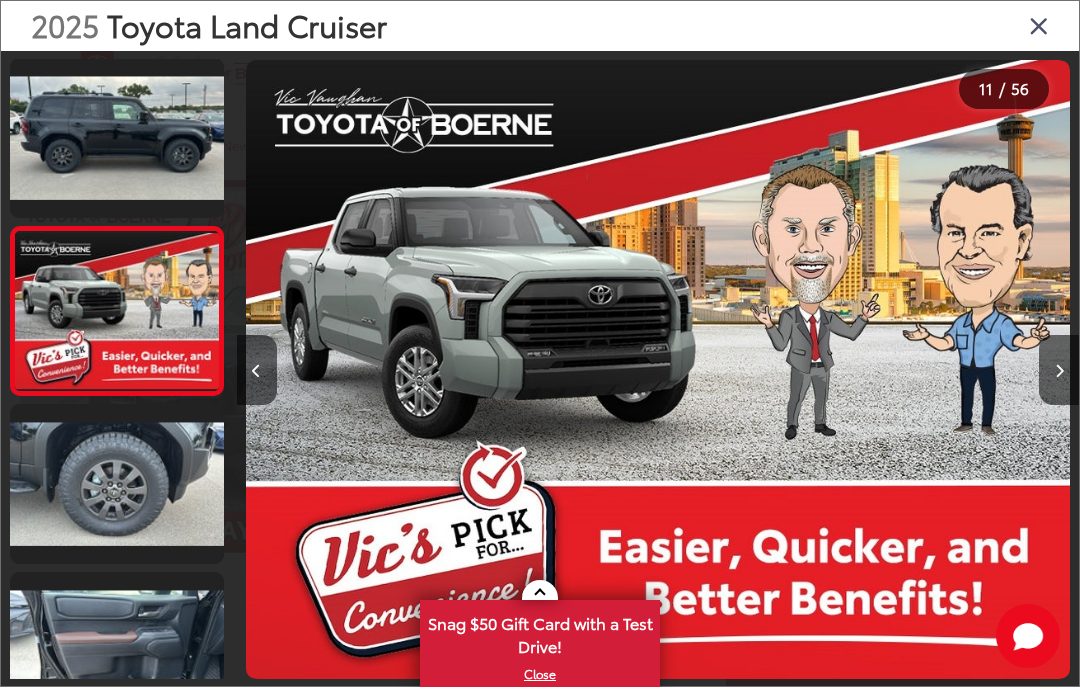 click at bounding box center [1059, 370] 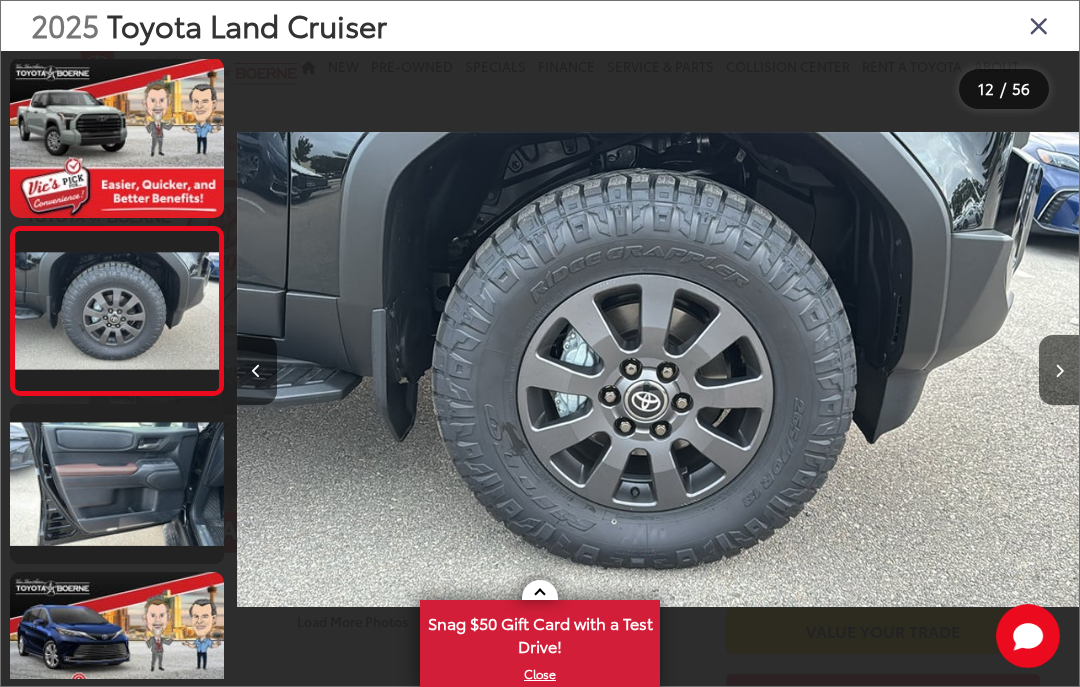click at bounding box center [1059, 370] 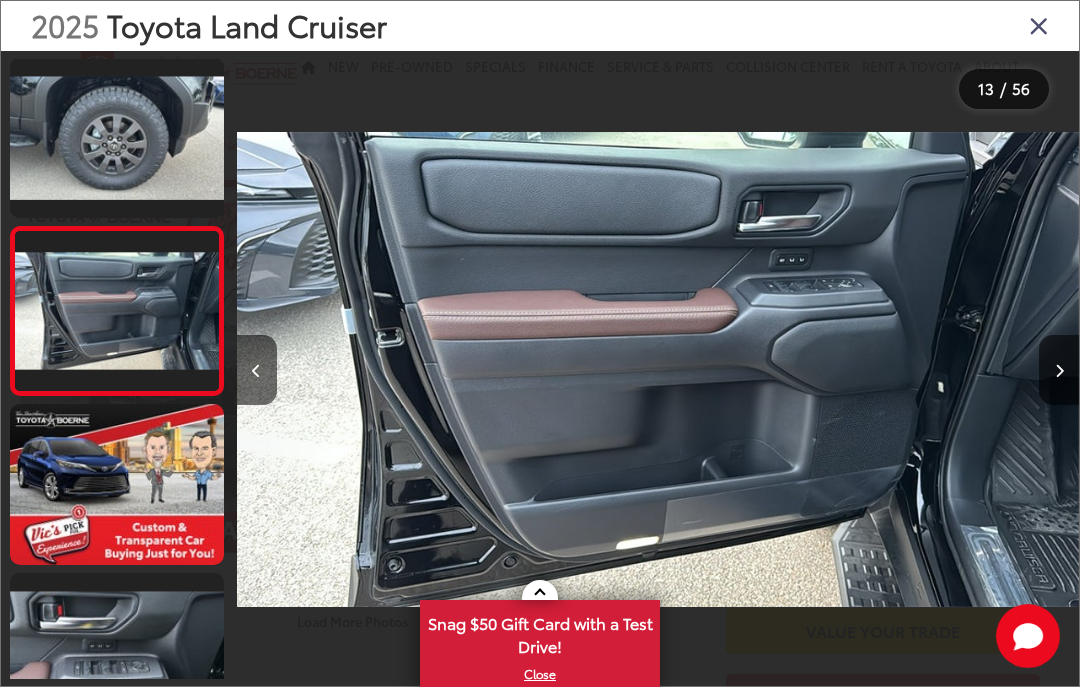 click at bounding box center [1059, 370] 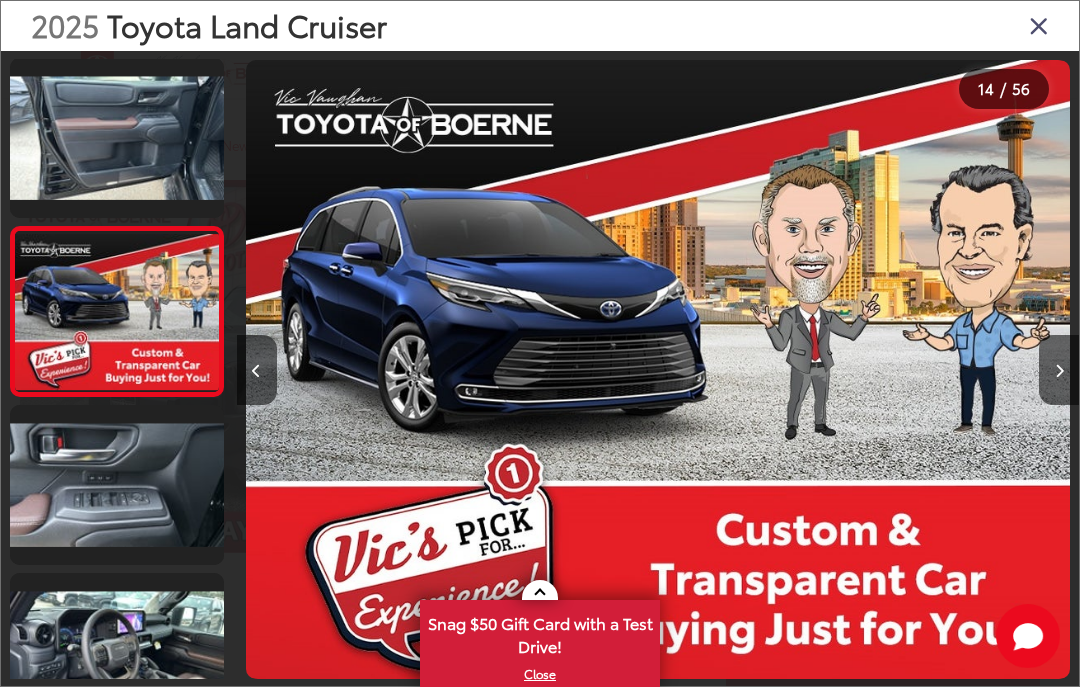 click at bounding box center [1059, 370] 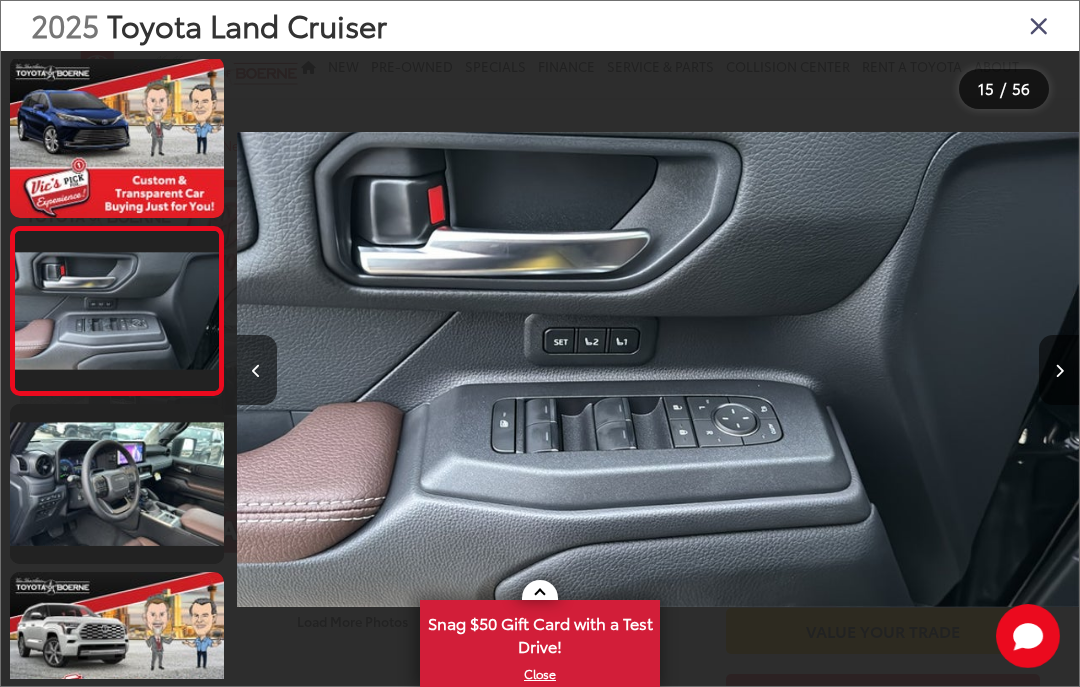 click at bounding box center [1059, 370] 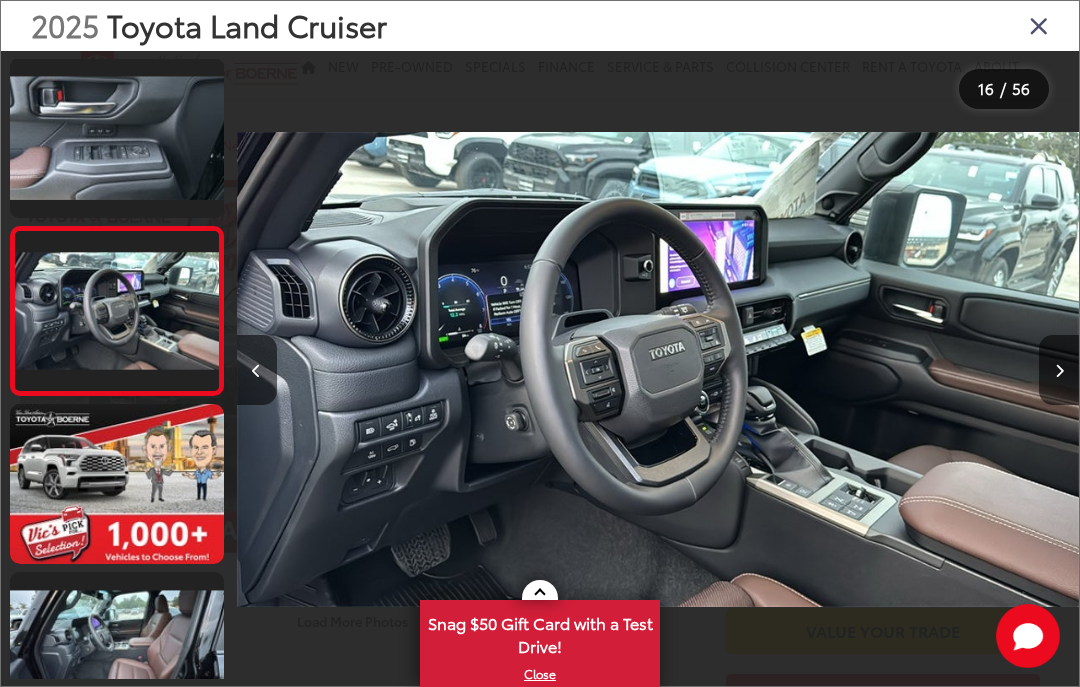 click at bounding box center (1059, 370) 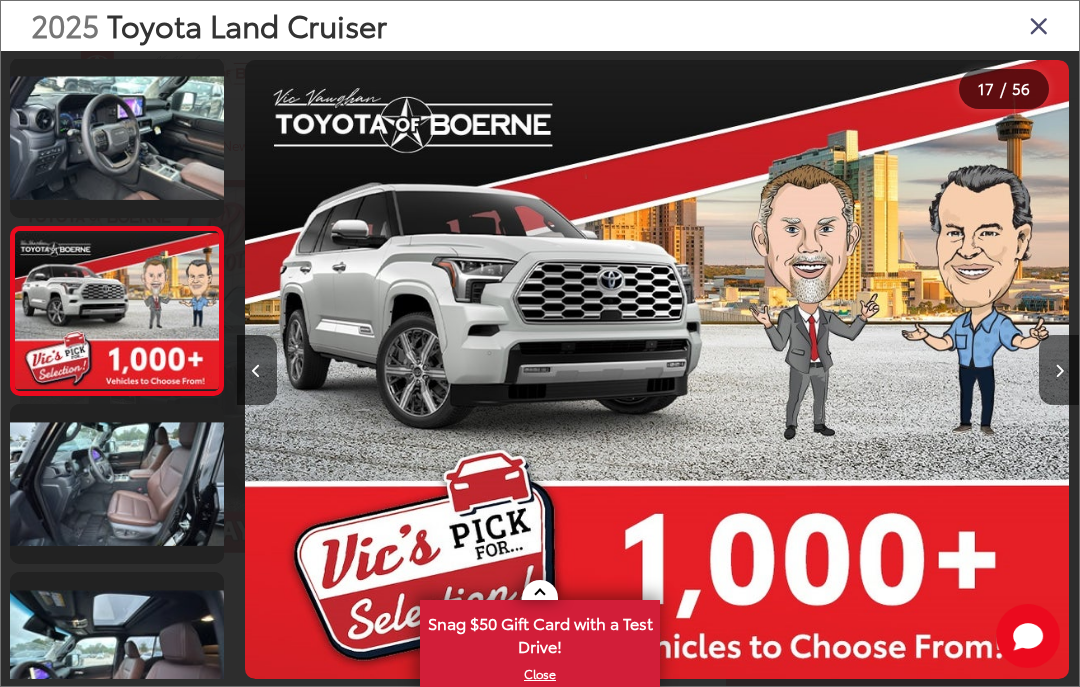 click at bounding box center [1059, 370] 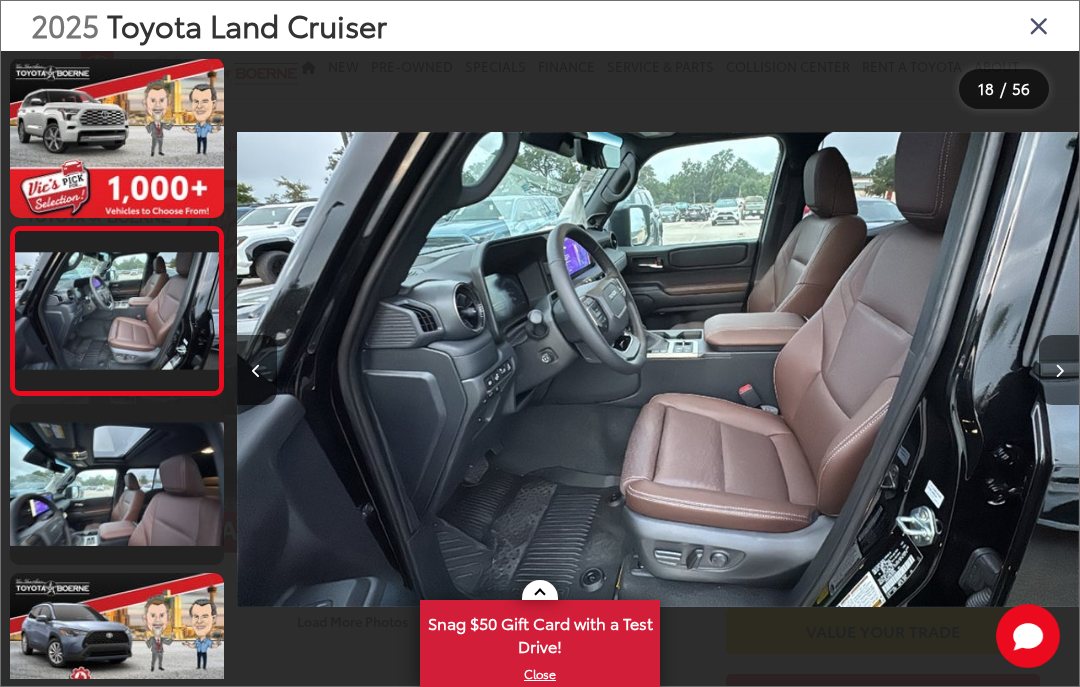click at bounding box center (1059, 370) 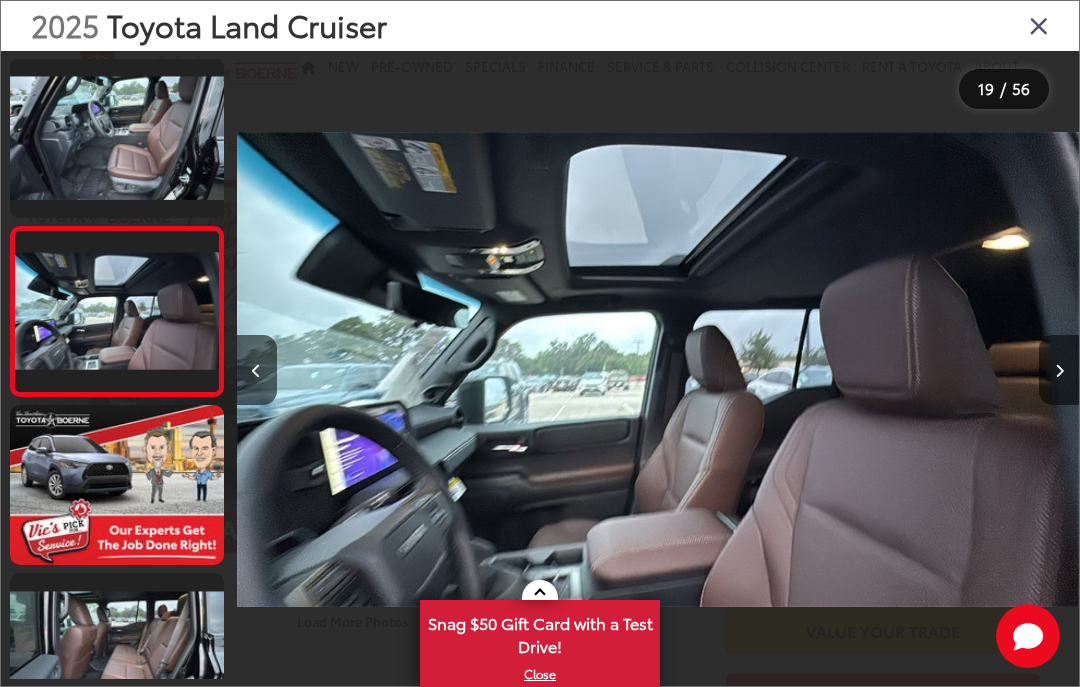 click at bounding box center [1059, 370] 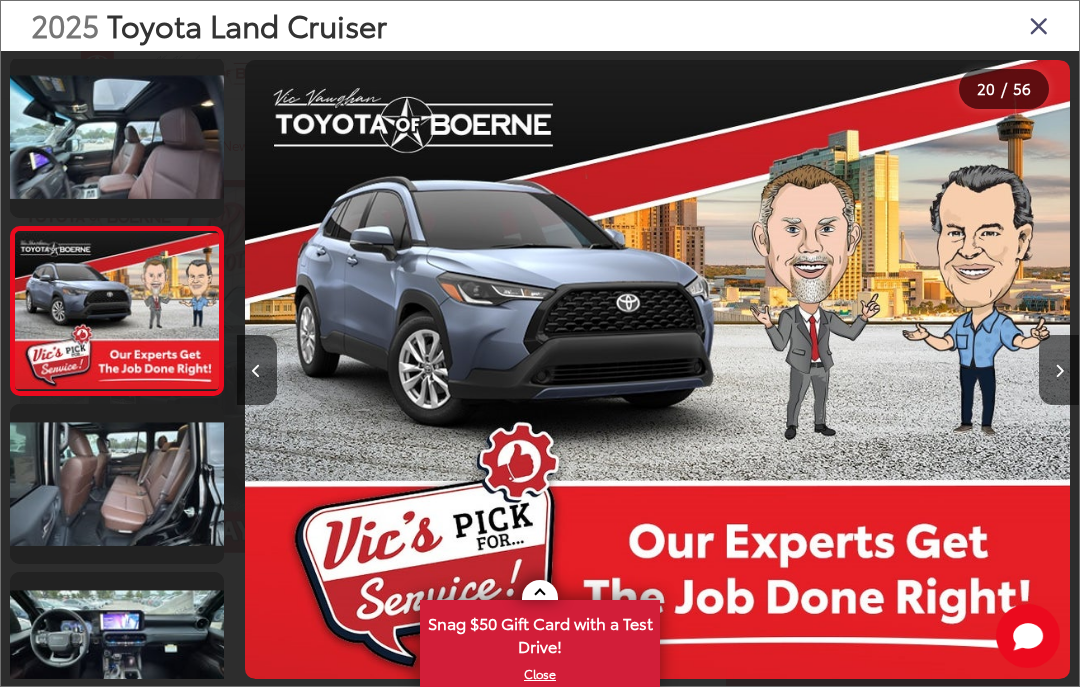 click at bounding box center (1059, 370) 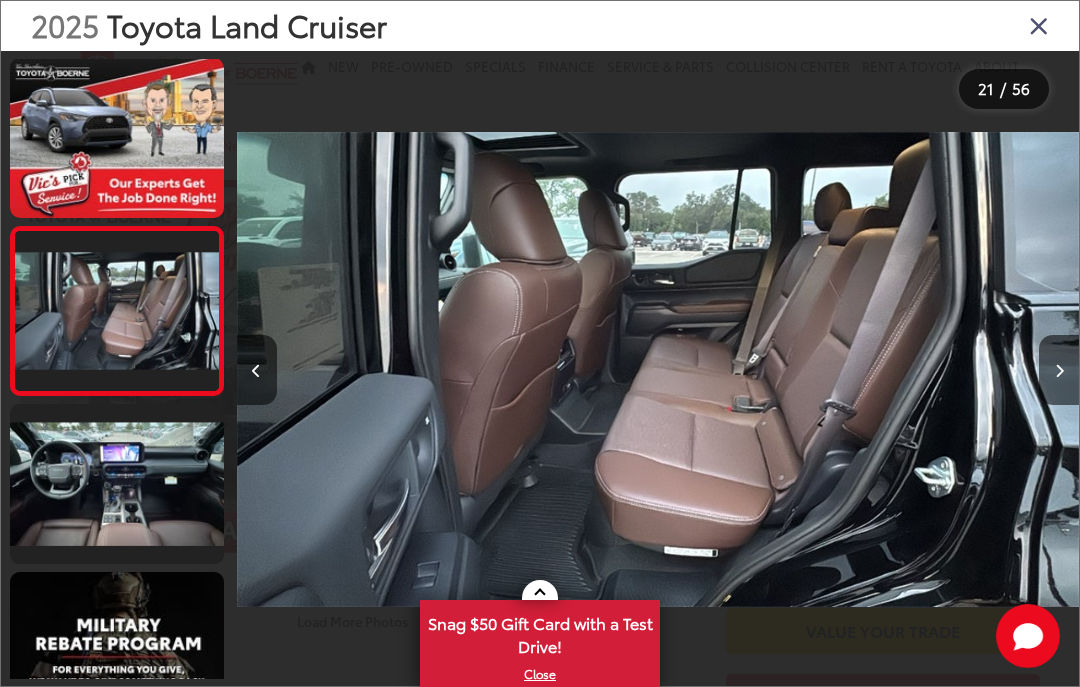 click at bounding box center (1059, 370) 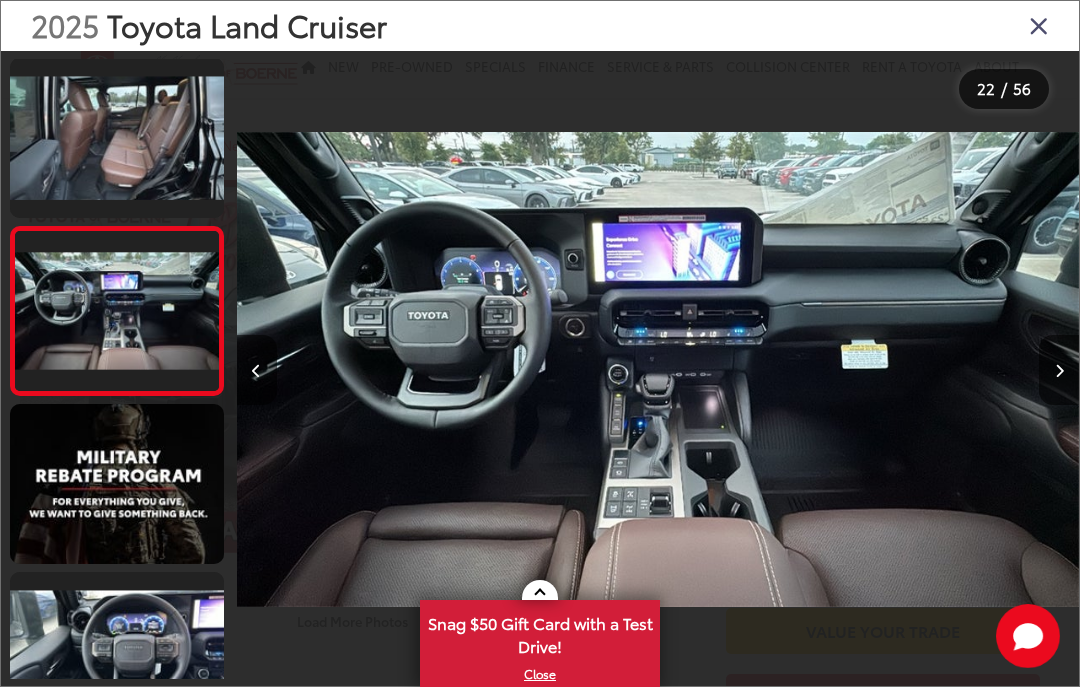click at bounding box center (1059, 370) 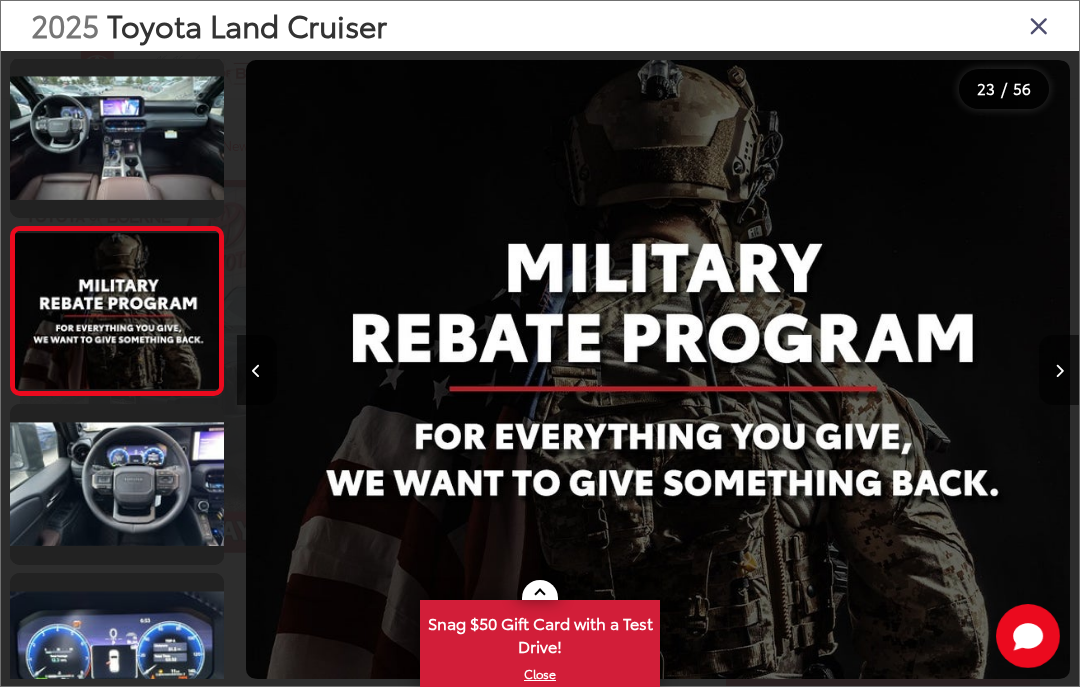 click at bounding box center (1059, 370) 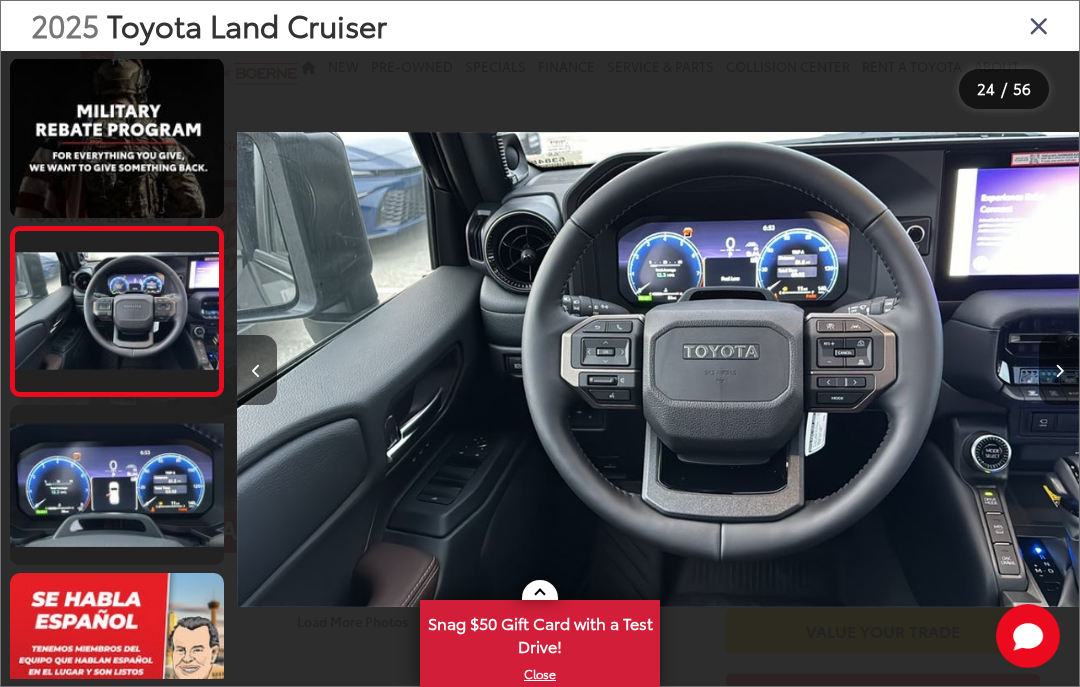 click at bounding box center [1059, 370] 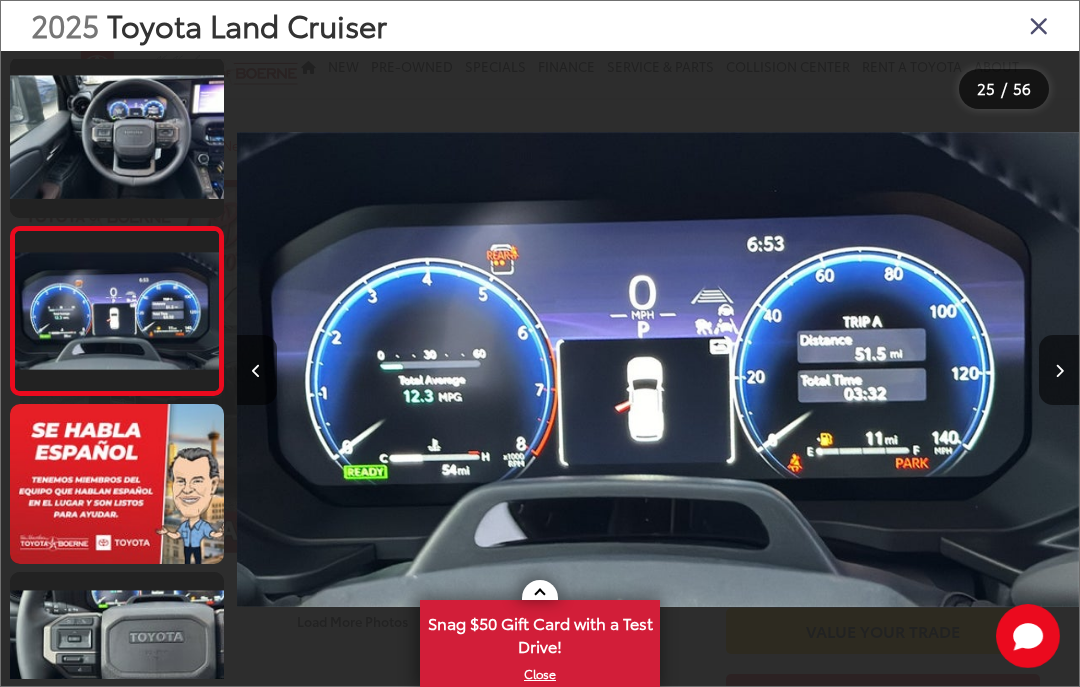 click at bounding box center (1059, 370) 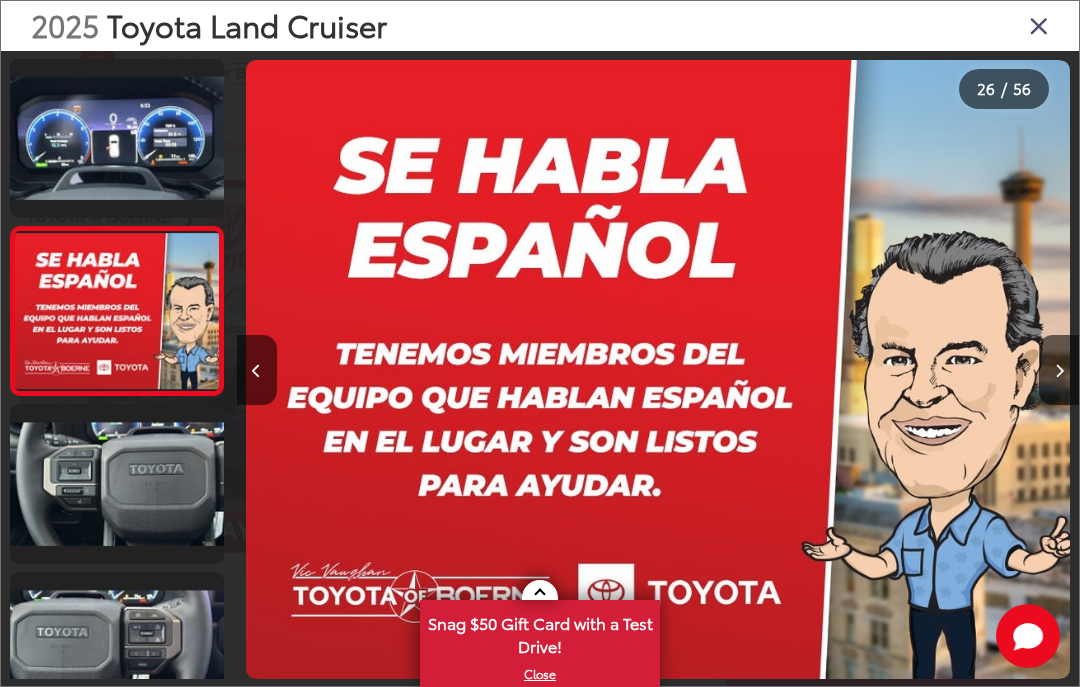 click at bounding box center (1059, 370) 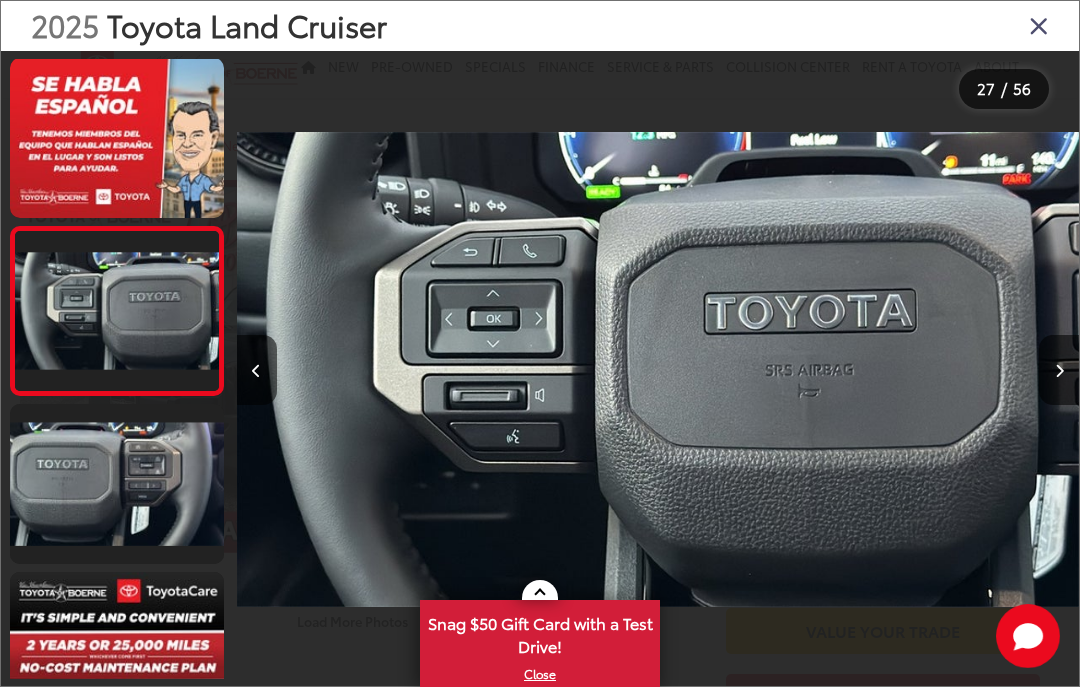 click at bounding box center (1059, 370) 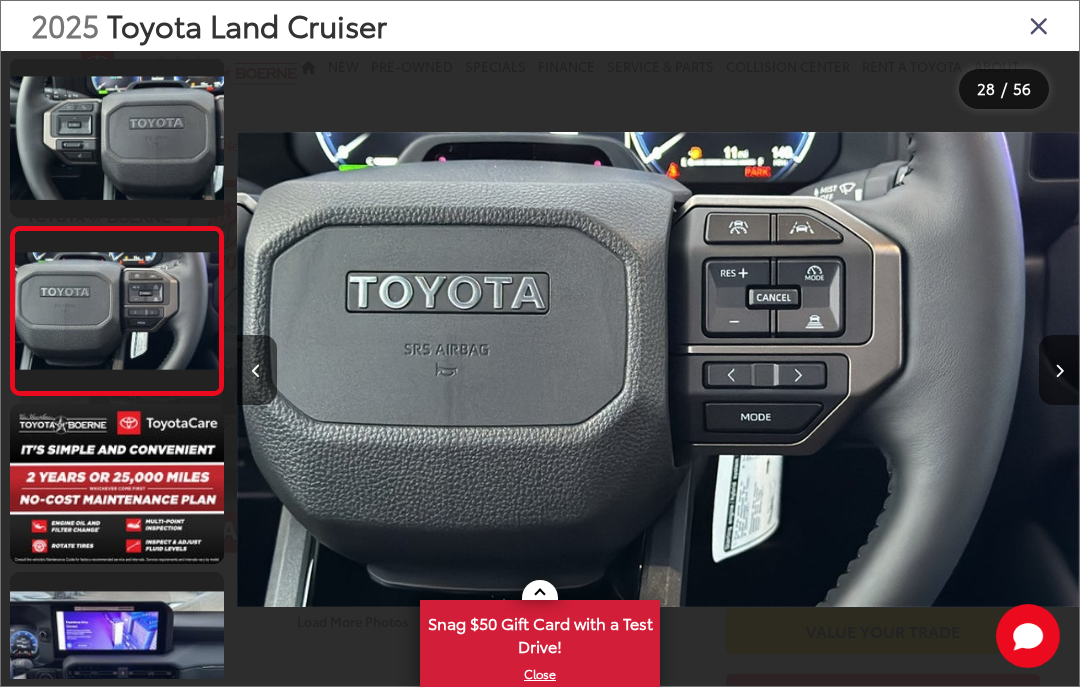 click at bounding box center (1059, 370) 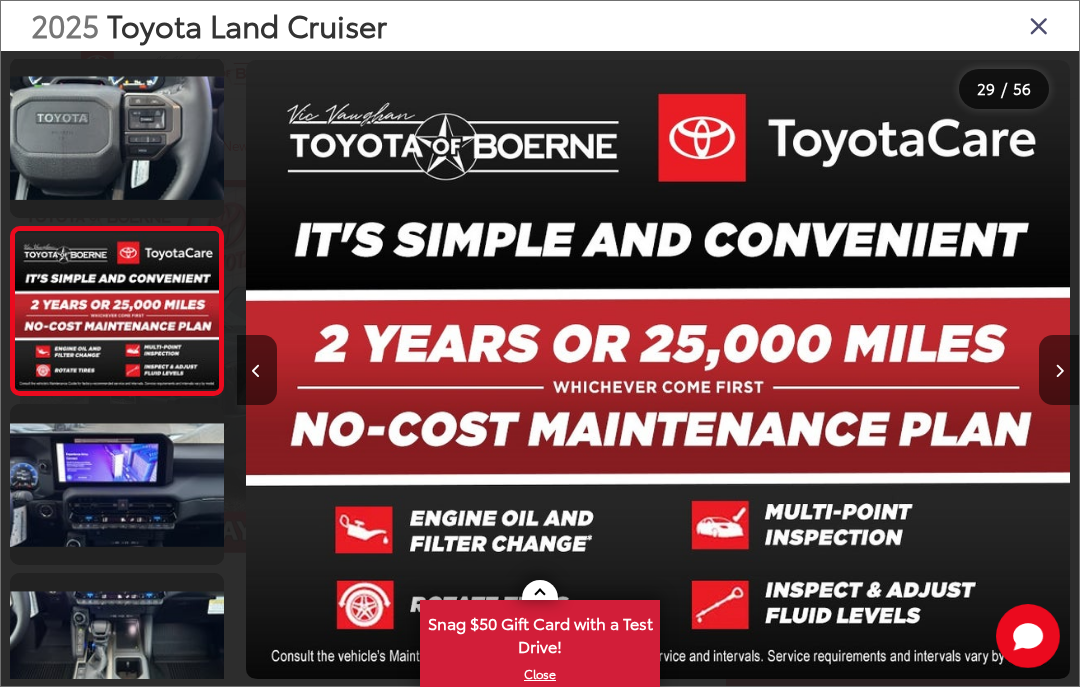 click at bounding box center [1059, 370] 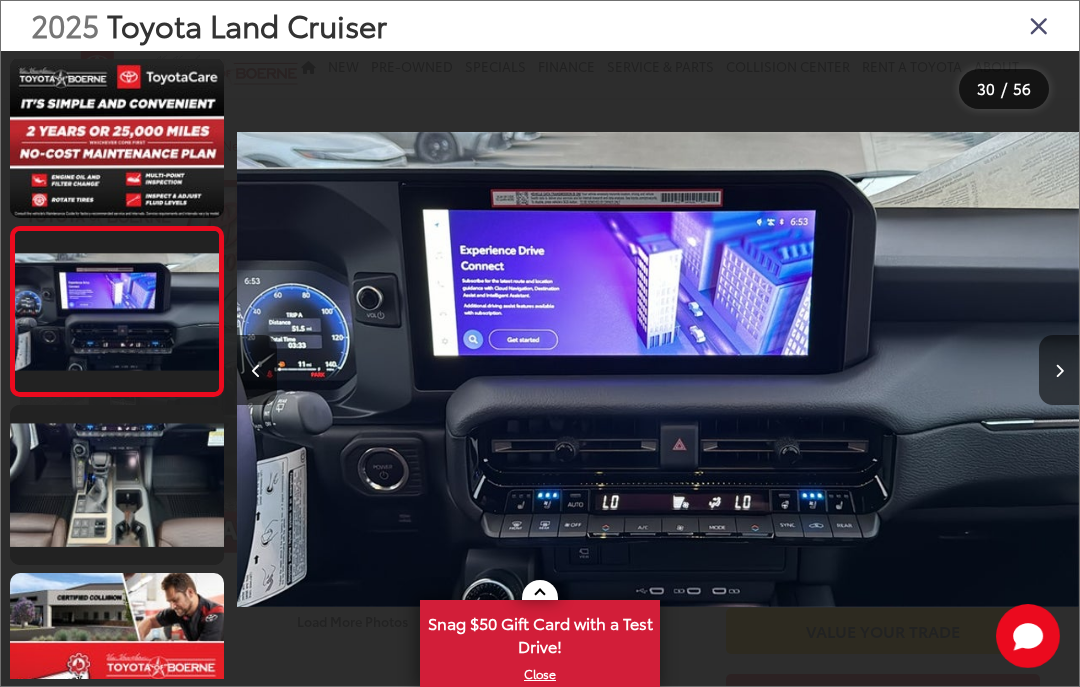 click at bounding box center (1059, 370) 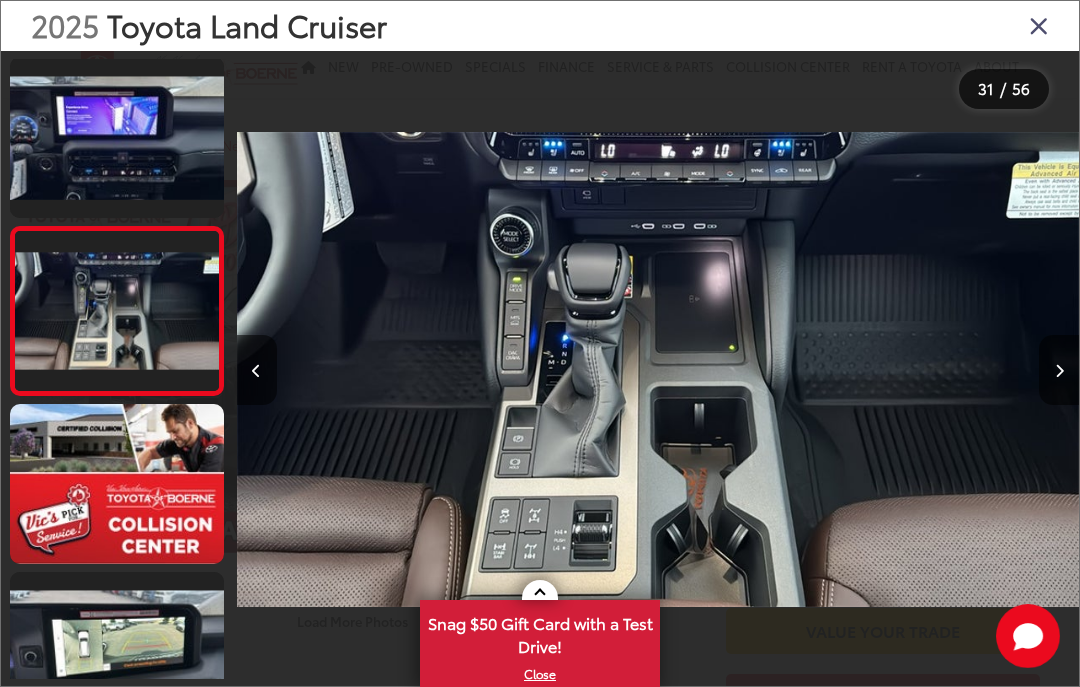 click at bounding box center (1039, 25) 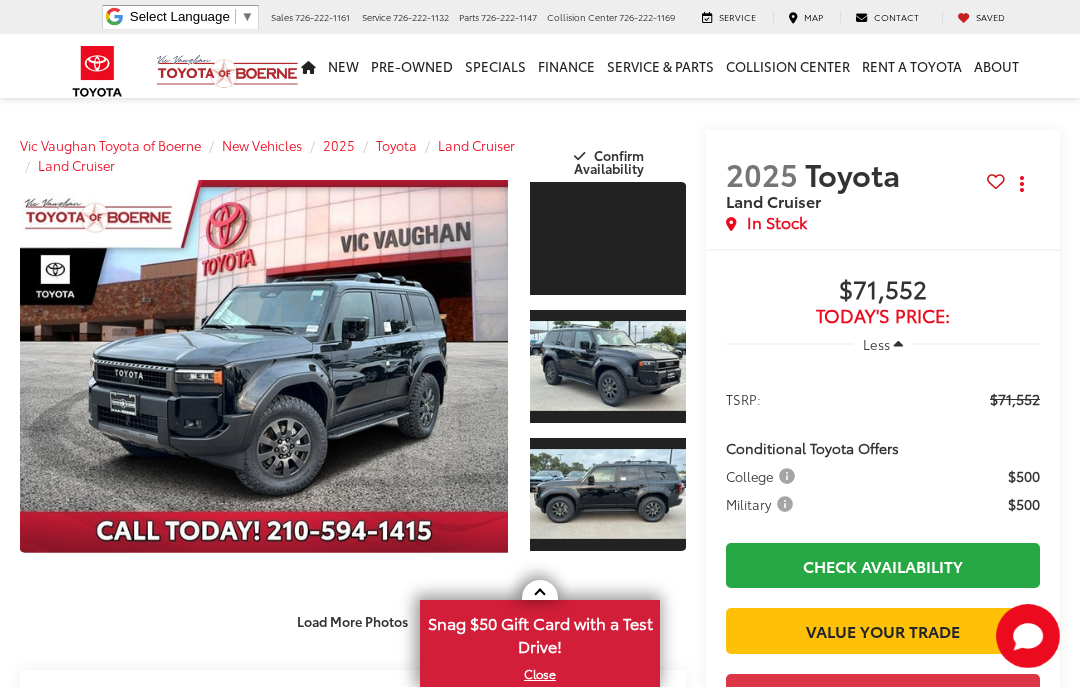 click on "New Vehicles" at bounding box center [262, 145] 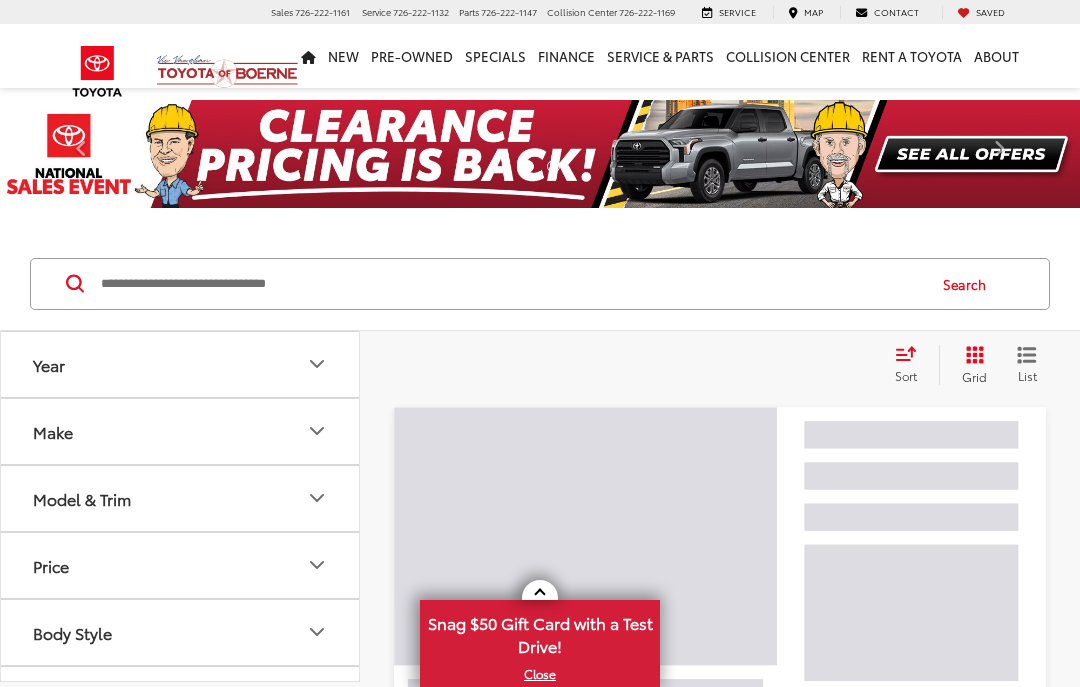 scroll, scrollTop: 0, scrollLeft: 0, axis: both 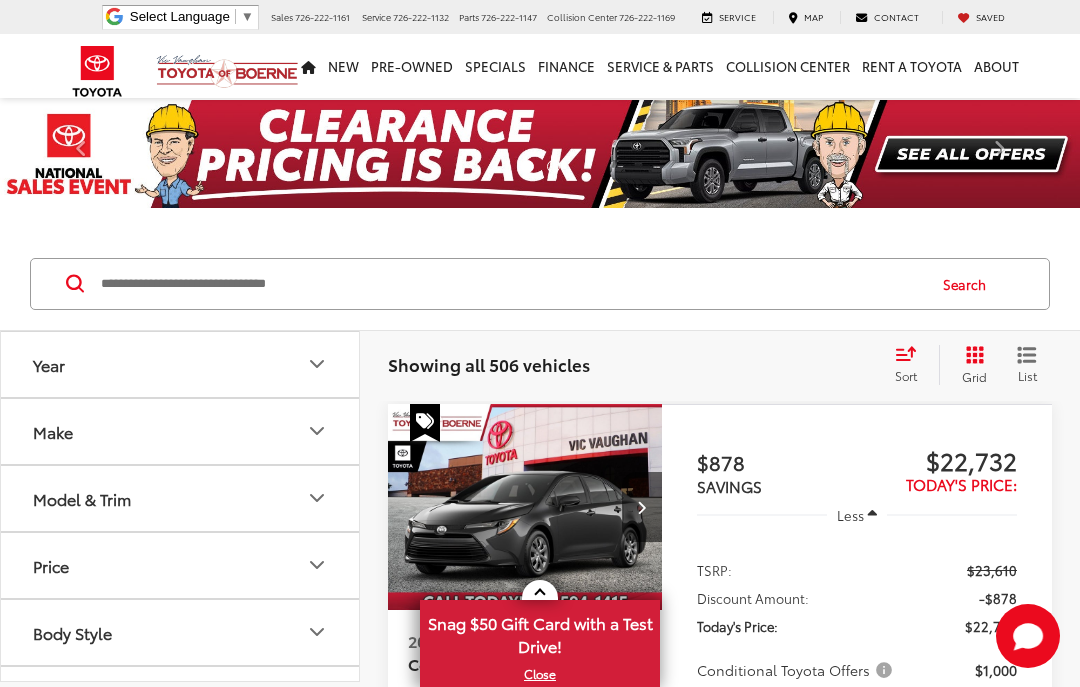 click 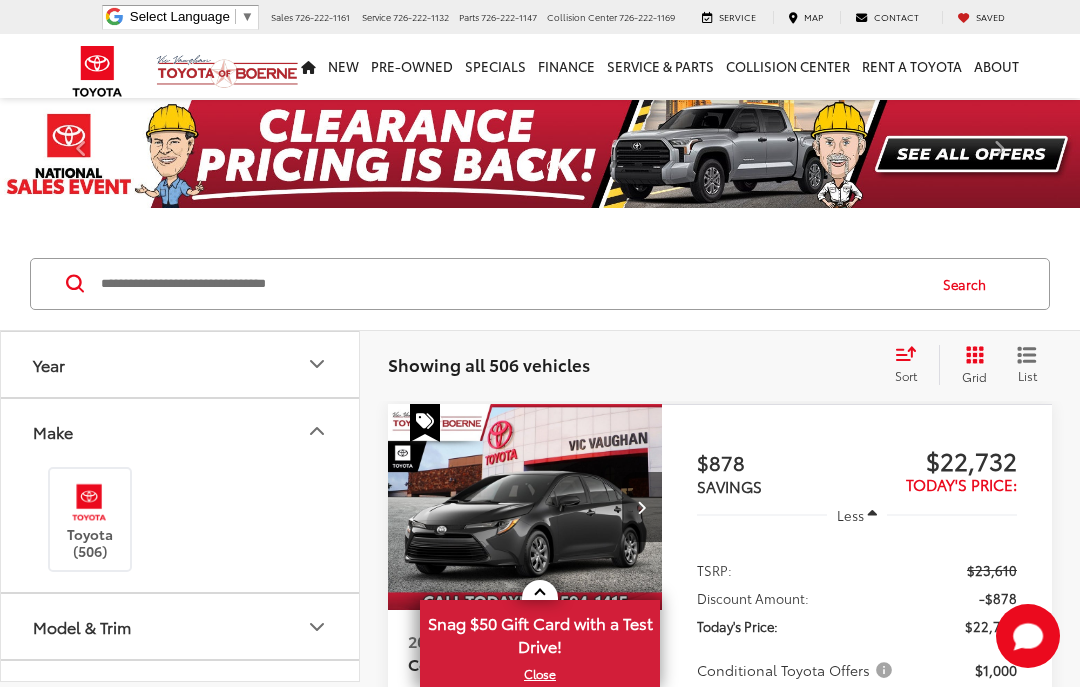 click on "Make" at bounding box center (181, 431) 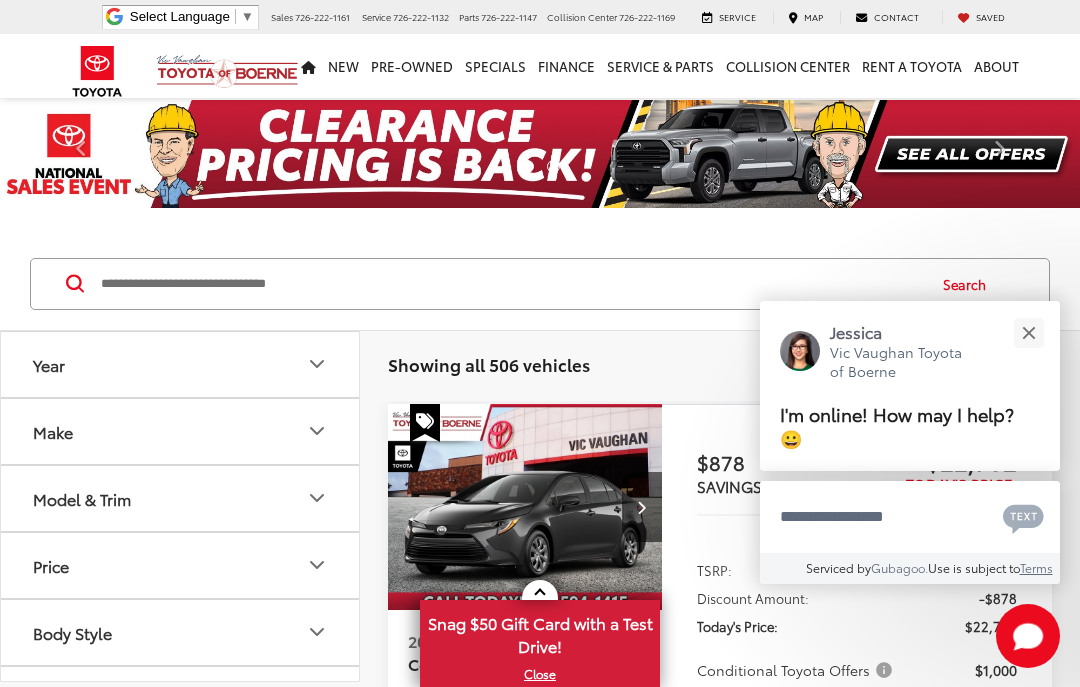 click 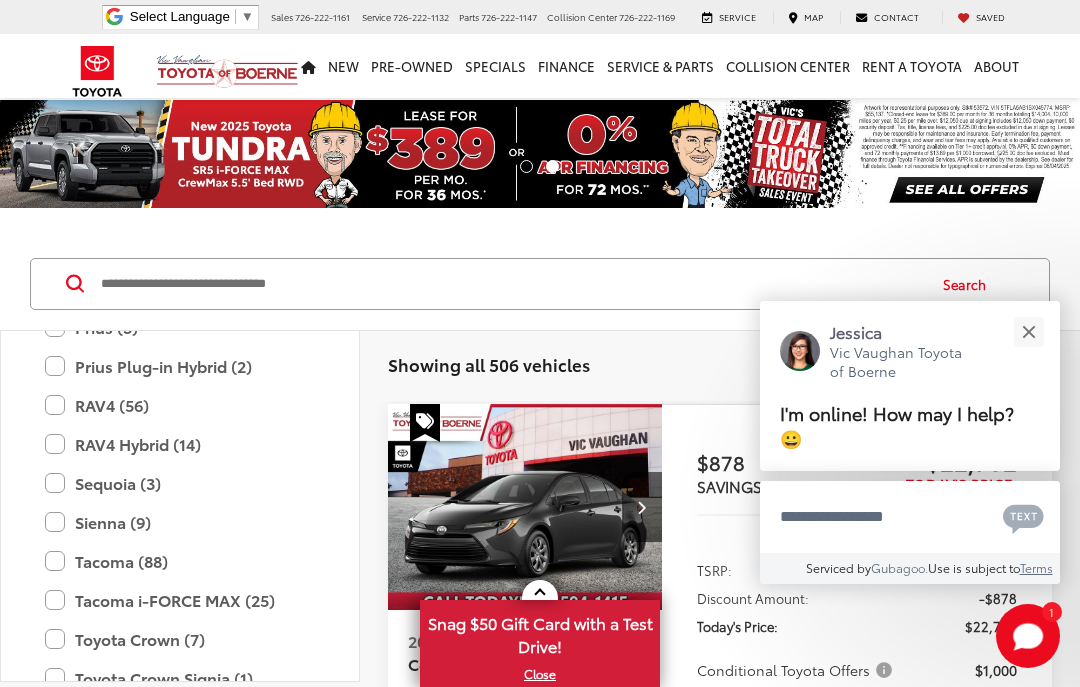 scroll, scrollTop: 825, scrollLeft: 0, axis: vertical 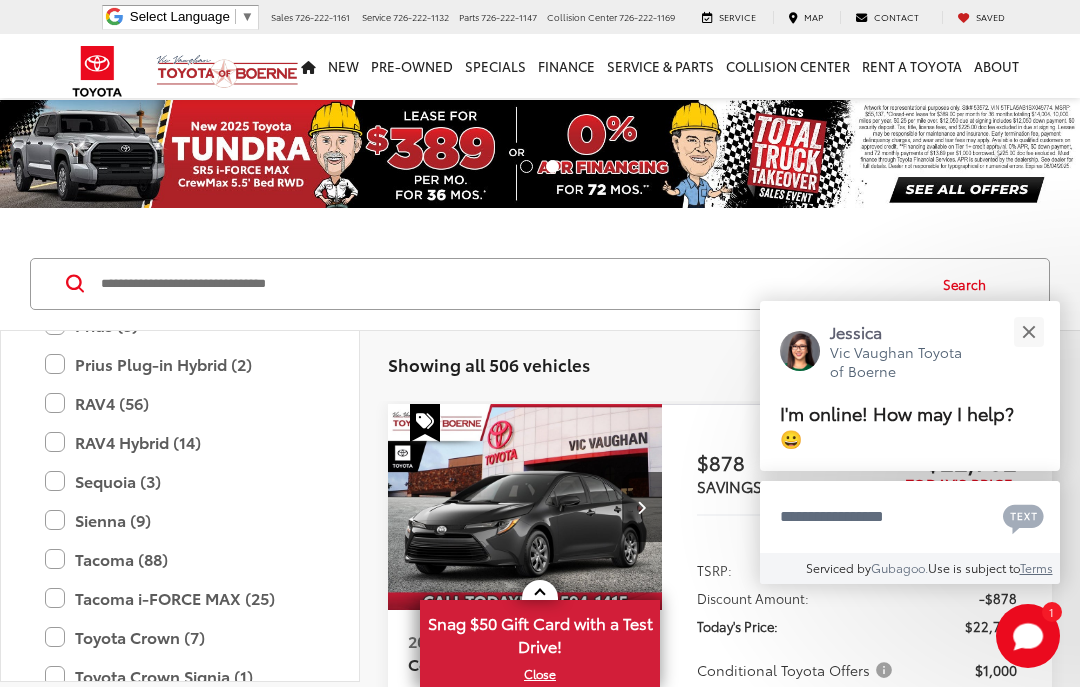 click on "Sequoia (3)" at bounding box center [180, 481] 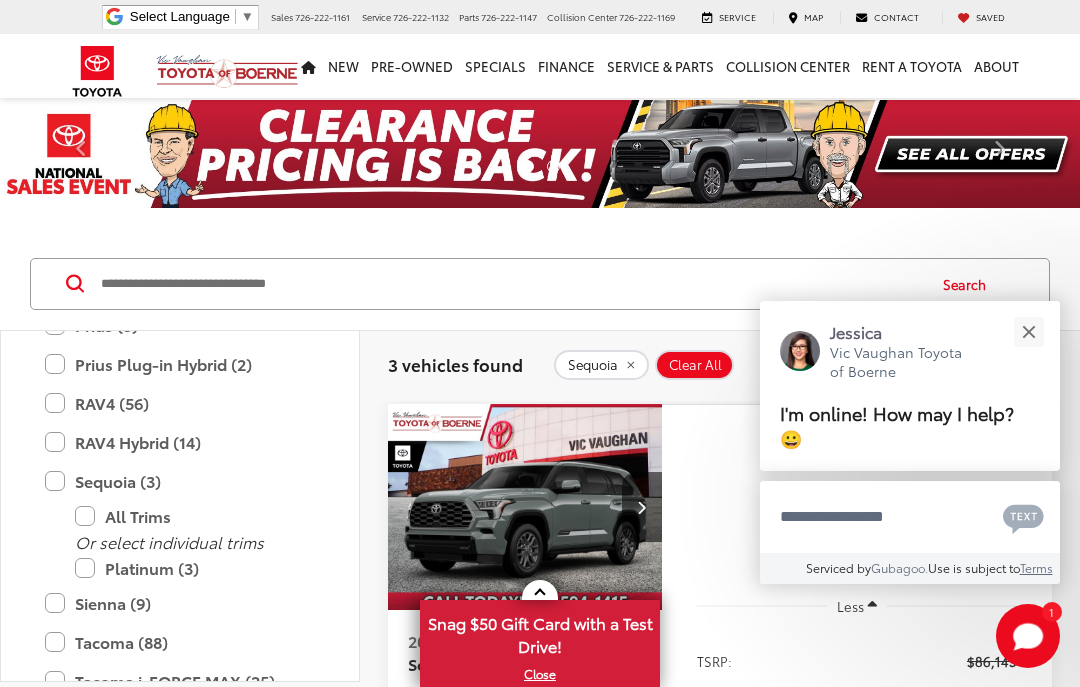 click on "Platinum (3)" at bounding box center [195, 568] 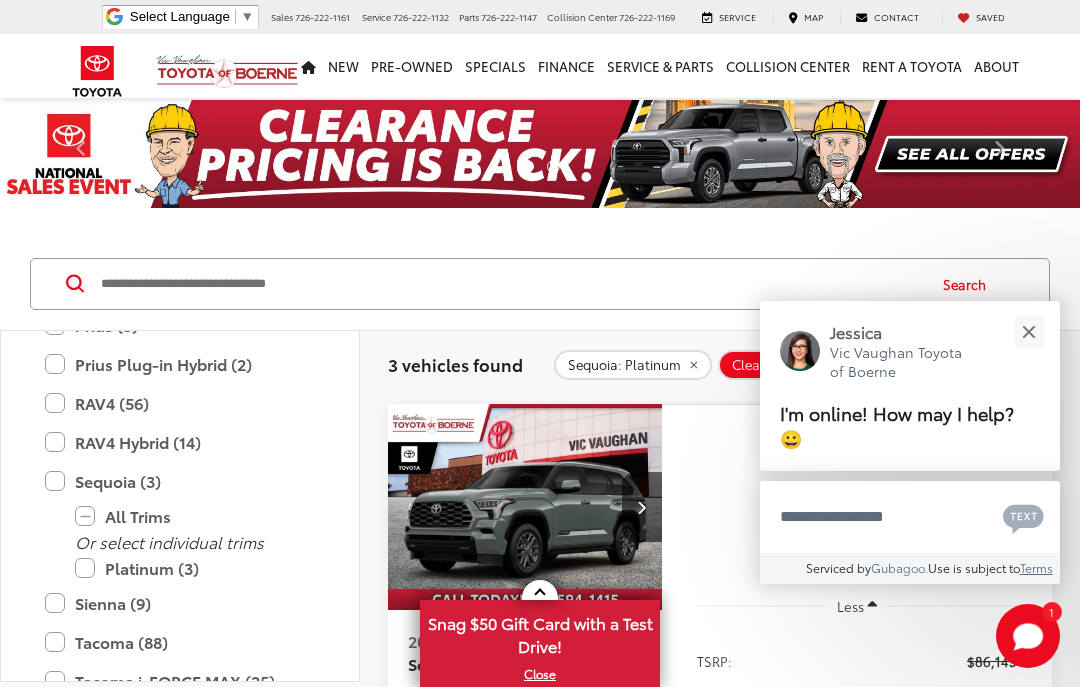click at bounding box center [1028, 332] 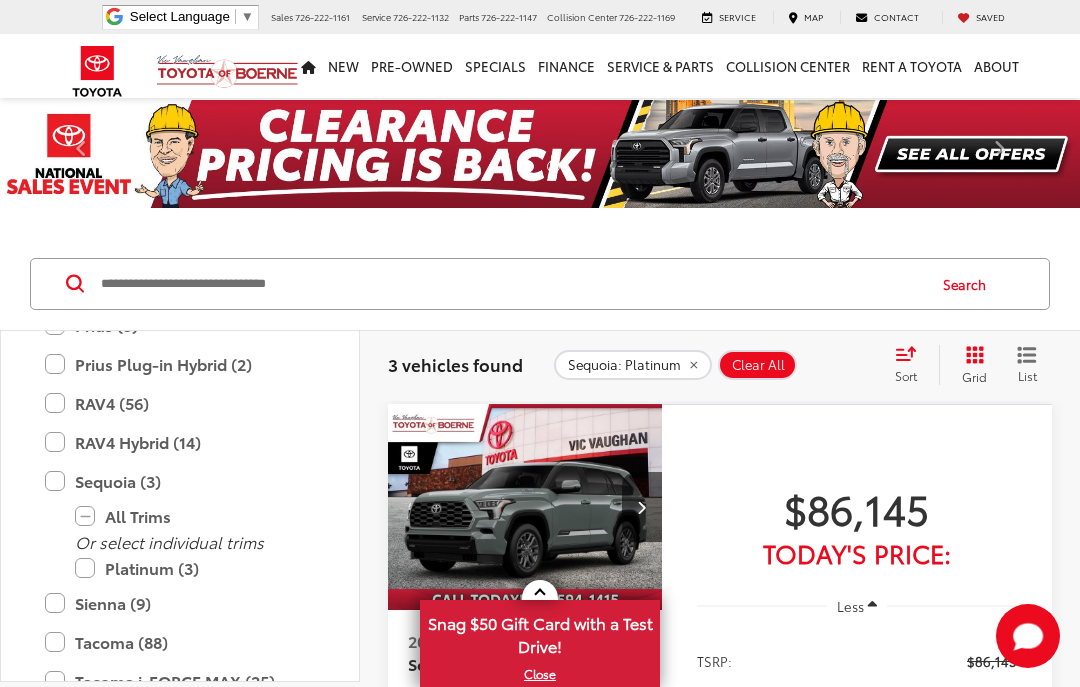 click at bounding box center (525, 508) 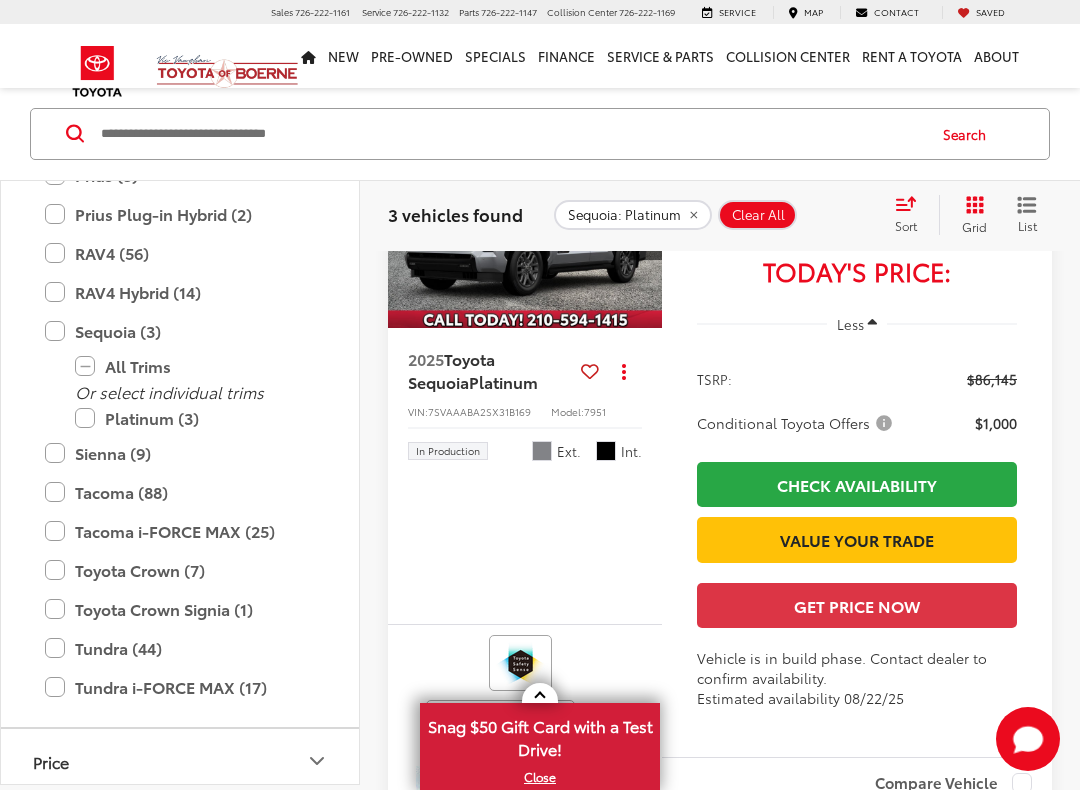 scroll, scrollTop: 1787, scrollLeft: 0, axis: vertical 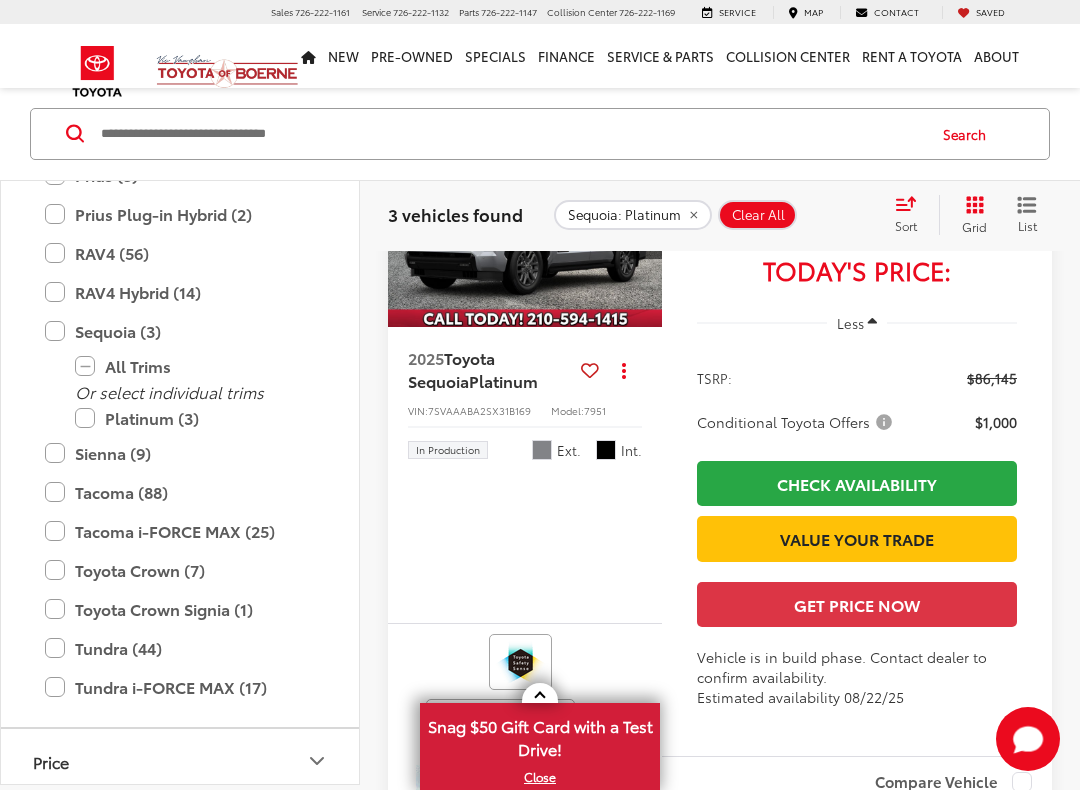 click at bounding box center (525, 225) 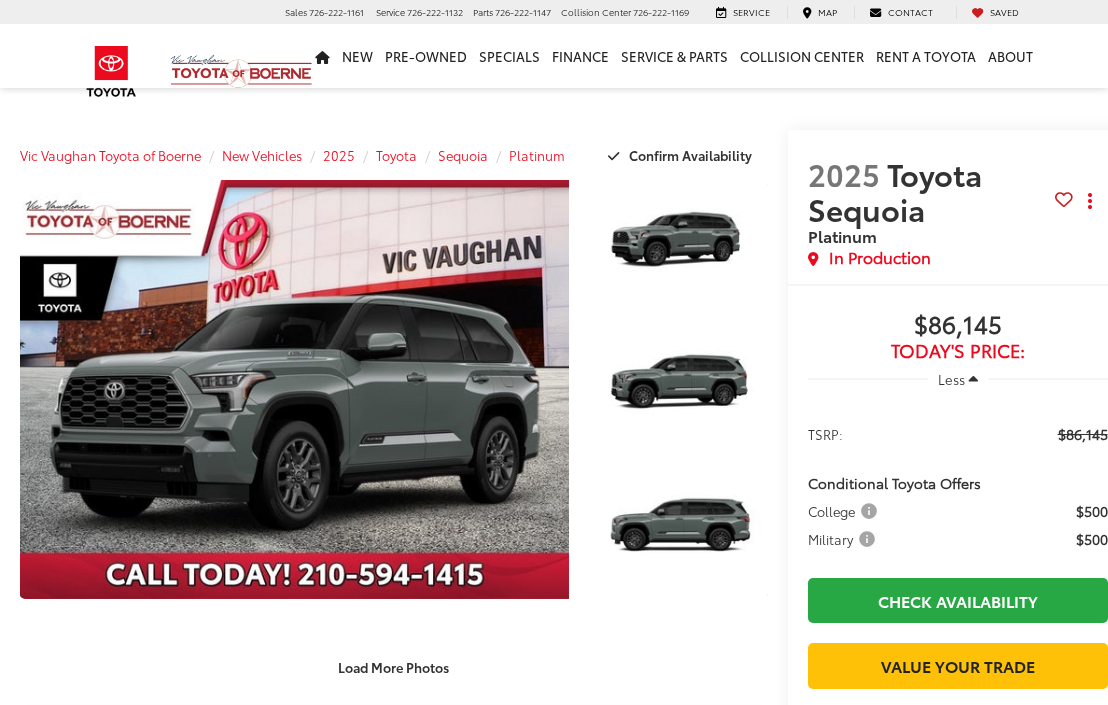 scroll, scrollTop: 0, scrollLeft: 0, axis: both 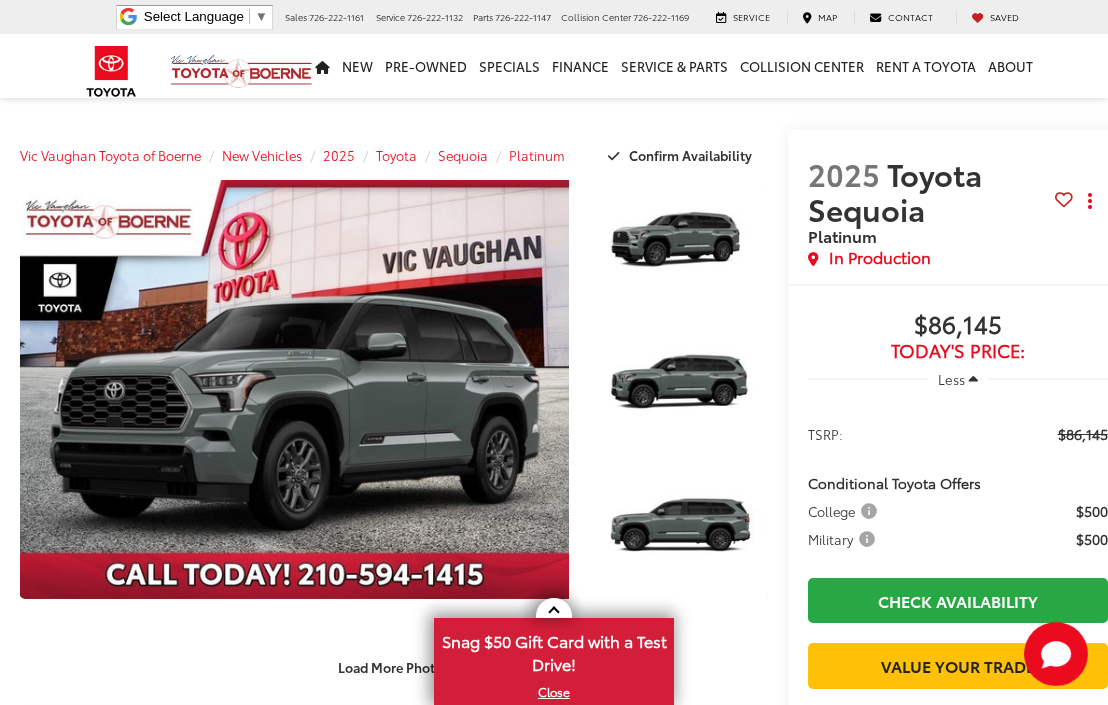 click at bounding box center [294, 389] 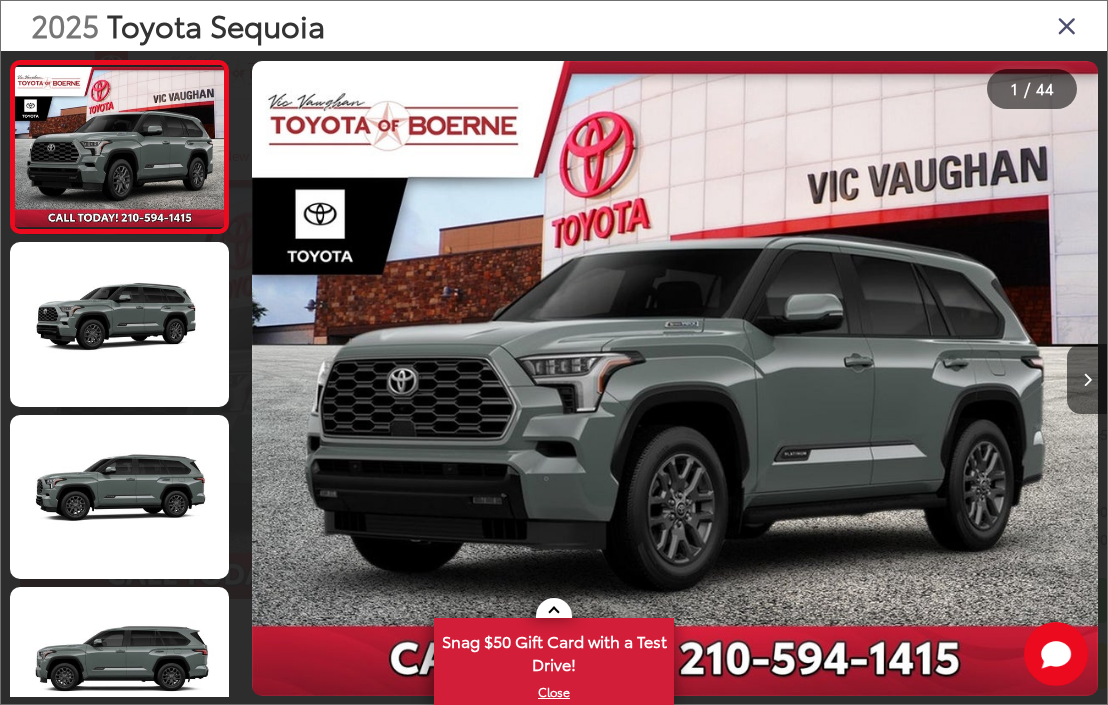 click at bounding box center (675, 378) 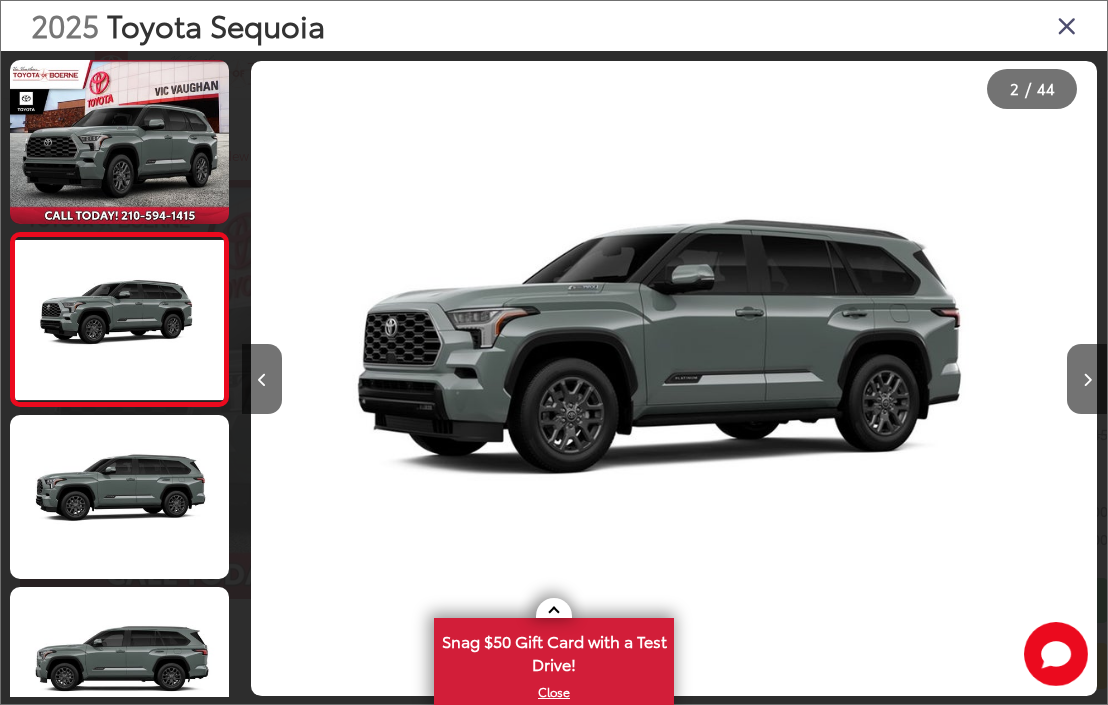 click at bounding box center [1087, 379] 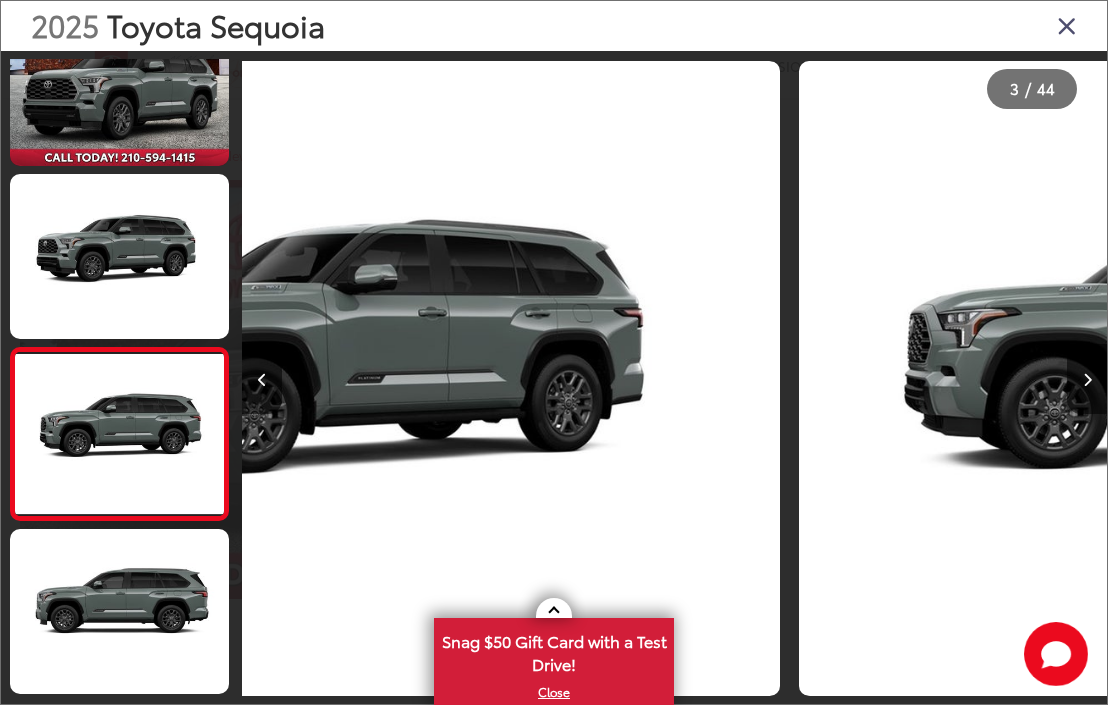scroll, scrollTop: 153, scrollLeft: 0, axis: vertical 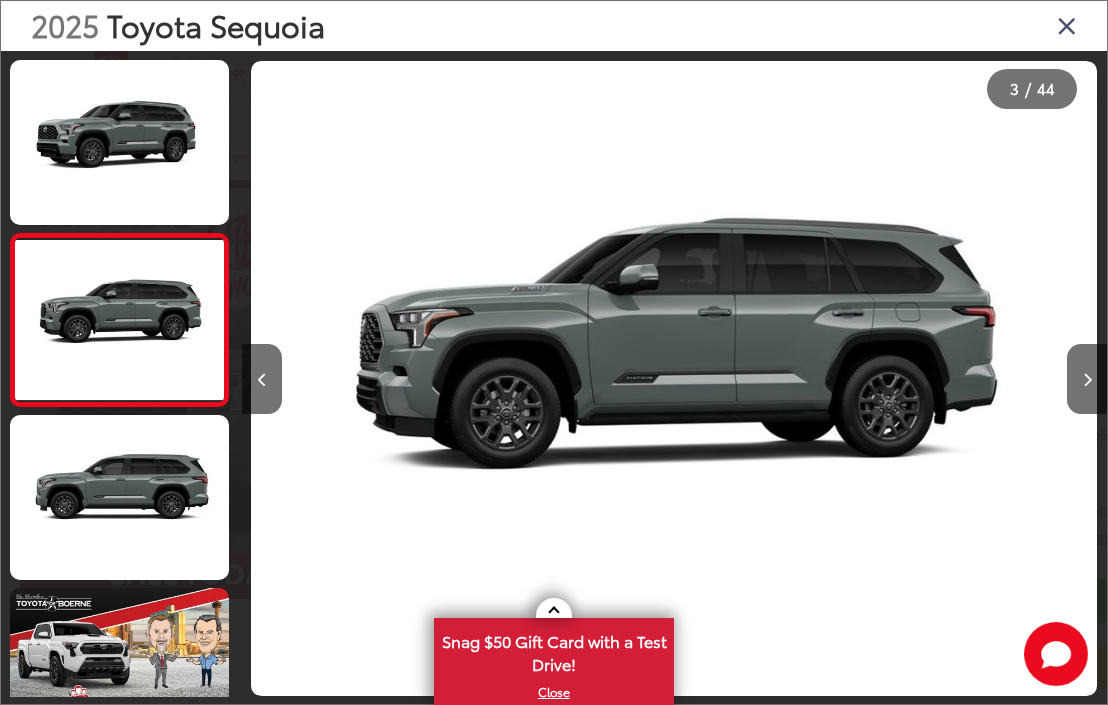 click at bounding box center (674, 378) 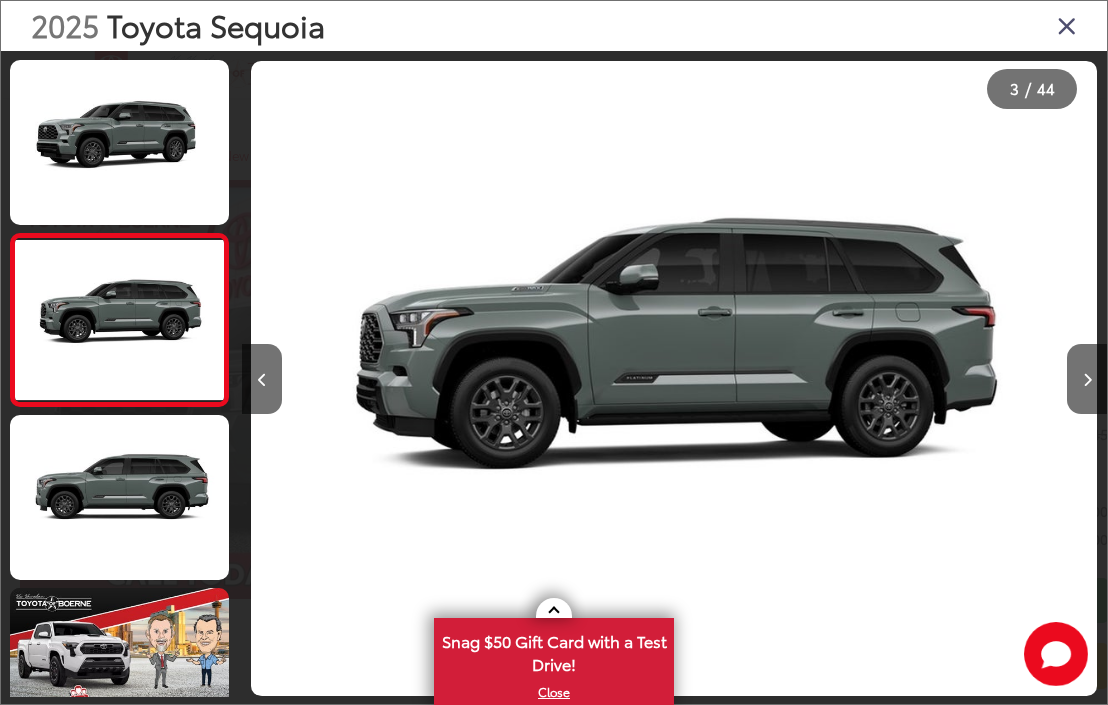 click at bounding box center [674, 378] 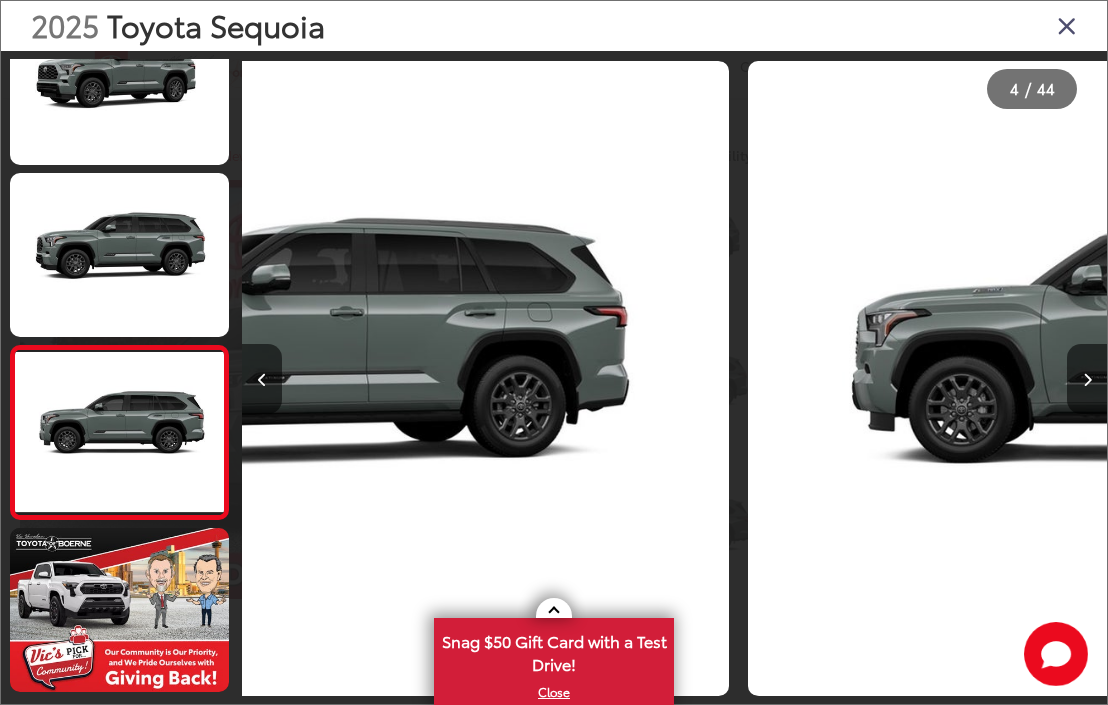 scroll, scrollTop: 291, scrollLeft: 0, axis: vertical 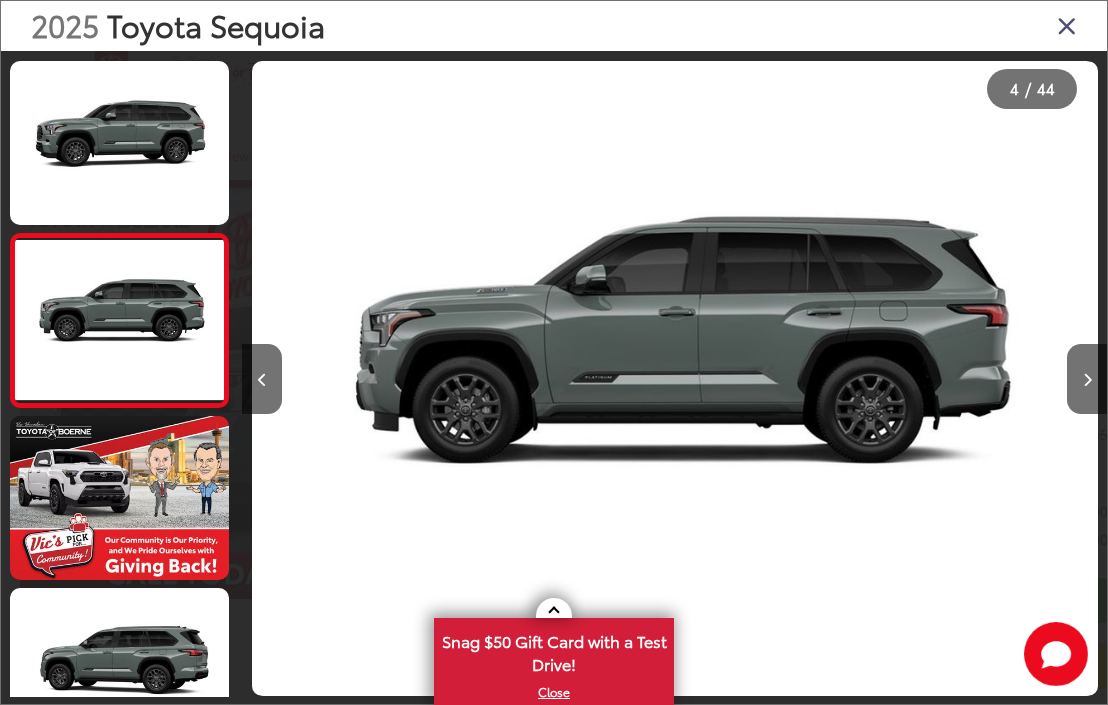 click at bounding box center [1087, 379] 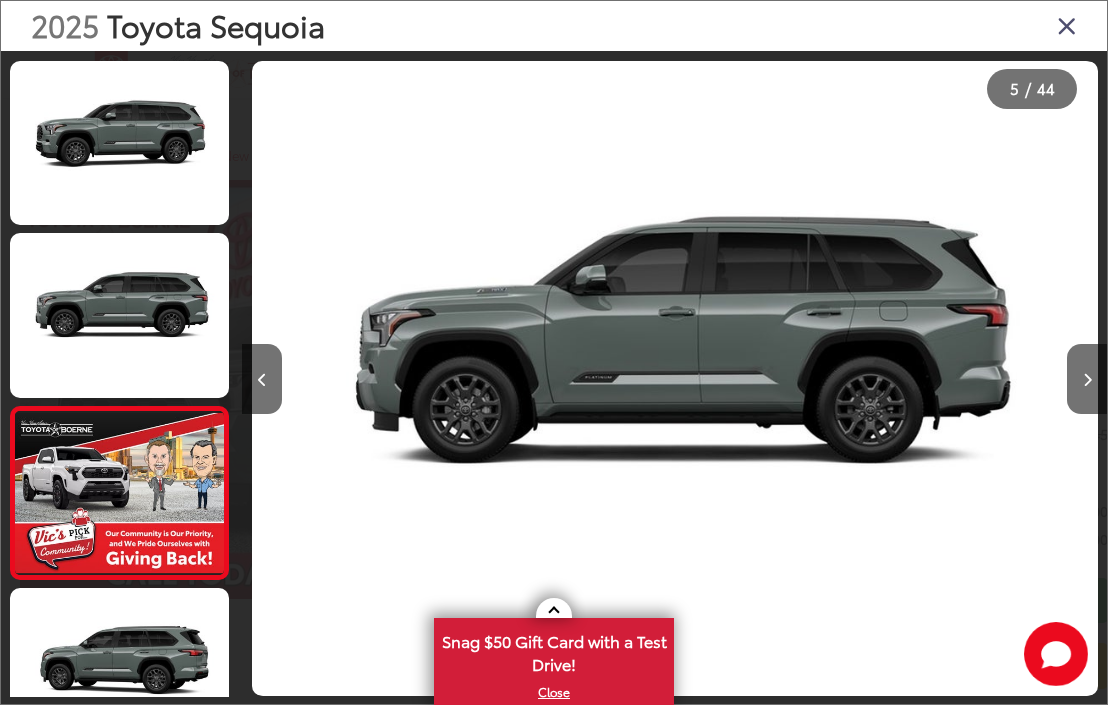 scroll, scrollTop: 0, scrollLeft: 3385, axis: horizontal 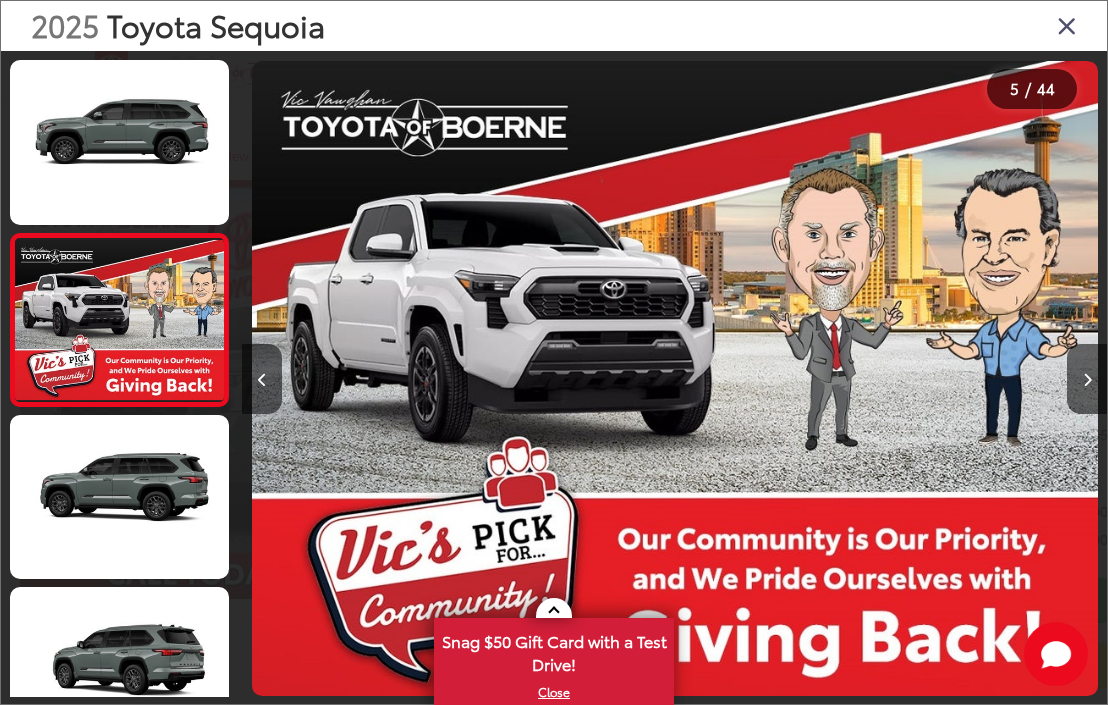 click at bounding box center [1087, 379] 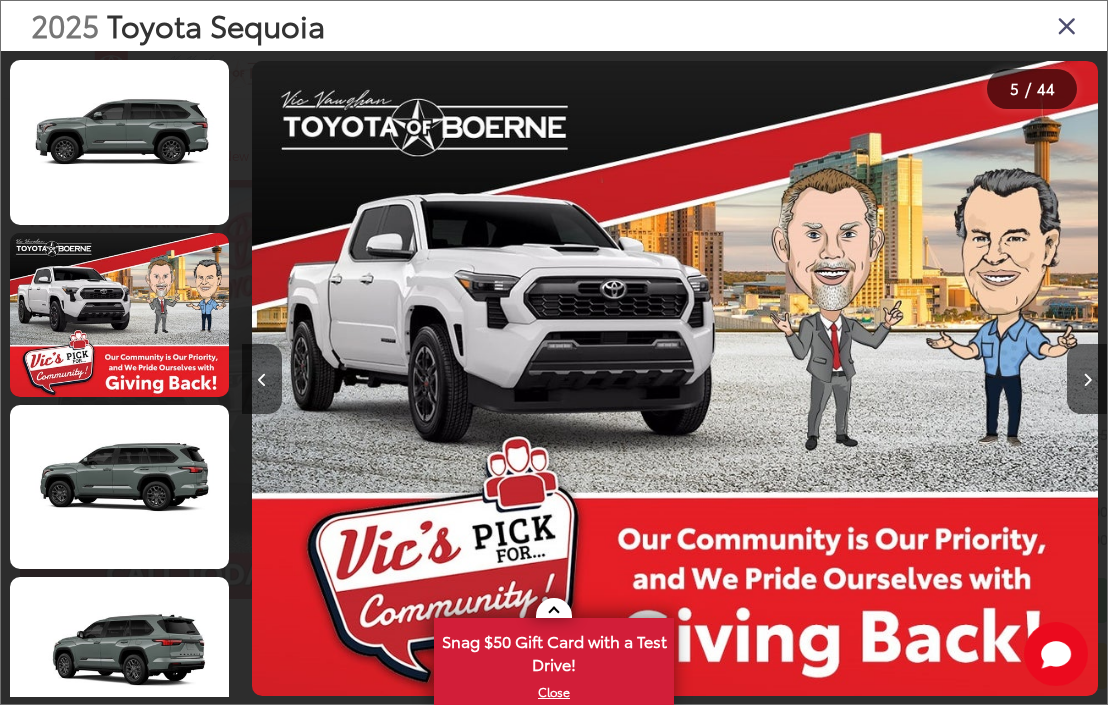 scroll, scrollTop: 0, scrollLeft: 3806, axis: horizontal 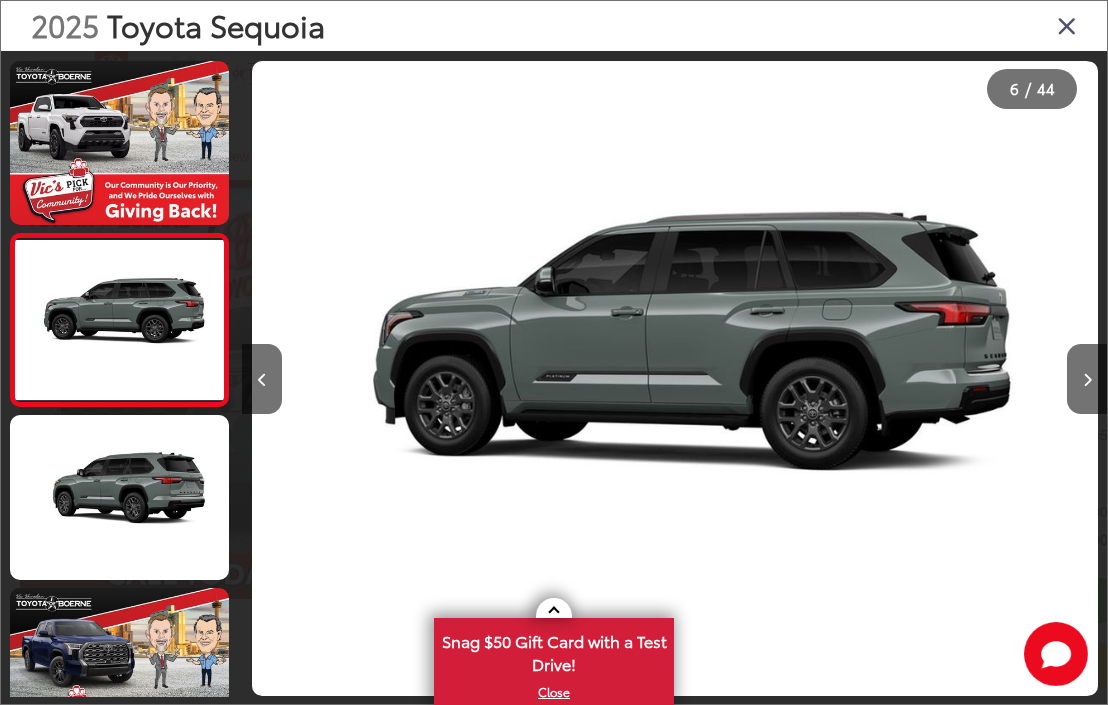 click at bounding box center (1087, 379) 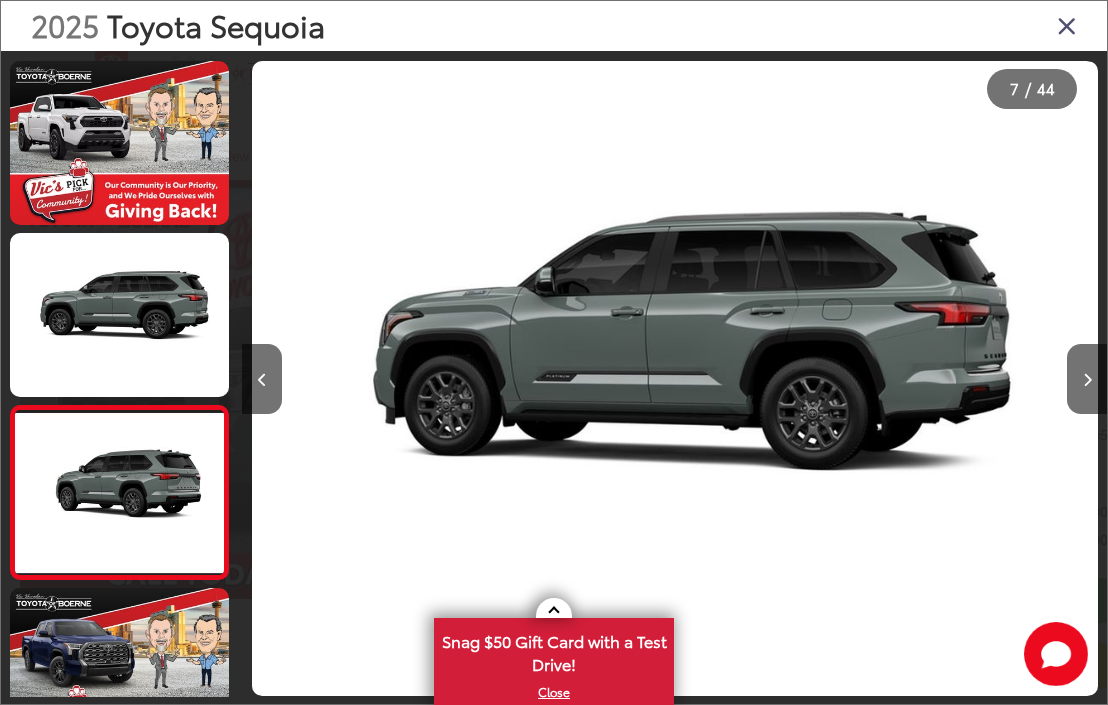 scroll, scrollTop: 0, scrollLeft: 5115, axis: horizontal 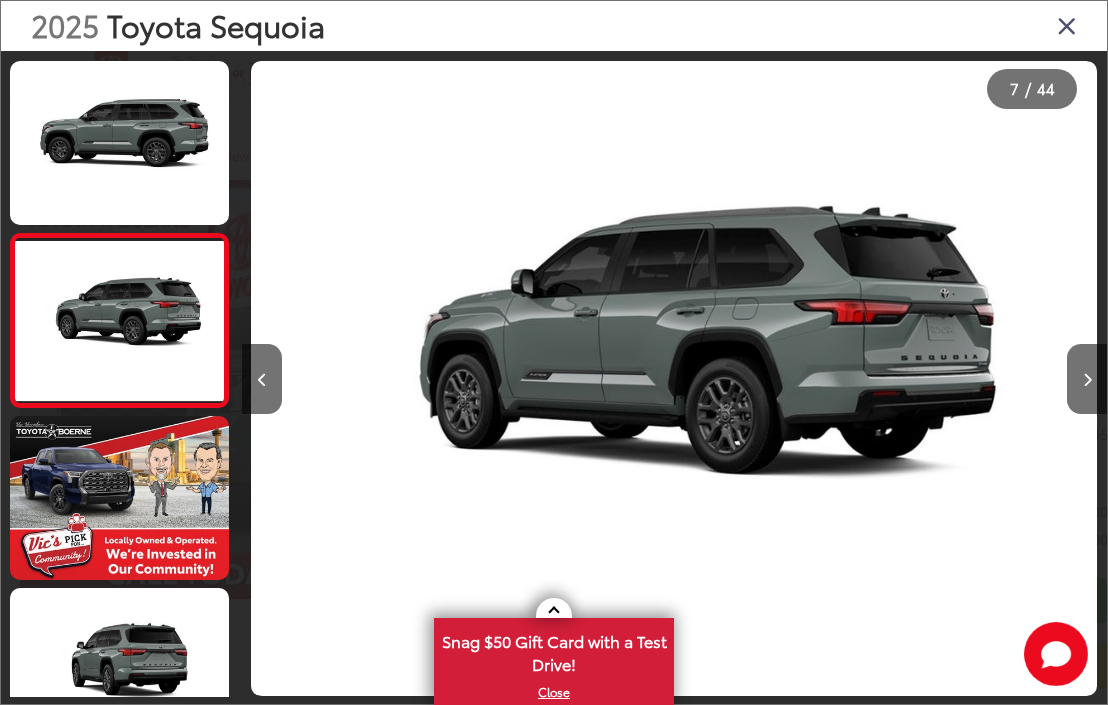 click at bounding box center [1087, 379] 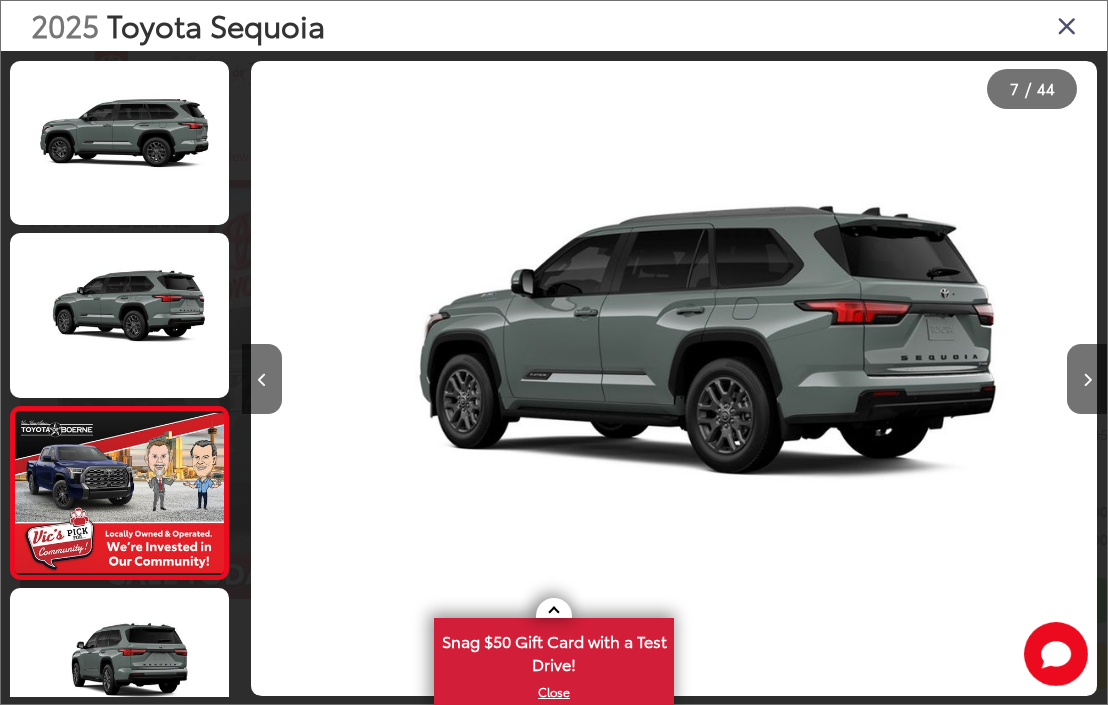 scroll, scrollTop: 0, scrollLeft: 6054, axis: horizontal 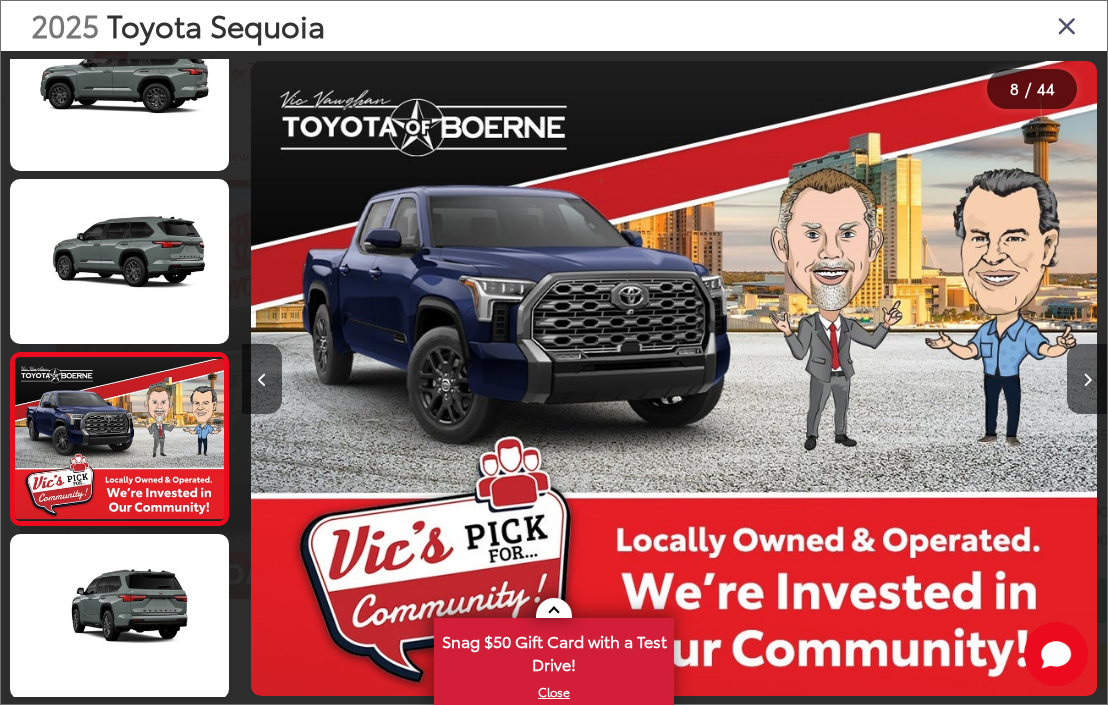 click at bounding box center (1087, 379) 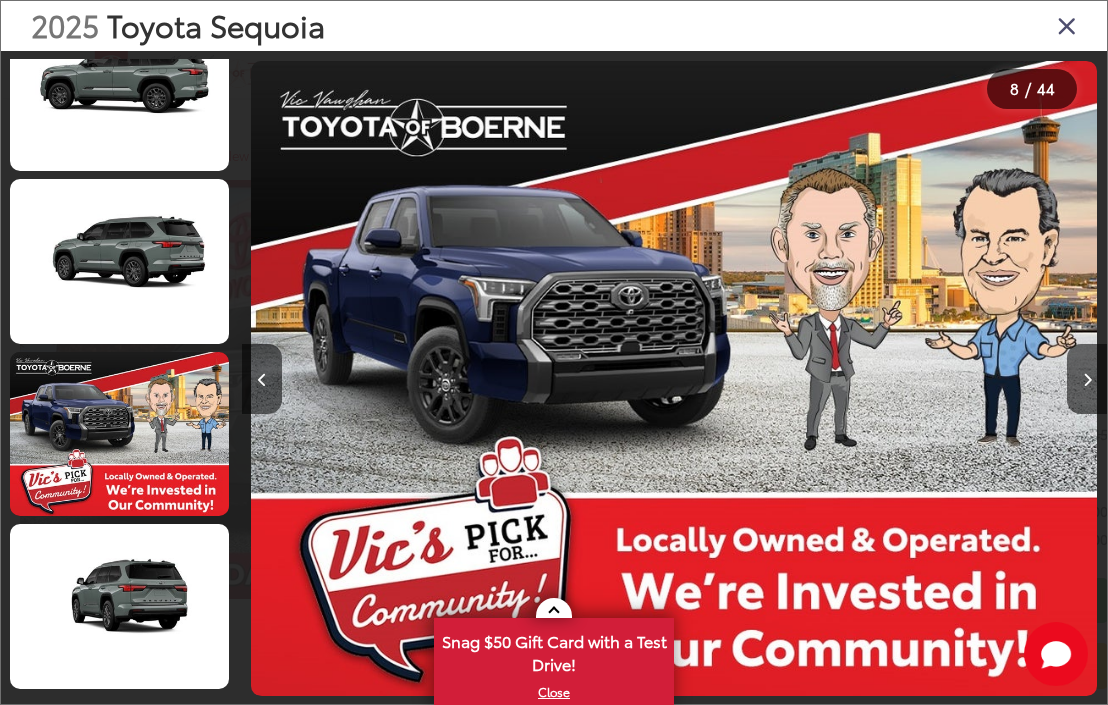 scroll, scrollTop: 1070, scrollLeft: 0, axis: vertical 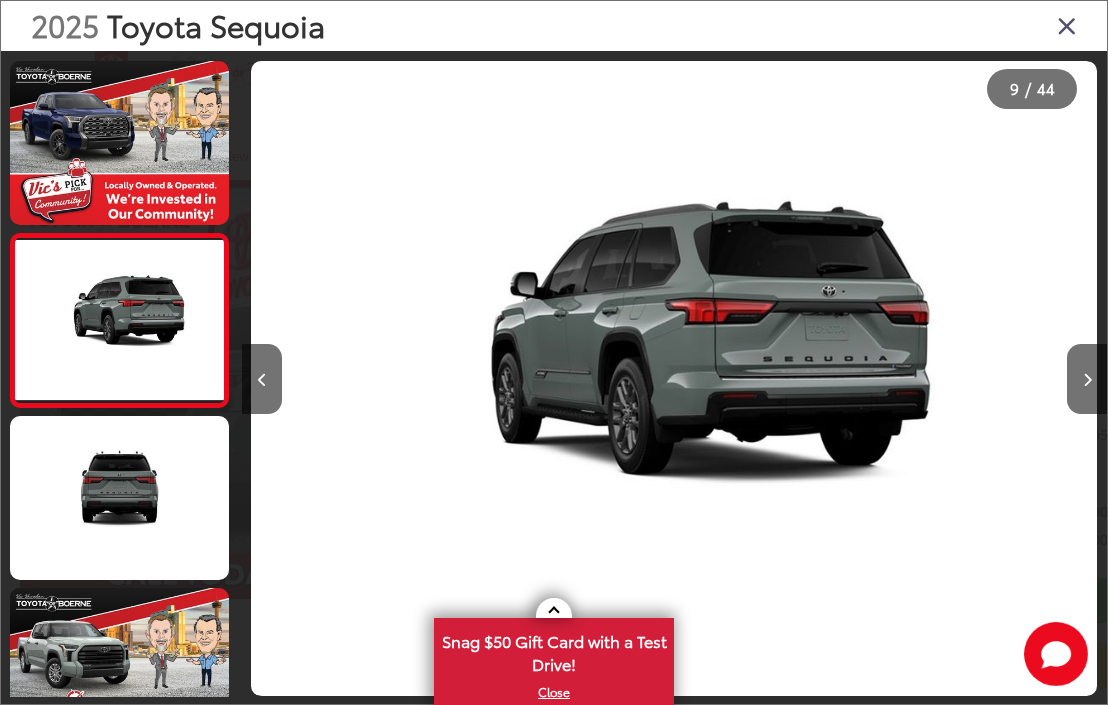 click at bounding box center [1087, 379] 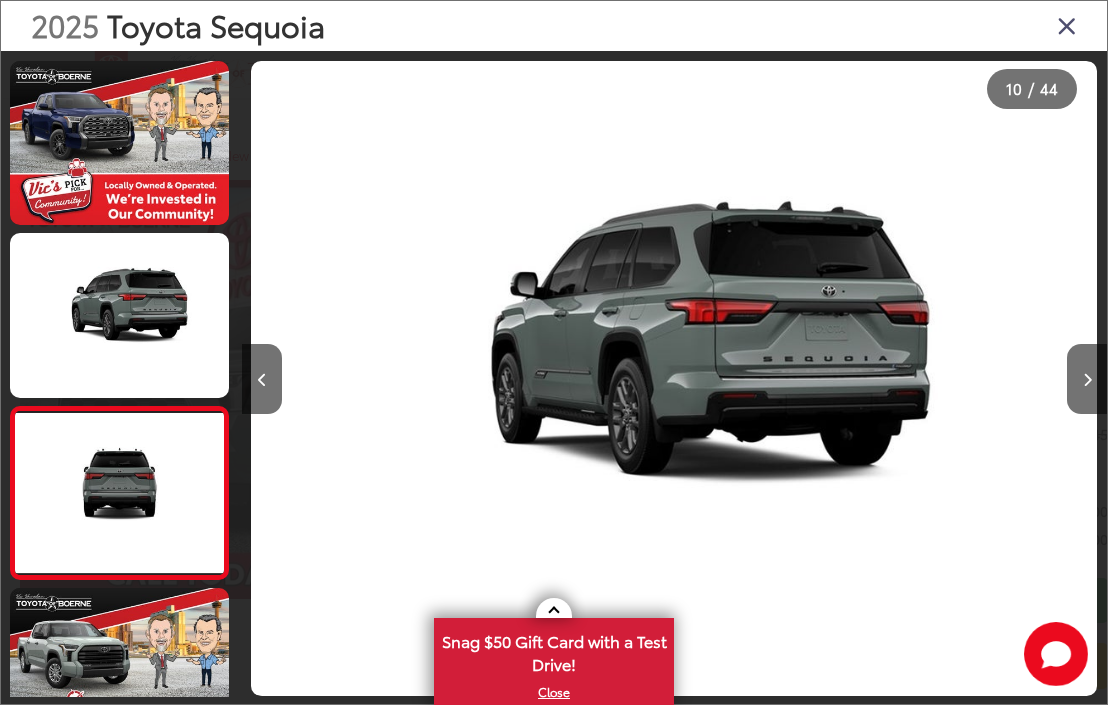 scroll 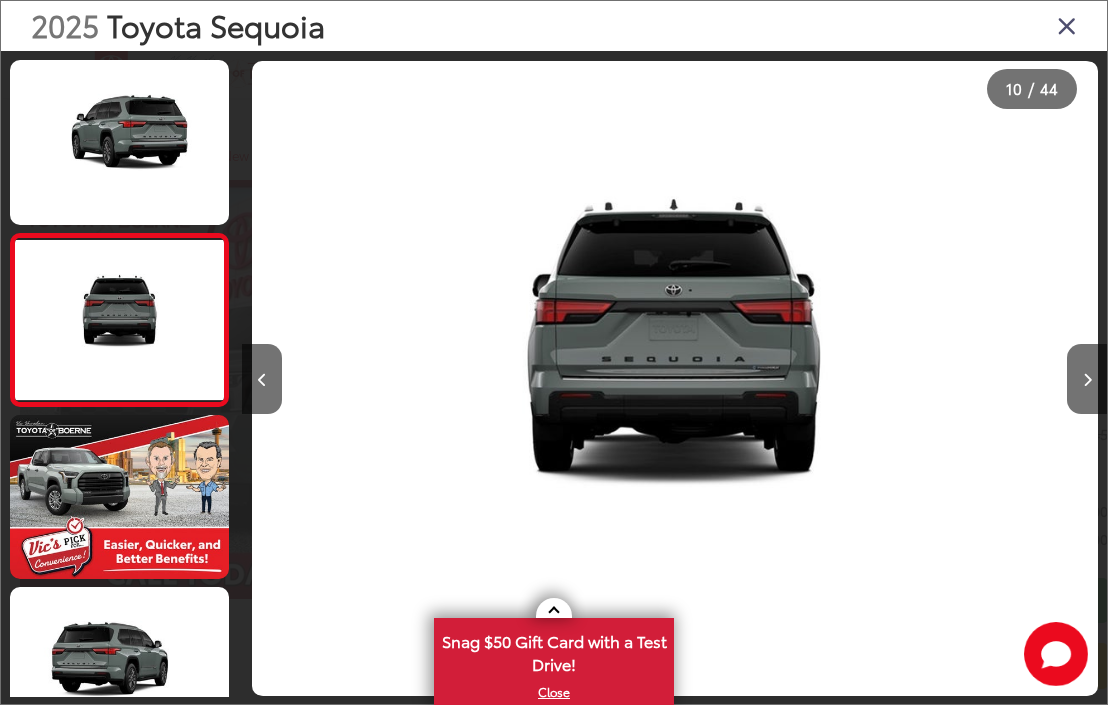 click at bounding box center (1087, 379) 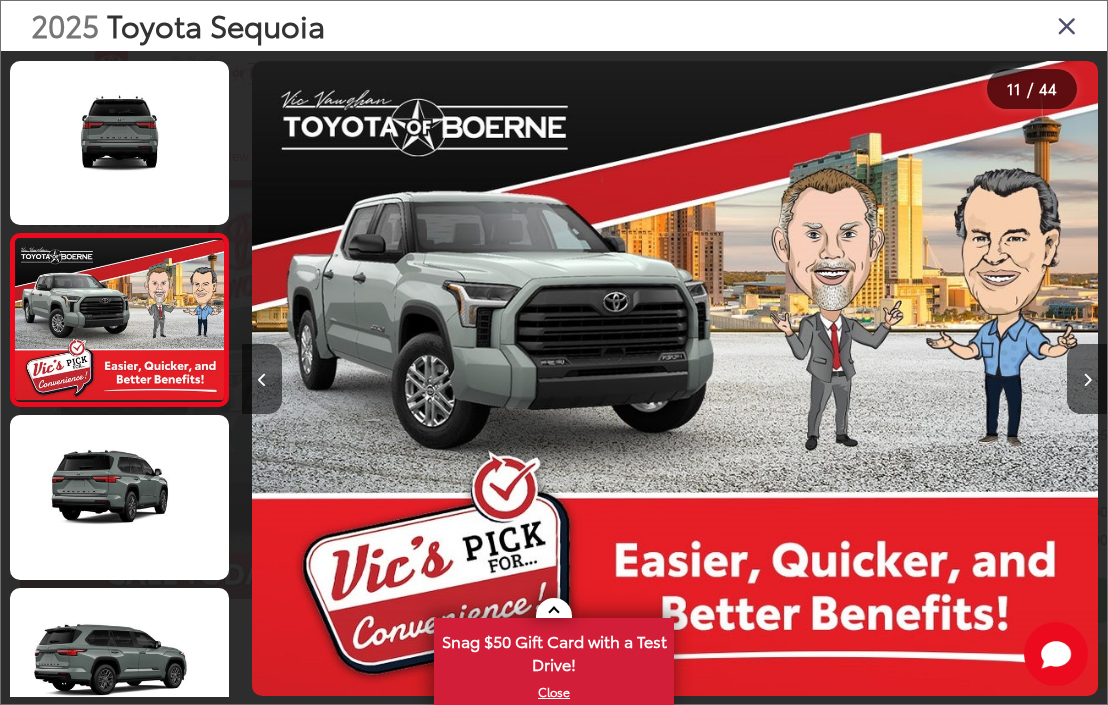 click at bounding box center [1087, 379] 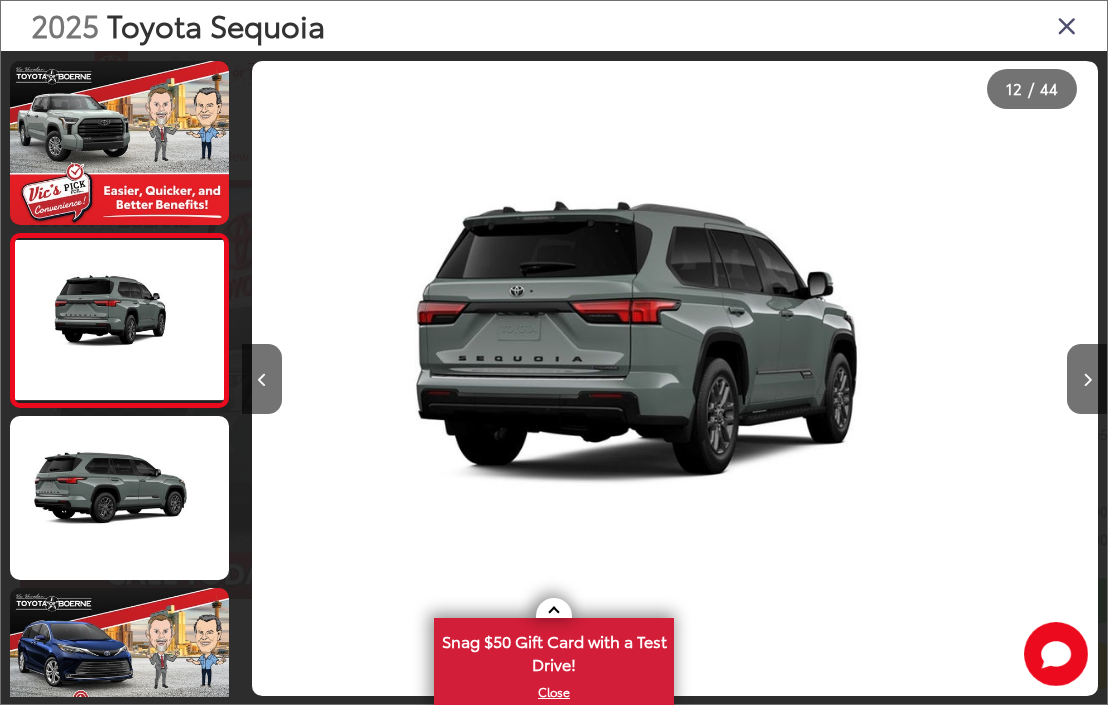 click at bounding box center [1087, 379] 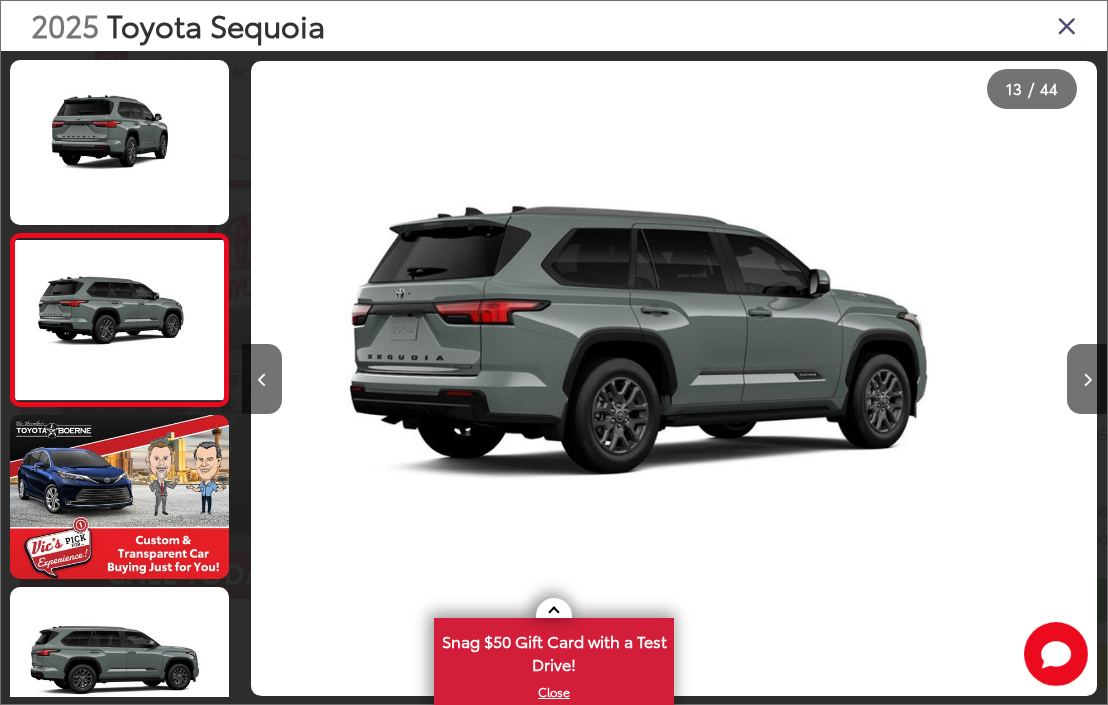 click at bounding box center [1087, 380] 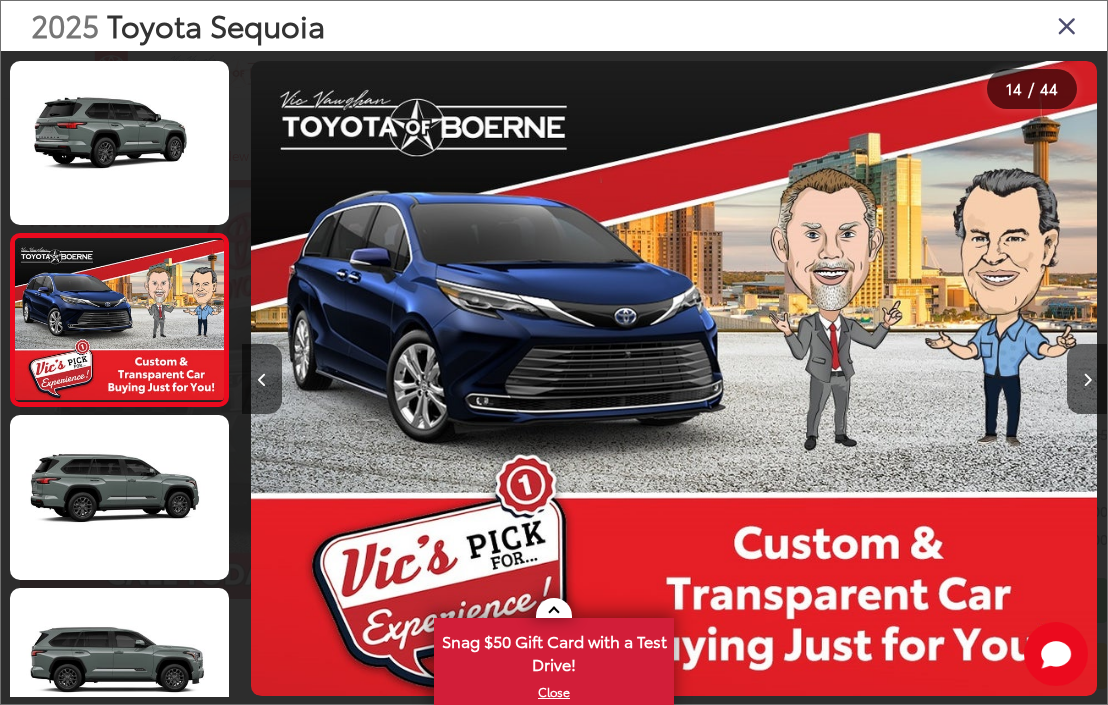 click at bounding box center (1087, 380) 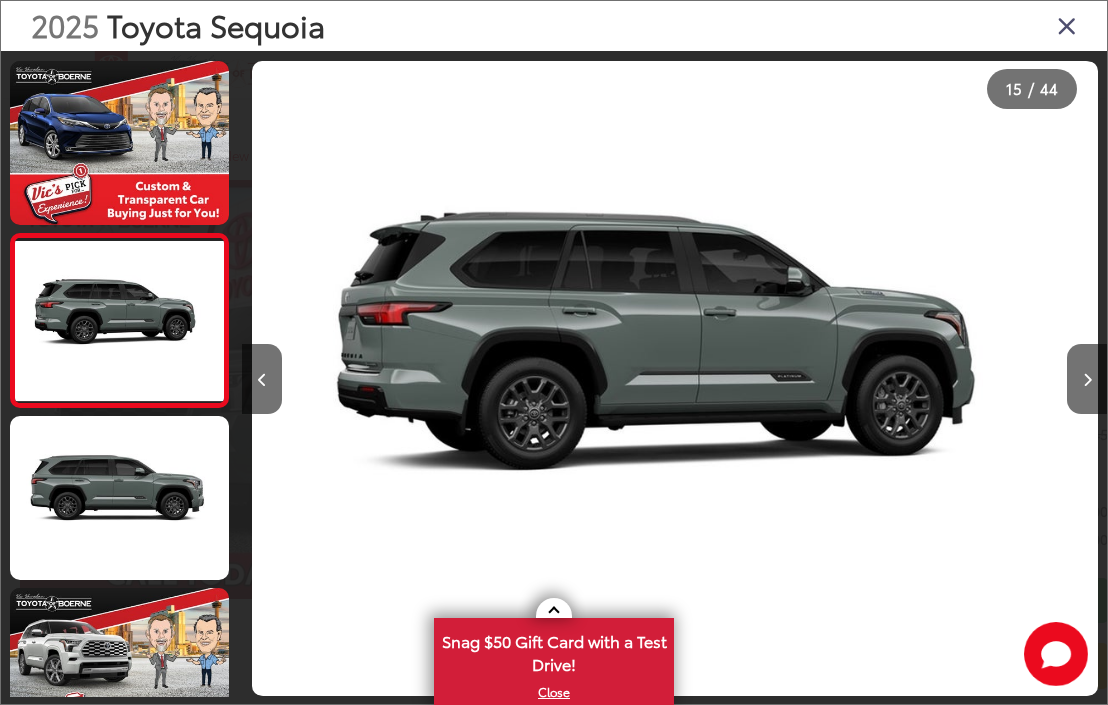 click at bounding box center (1087, 380) 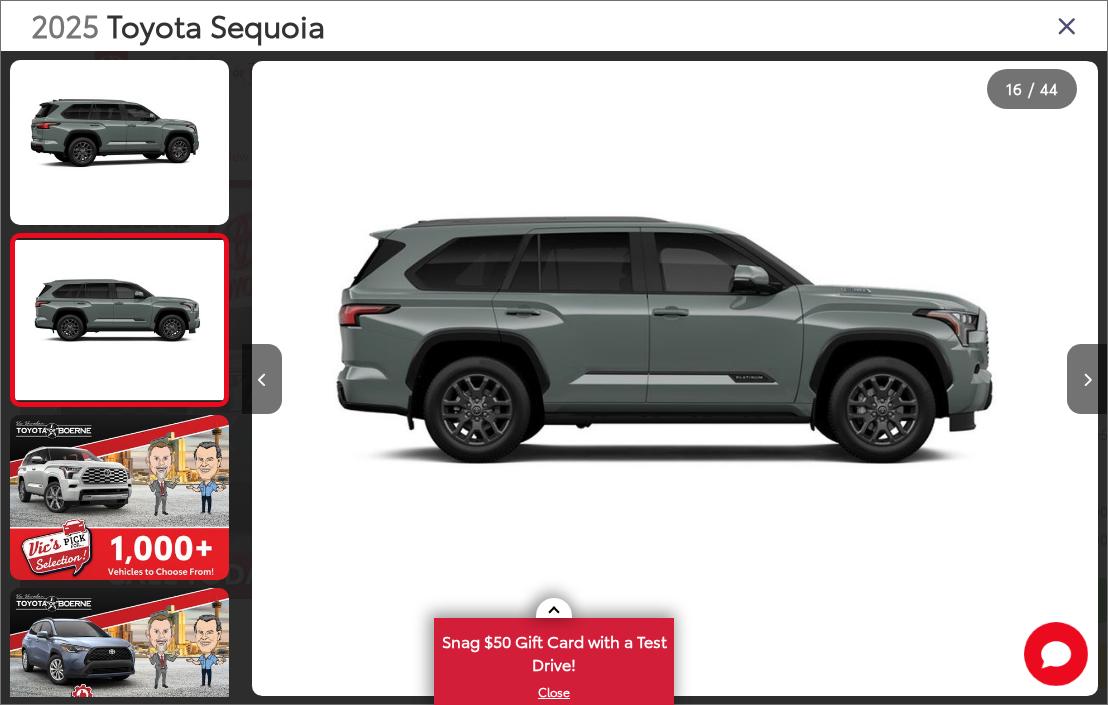 click at bounding box center (1087, 379) 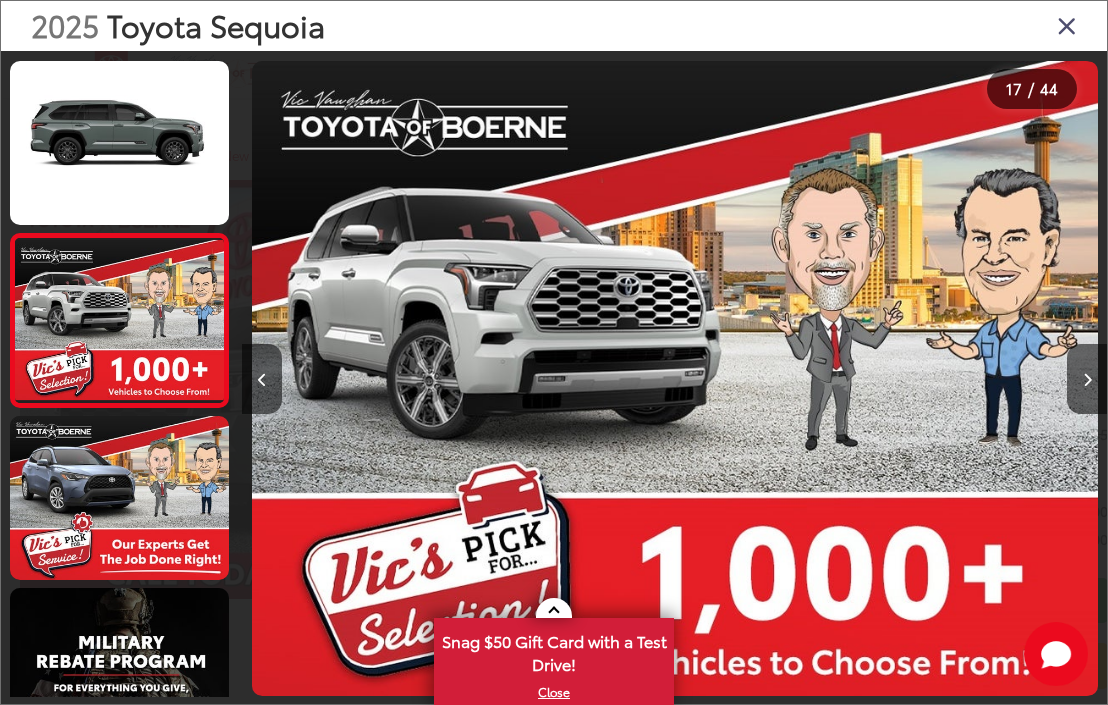 click at bounding box center (1087, 379) 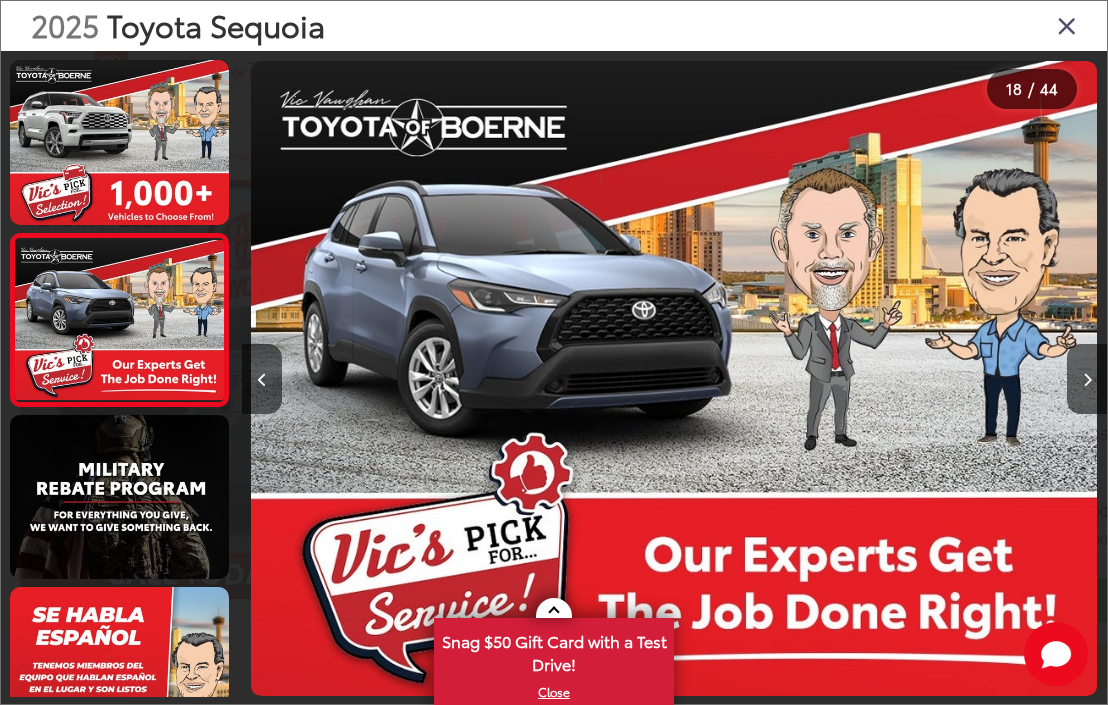 click at bounding box center [1087, 379] 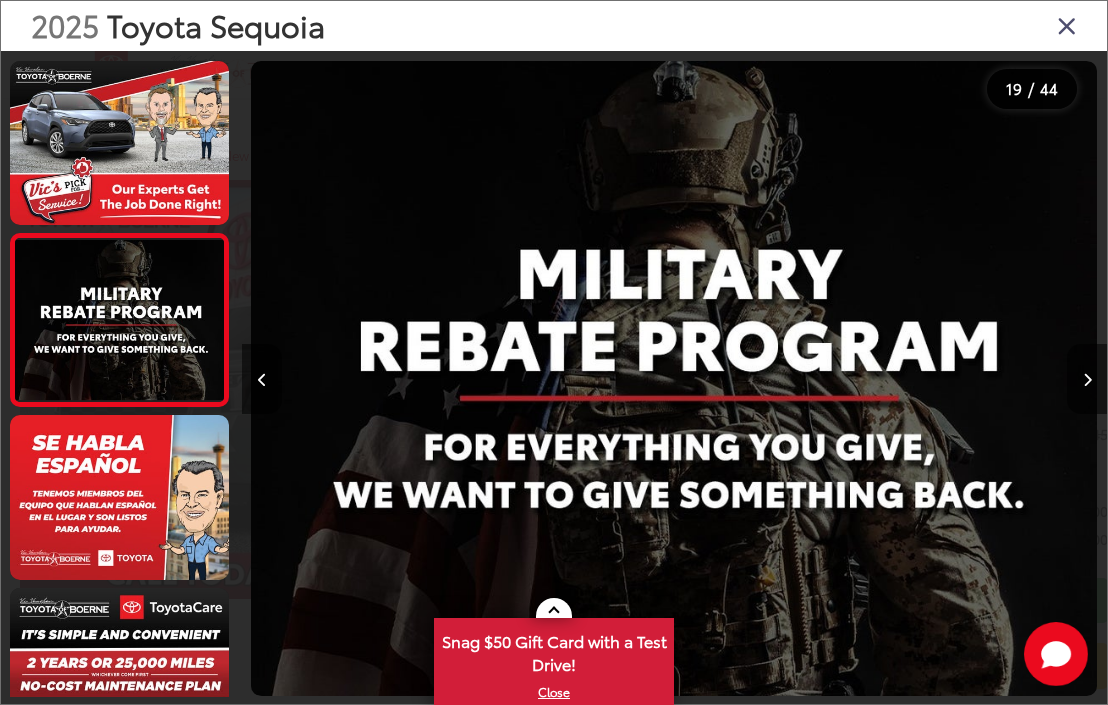 click at bounding box center [1087, 379] 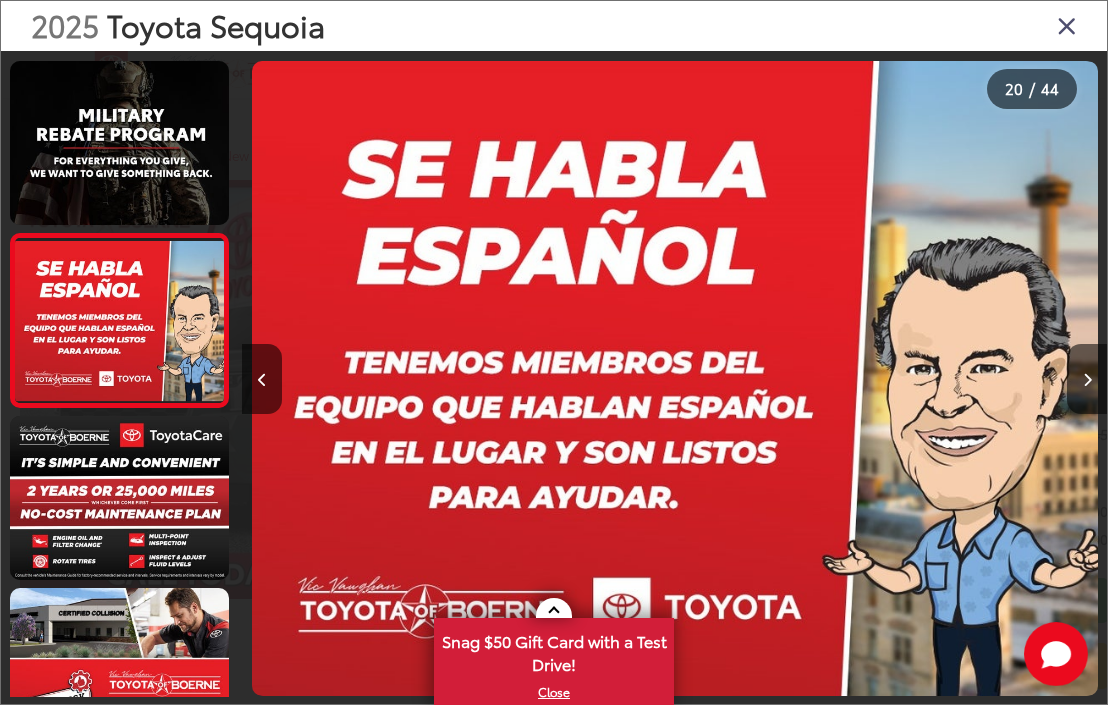 click at bounding box center (1087, 380) 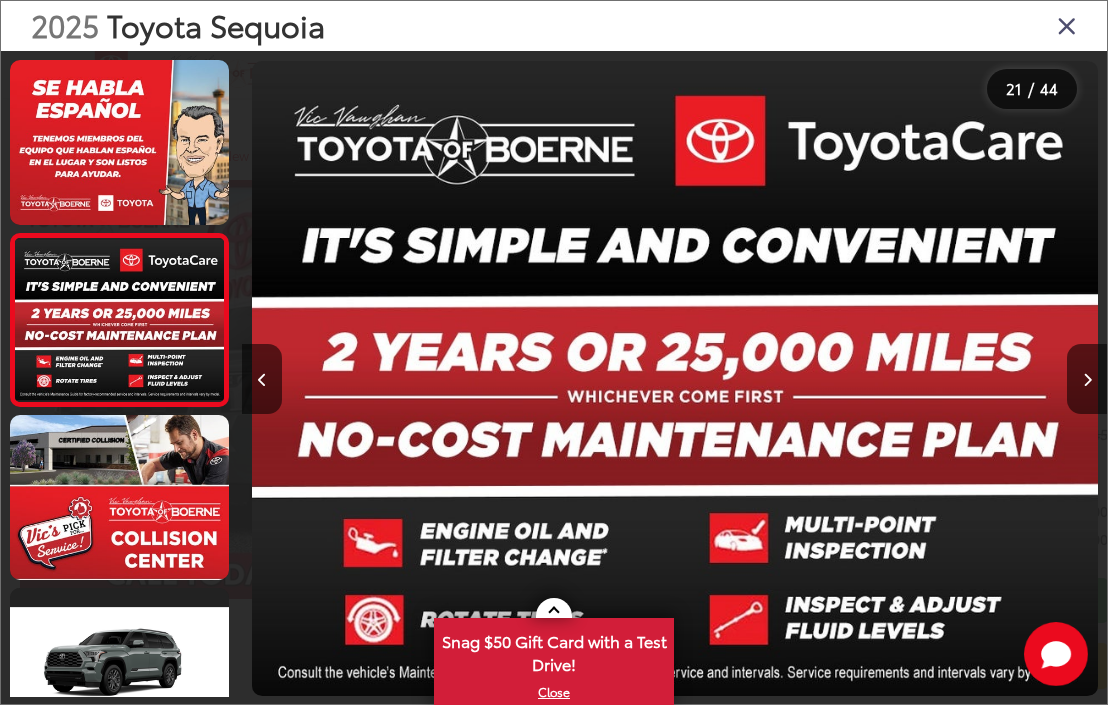 click at bounding box center [1087, 379] 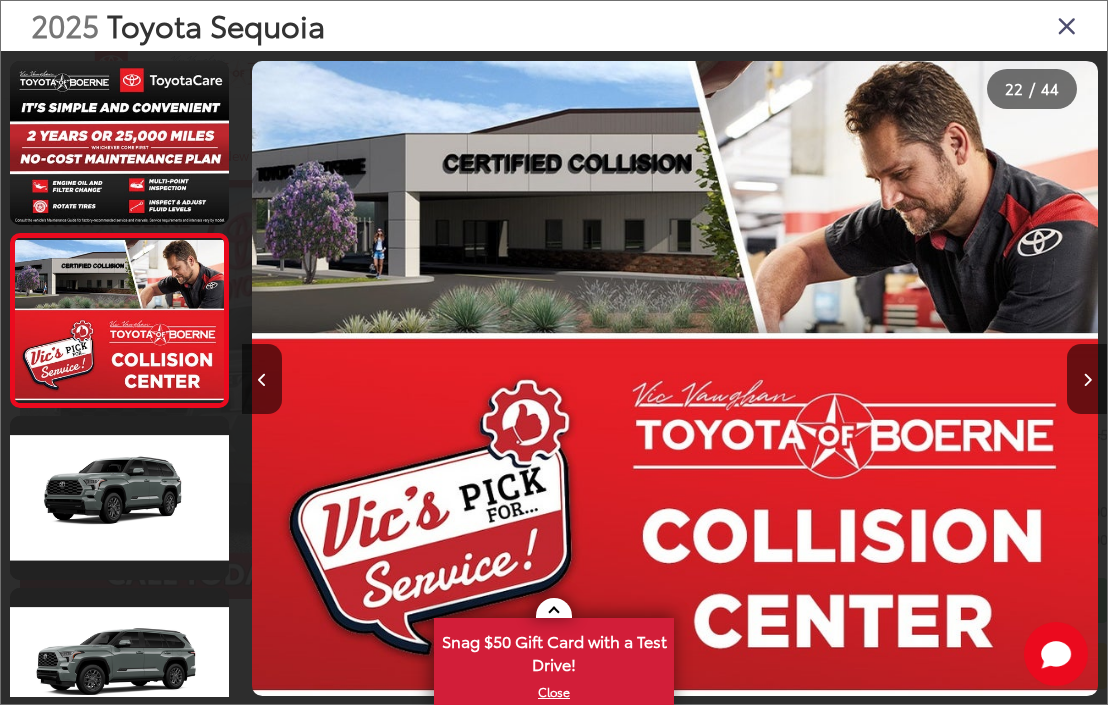 click at bounding box center (1087, 379) 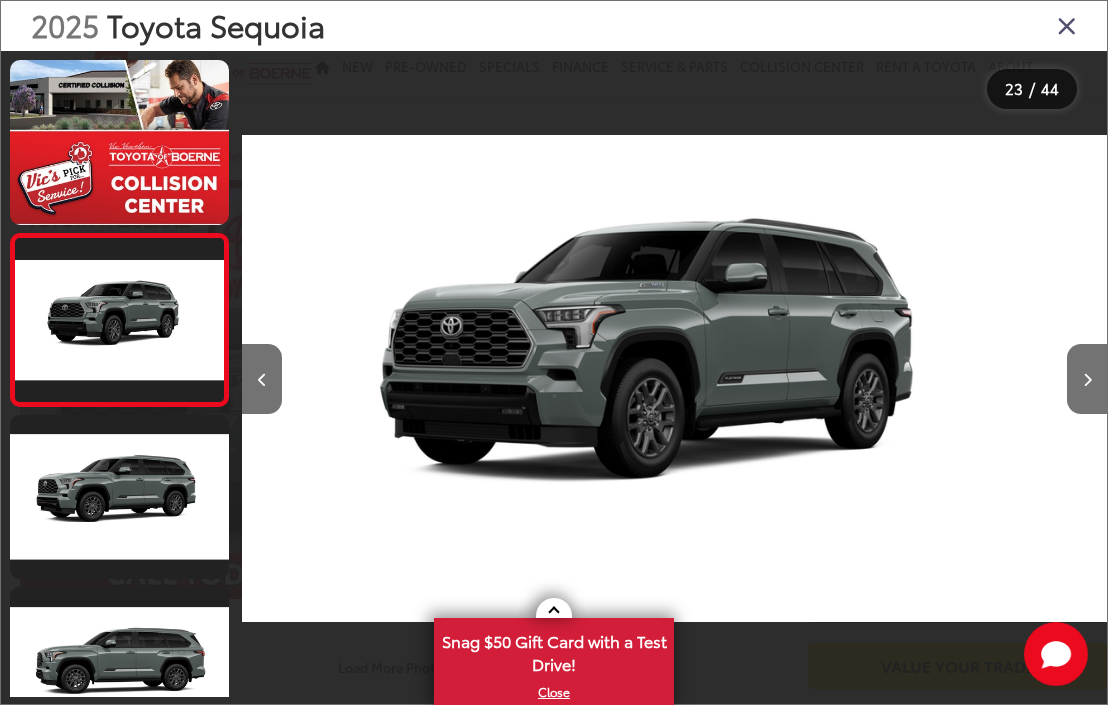 click at bounding box center [1087, 379] 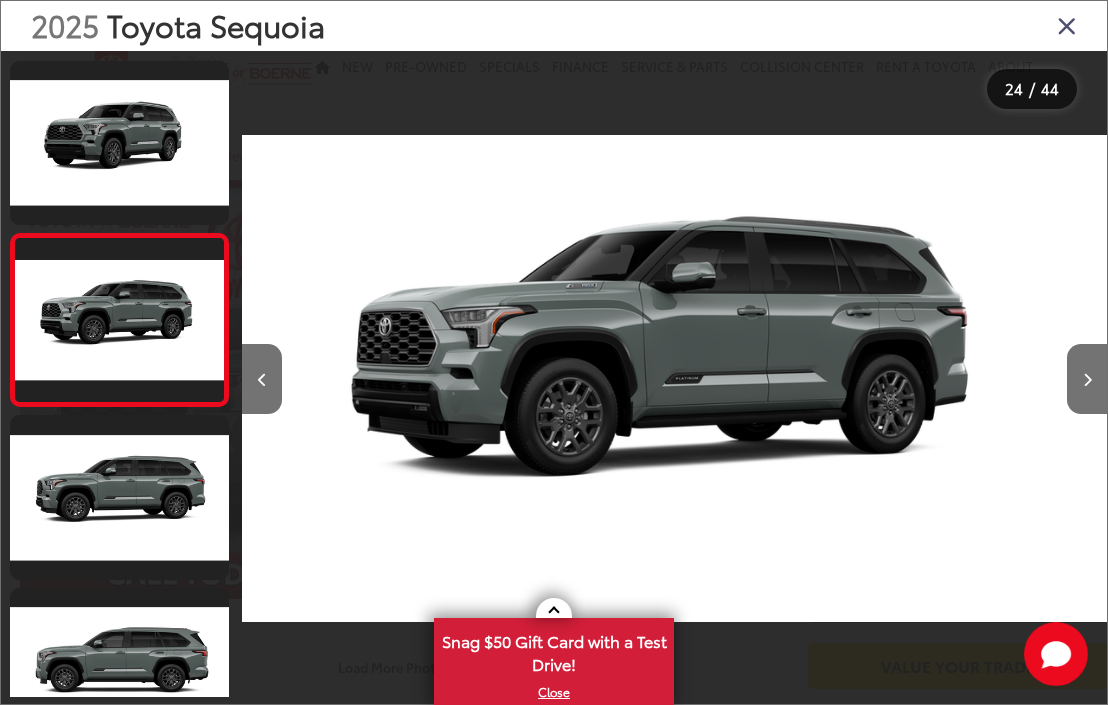 click at bounding box center (1067, 25) 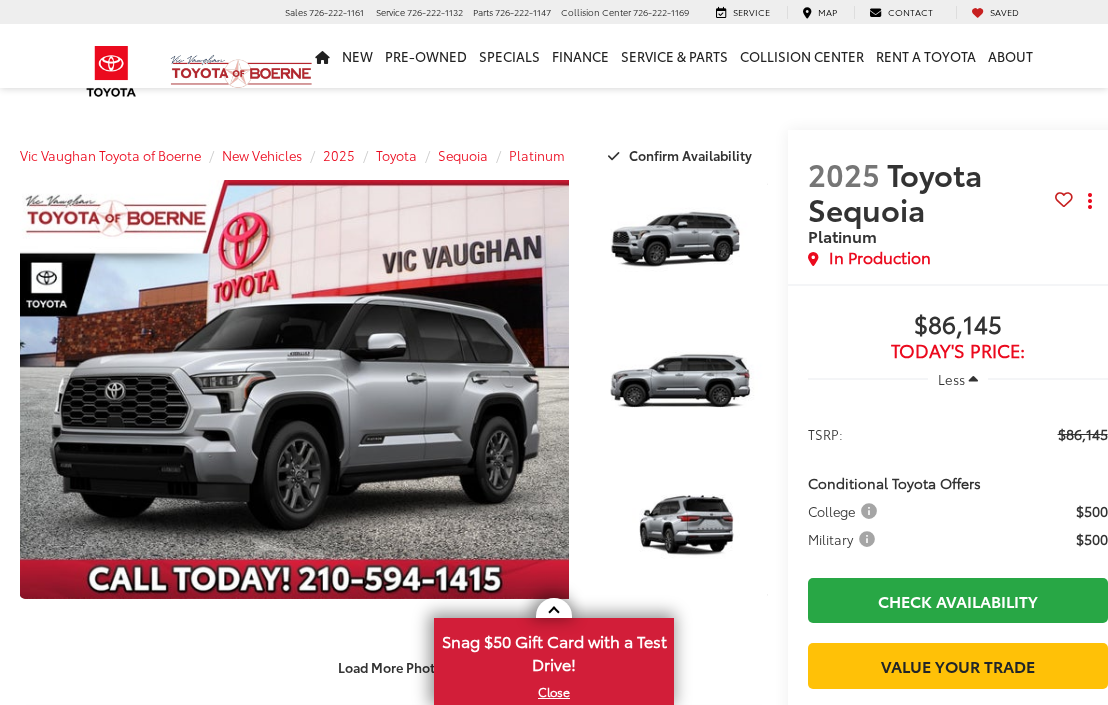 scroll, scrollTop: 0, scrollLeft: 0, axis: both 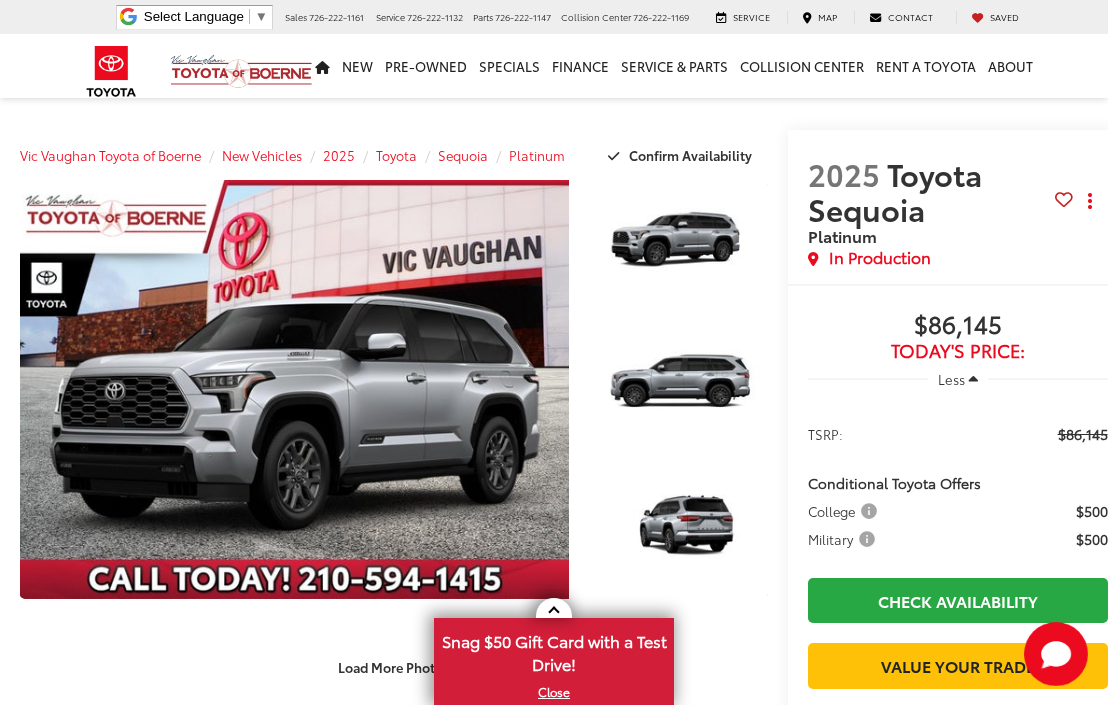 click at bounding box center (294, 389) 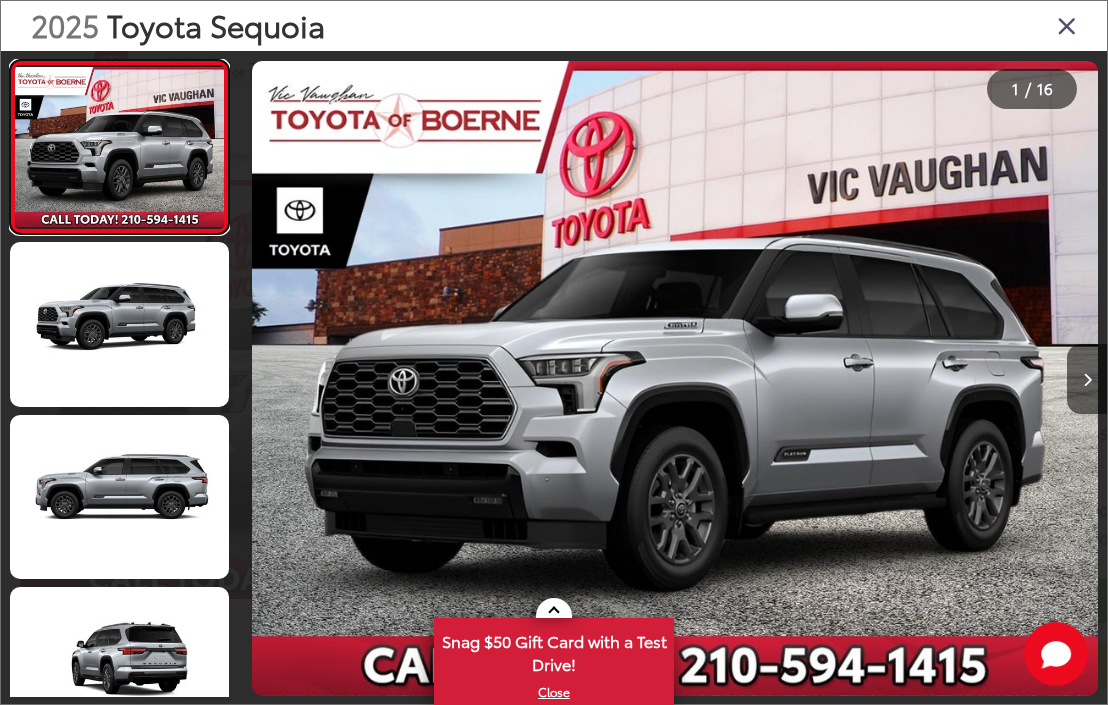 scroll, scrollTop: 0, scrollLeft: 0, axis: both 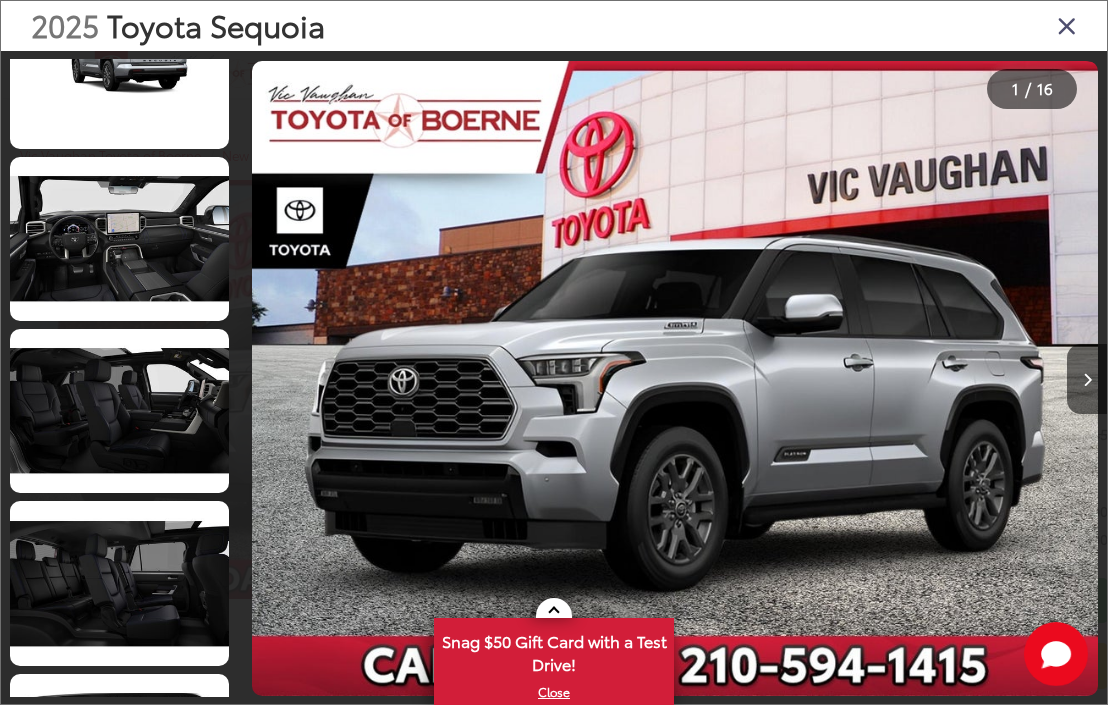 click at bounding box center [119, 239] 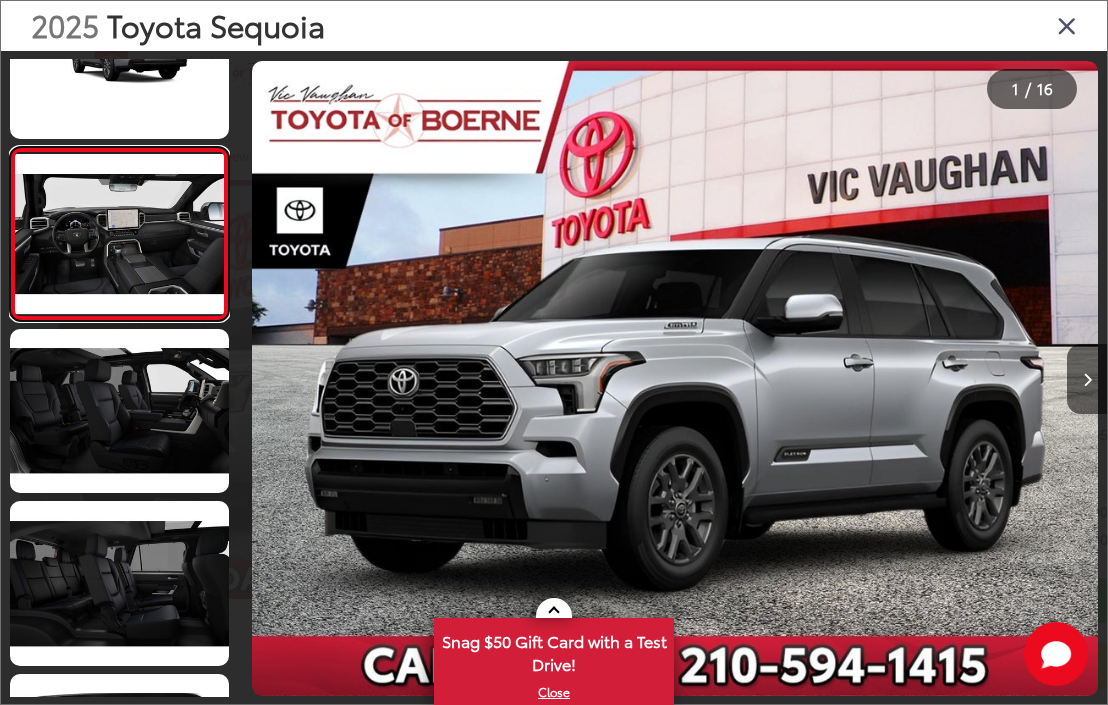 scroll, scrollTop: 0, scrollLeft: 1374, axis: horizontal 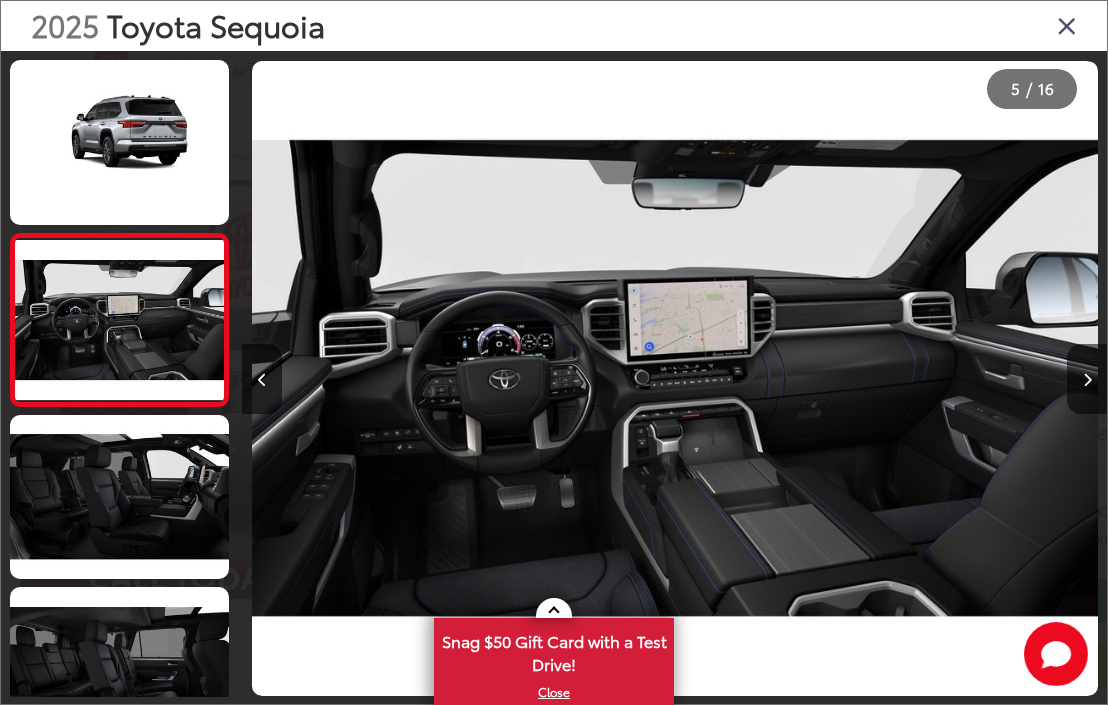 click at bounding box center [1087, 379] 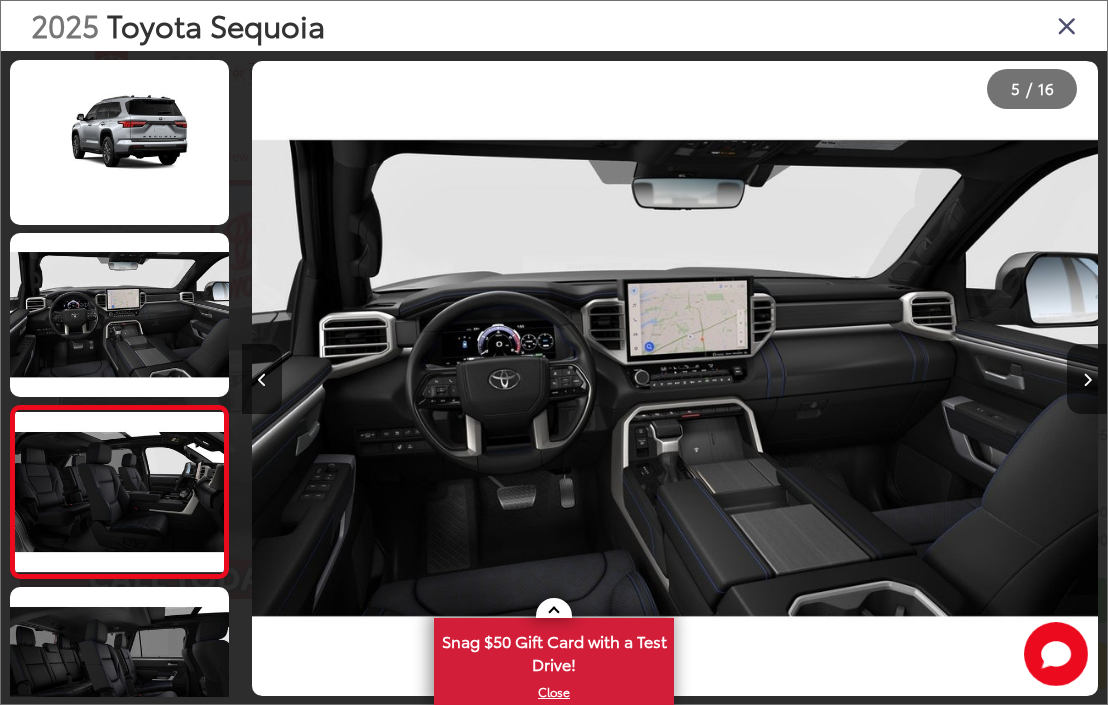 scroll, scrollTop: 0, scrollLeft: 3769, axis: horizontal 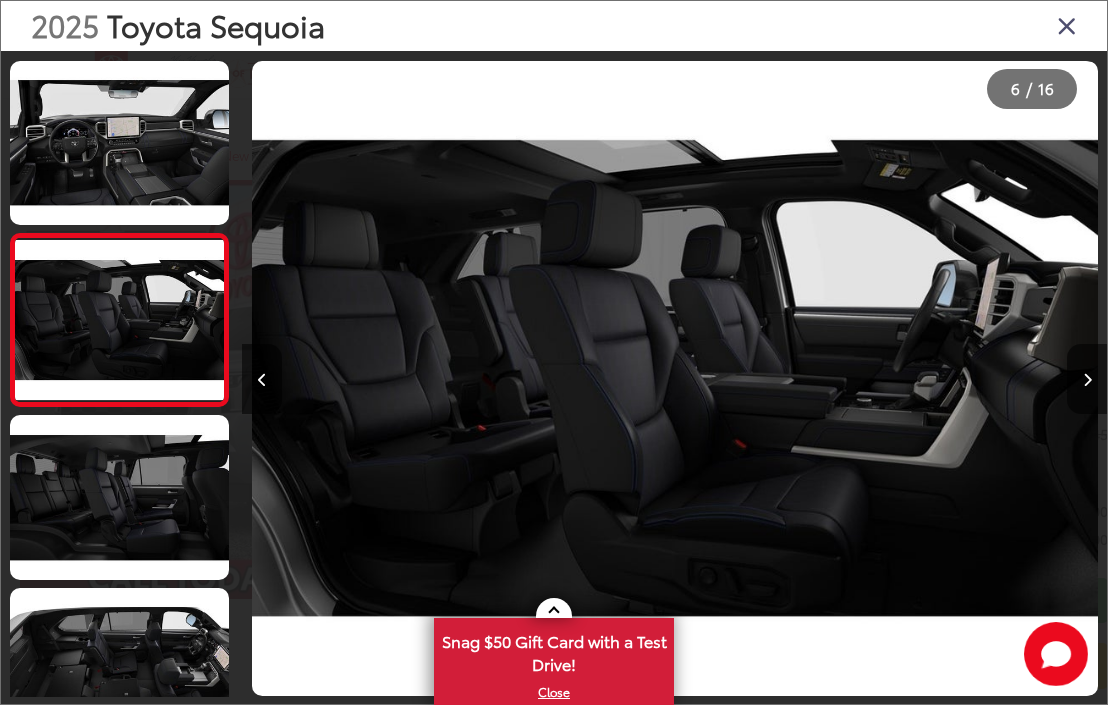 click at bounding box center (1087, 379) 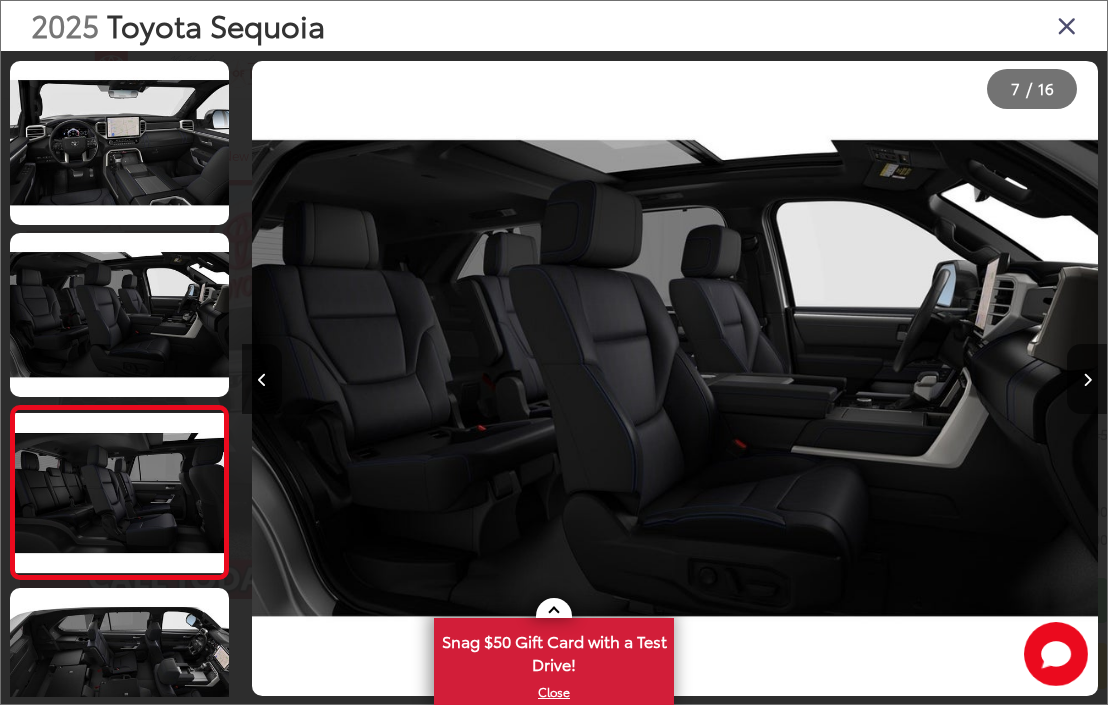 scroll, scrollTop: 0, scrollLeft: 5009, axis: horizontal 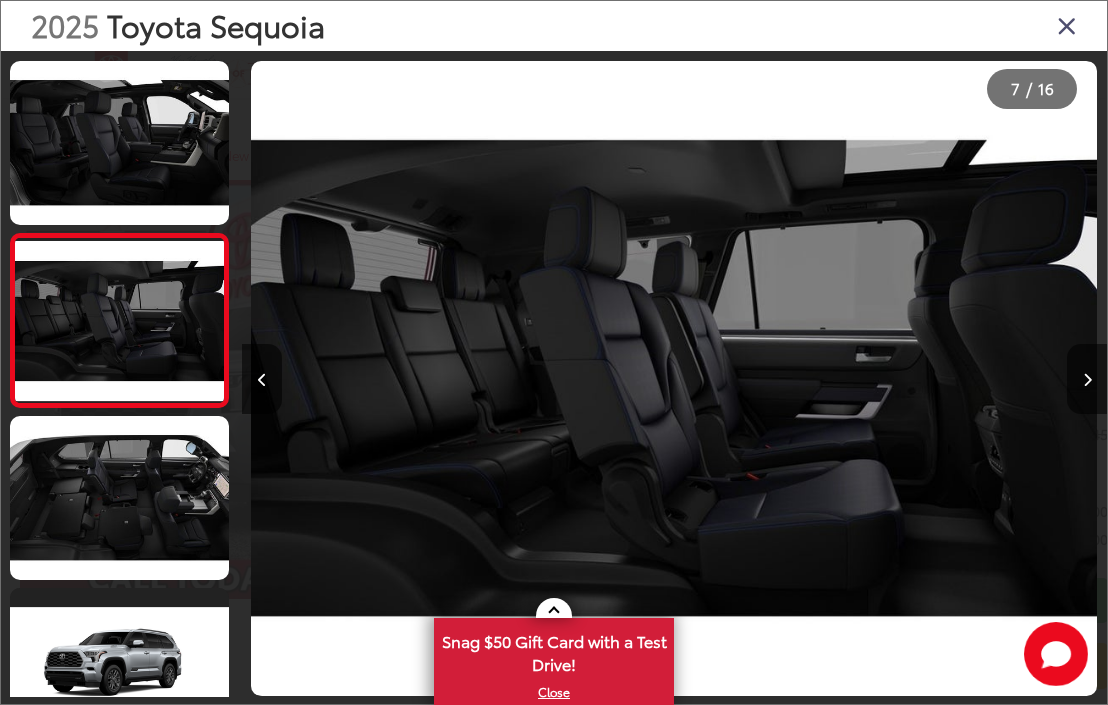 click at bounding box center (1087, 379) 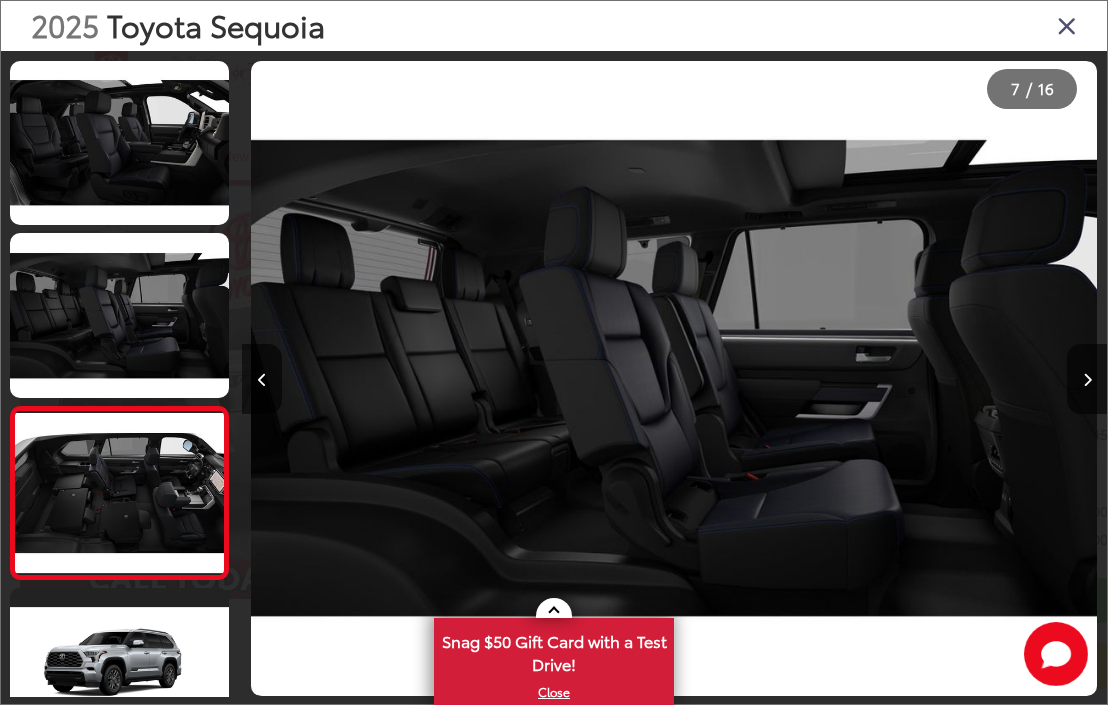 scroll, scrollTop: 0, scrollLeft: 5915, axis: horizontal 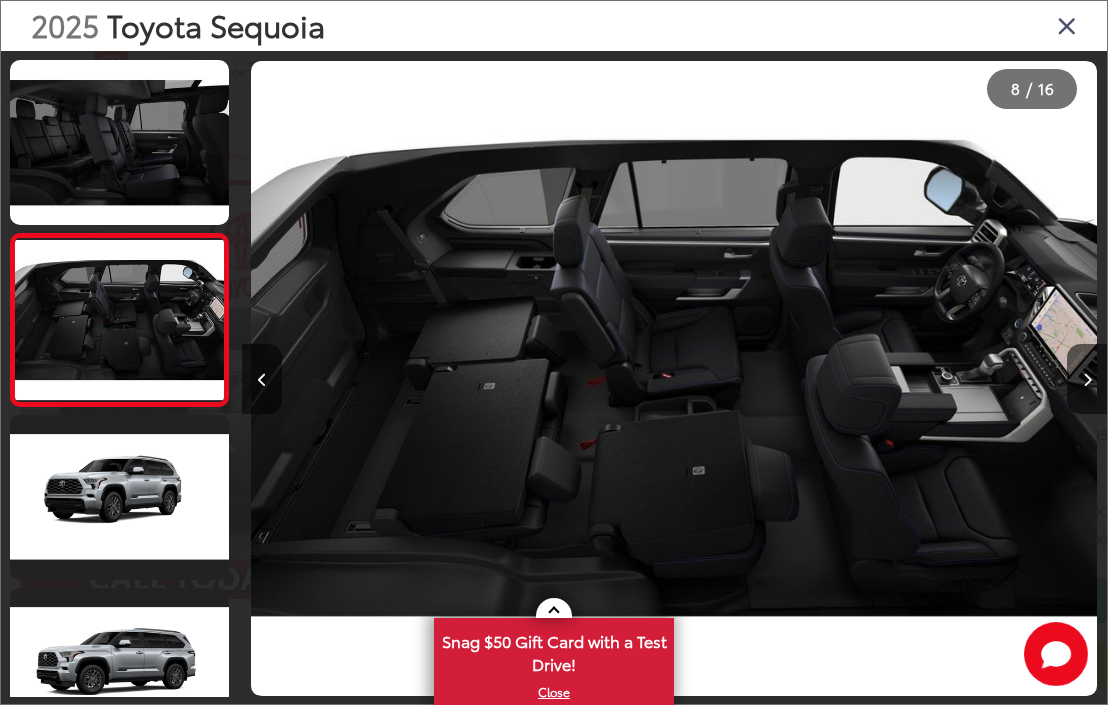 click at bounding box center (1087, 379) 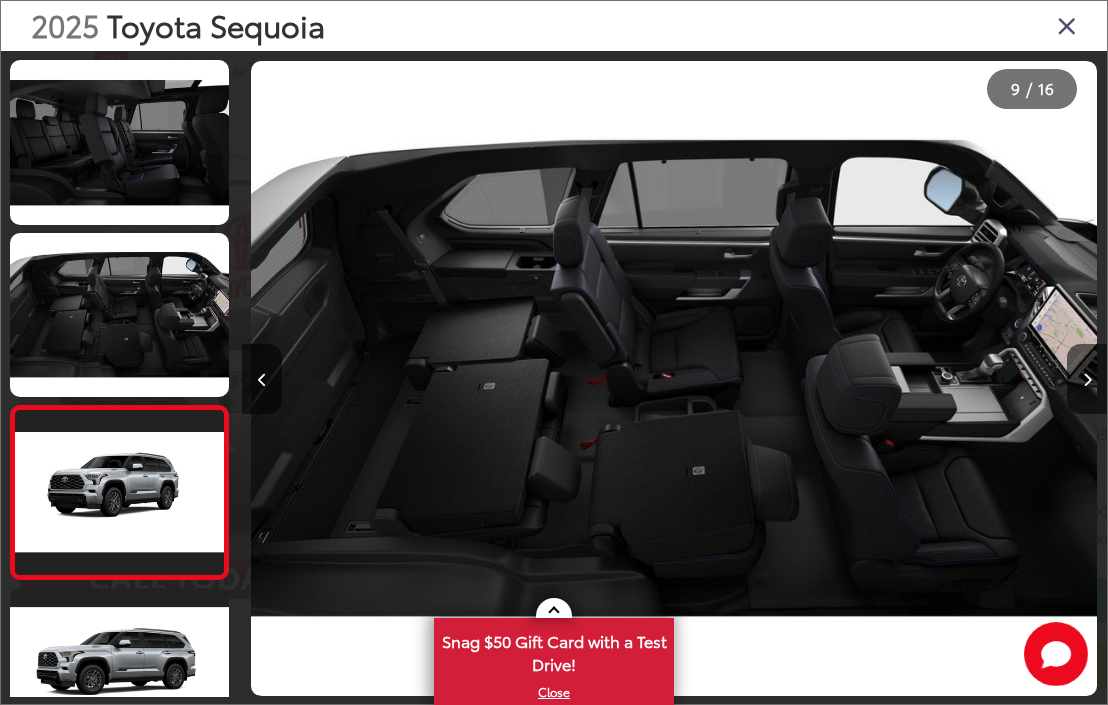 scroll, scrollTop: 0, scrollLeft: 6726, axis: horizontal 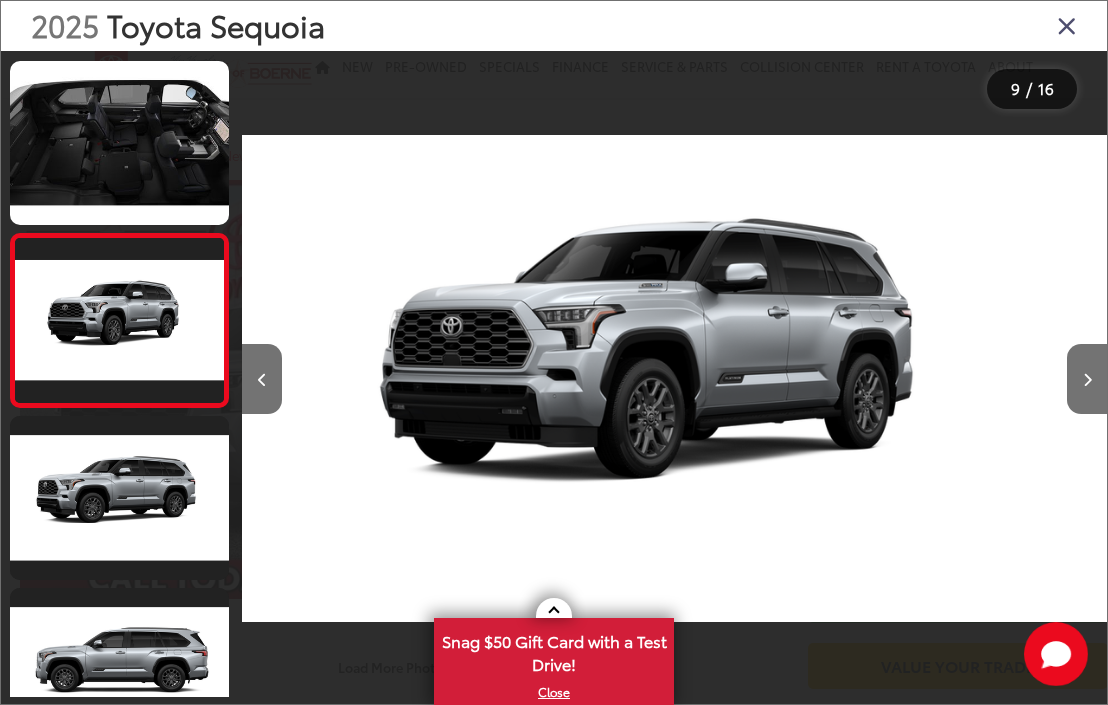 click at bounding box center (1087, 379) 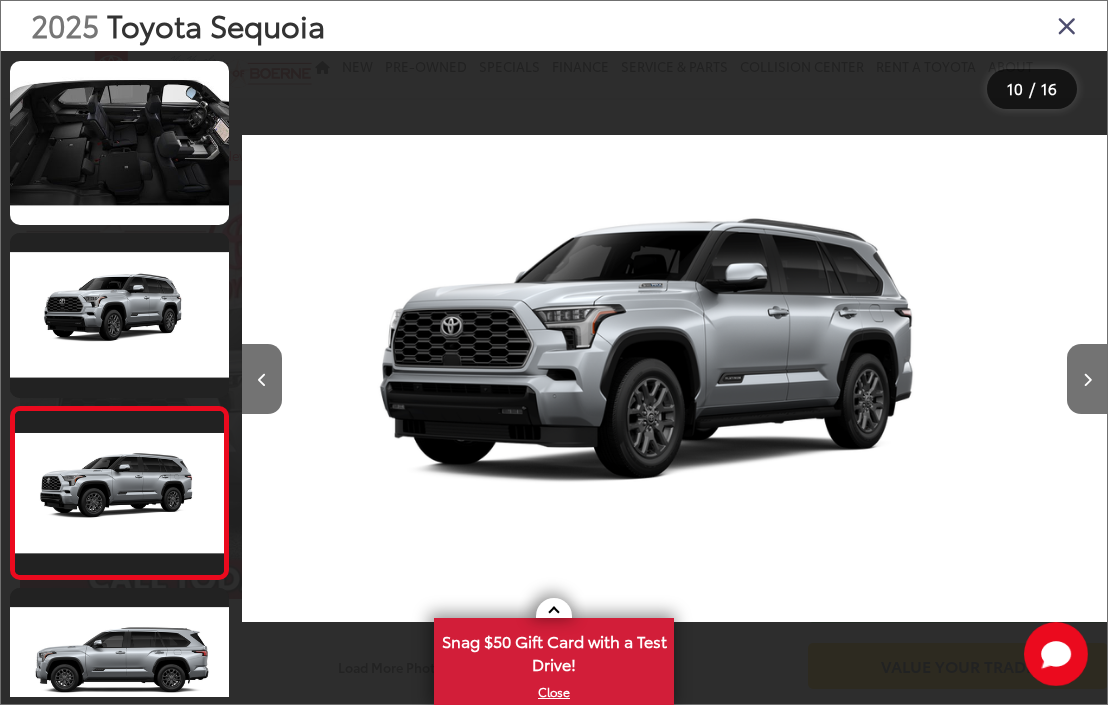 scroll, scrollTop: 1345, scrollLeft: 0, axis: vertical 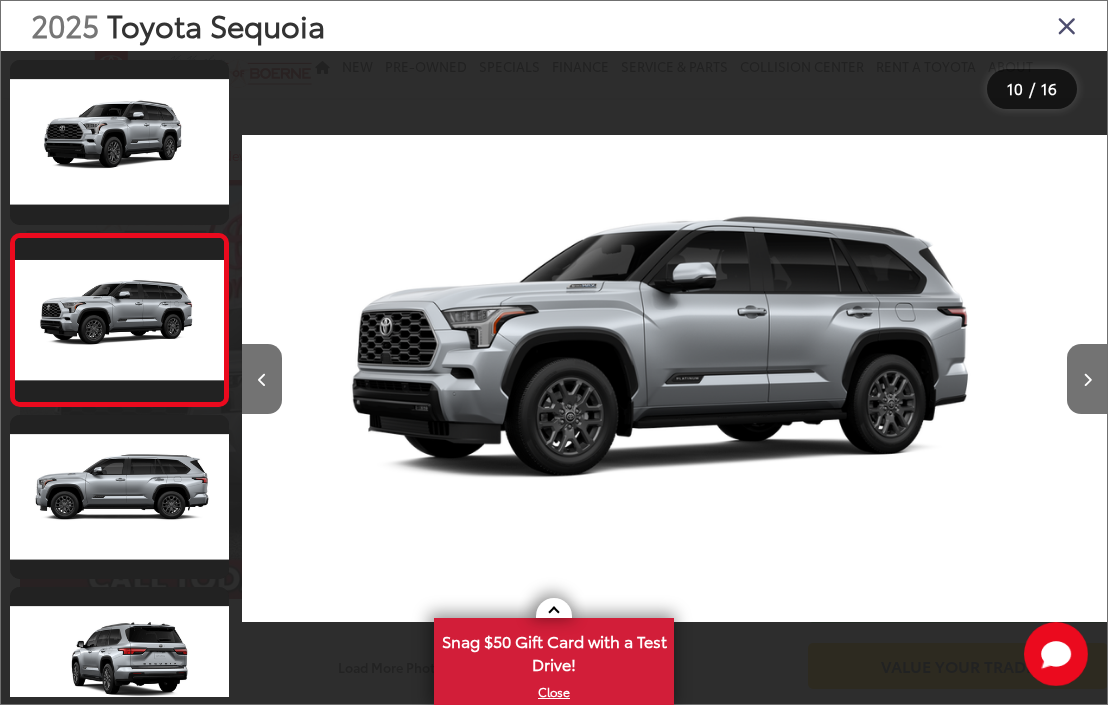 click at bounding box center [1087, 380] 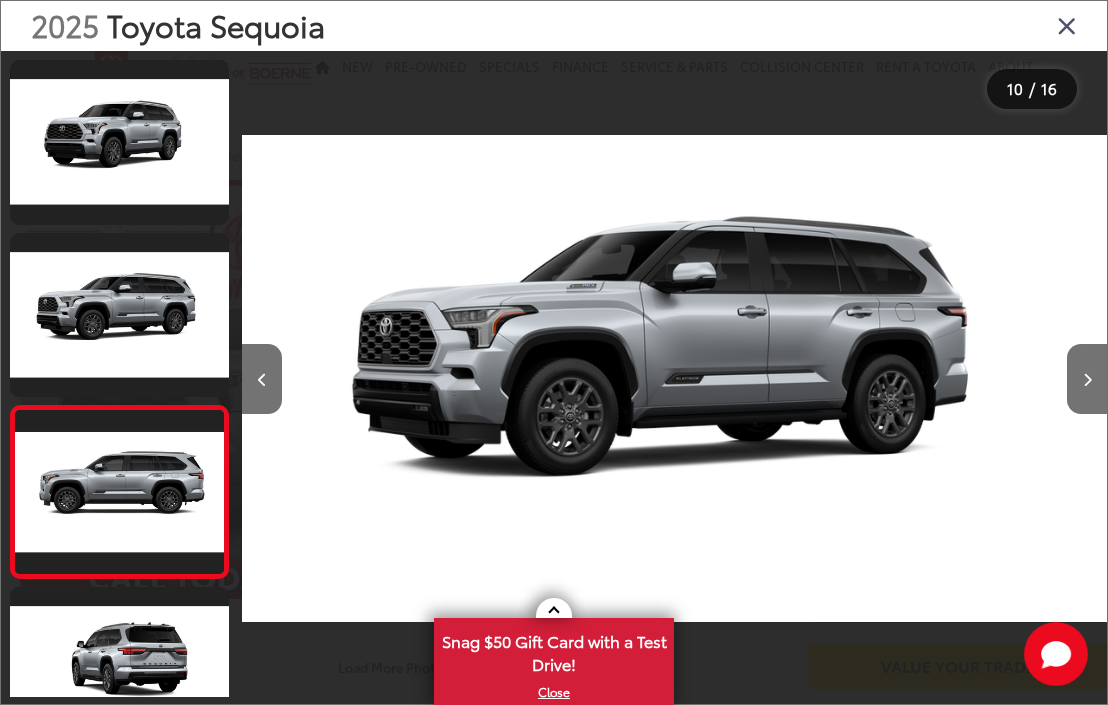 scroll, scrollTop: 0, scrollLeft: 8094, axis: horizontal 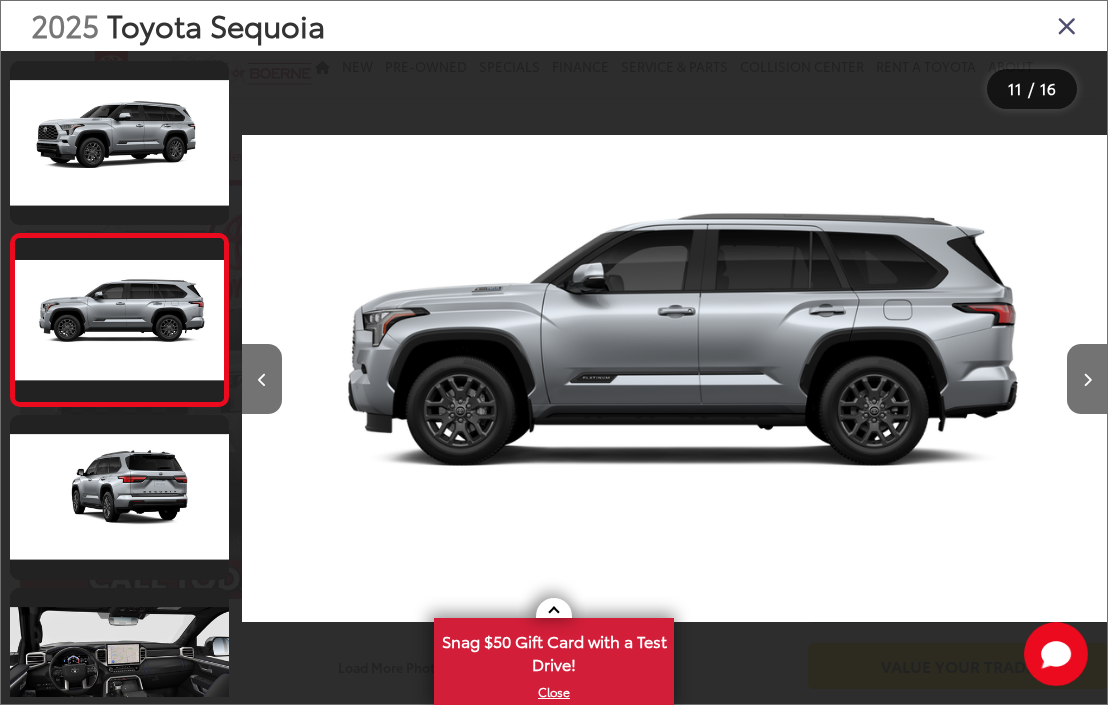 click at bounding box center (1087, 380) 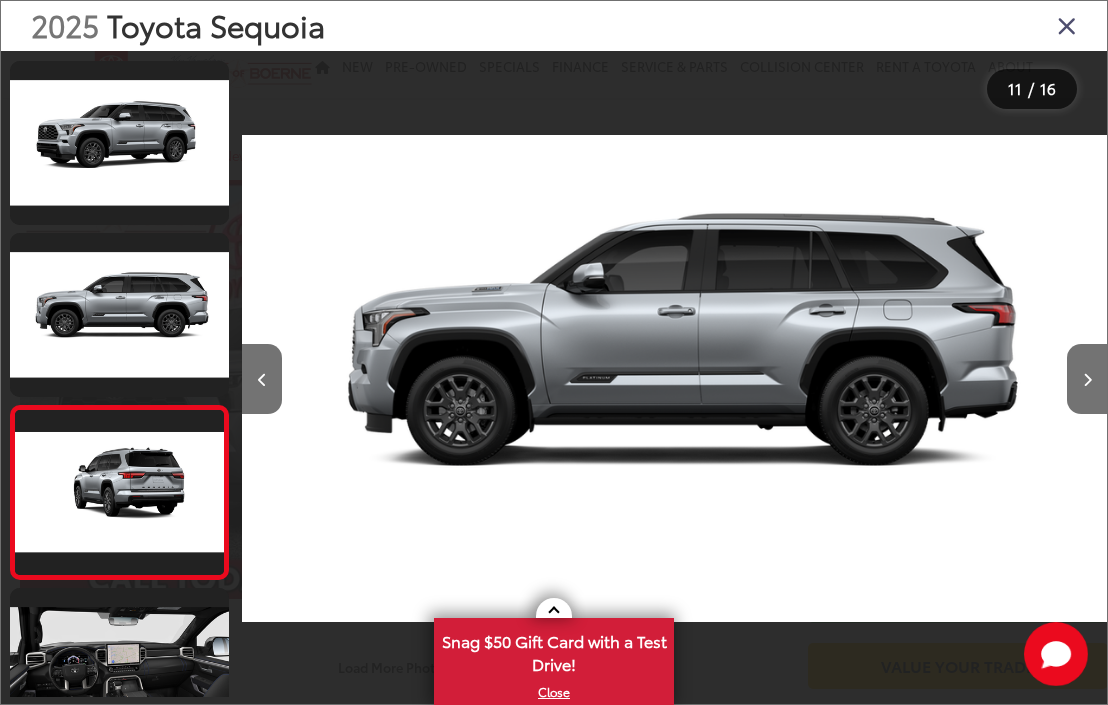 scroll, scrollTop: 1701, scrollLeft: 0, axis: vertical 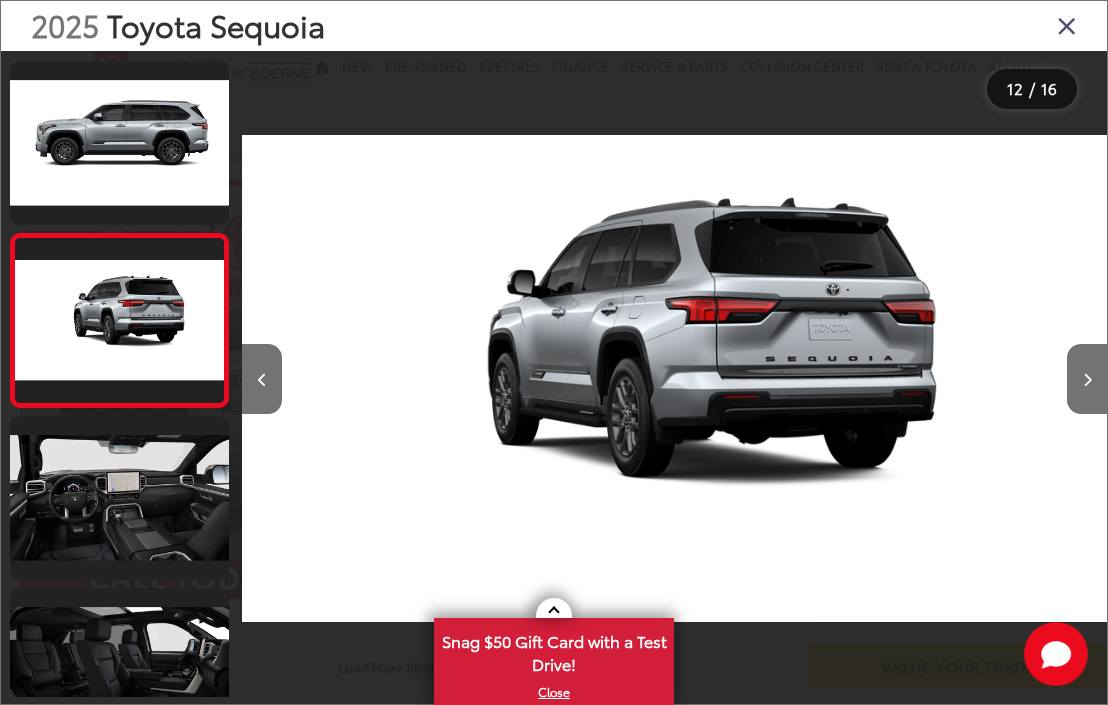 click at bounding box center (1087, 379) 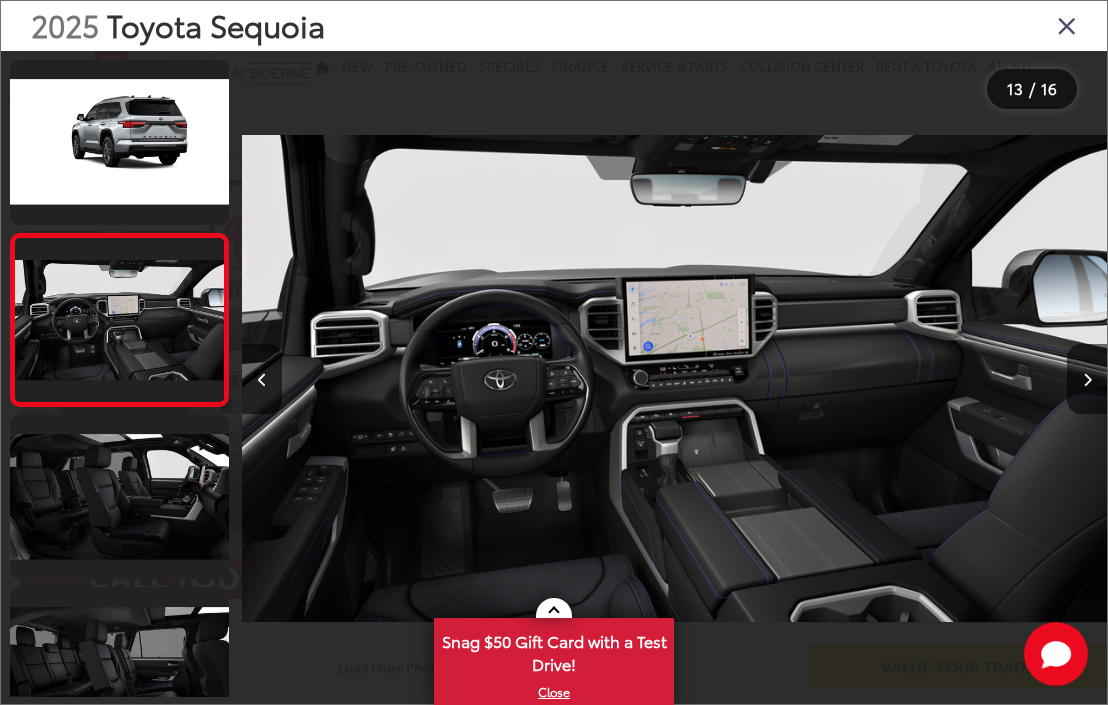 click at bounding box center [1087, 379] 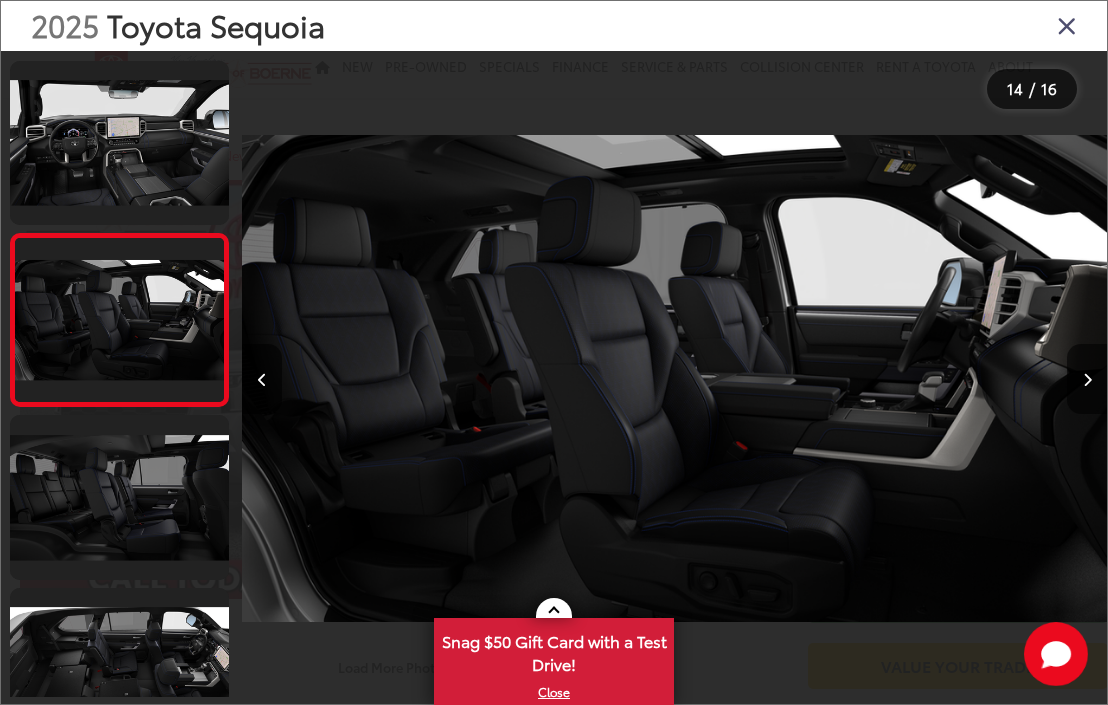 click at bounding box center (1087, 379) 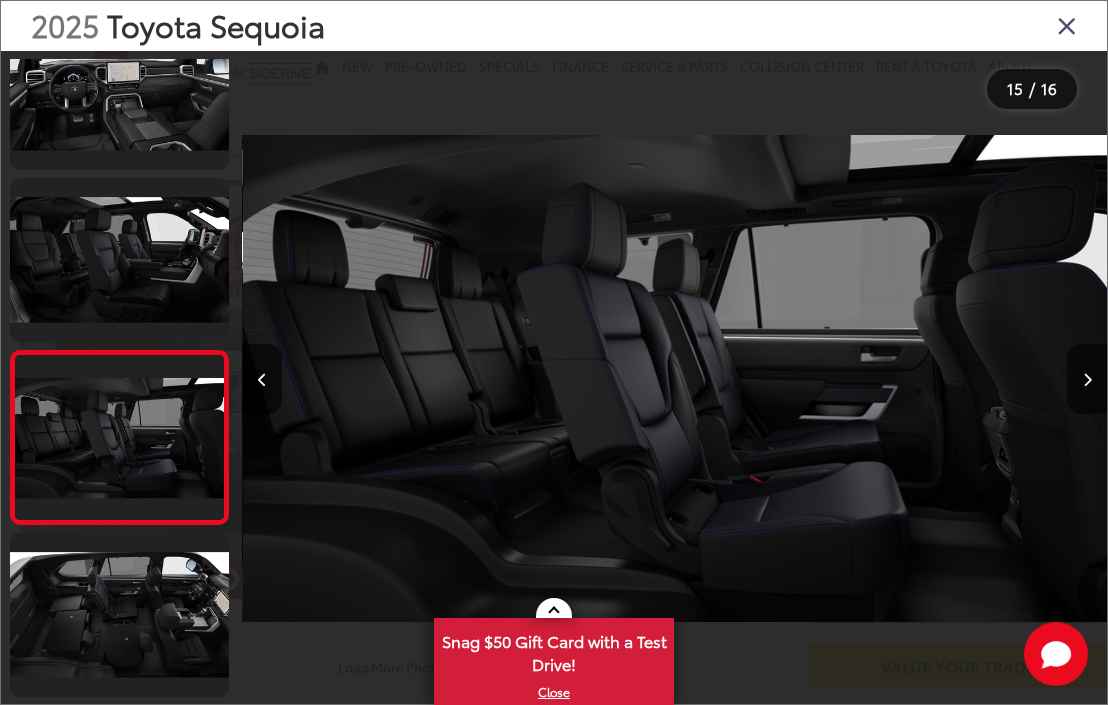 click at bounding box center [1087, 380] 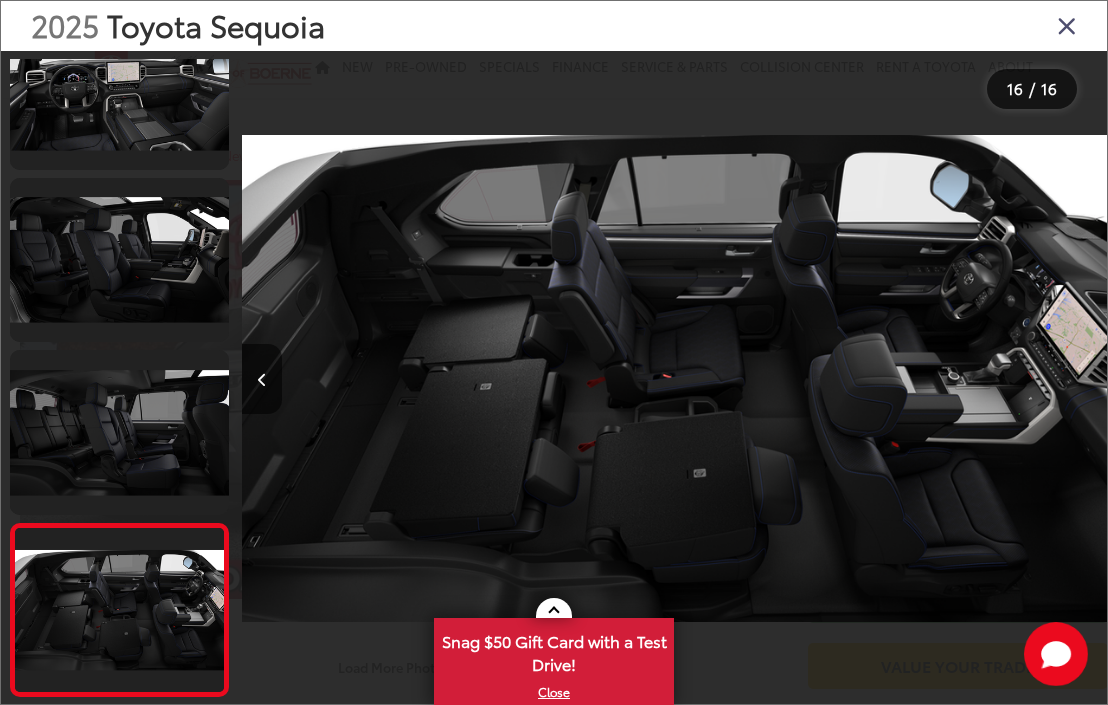 click at bounding box center [999, 378] 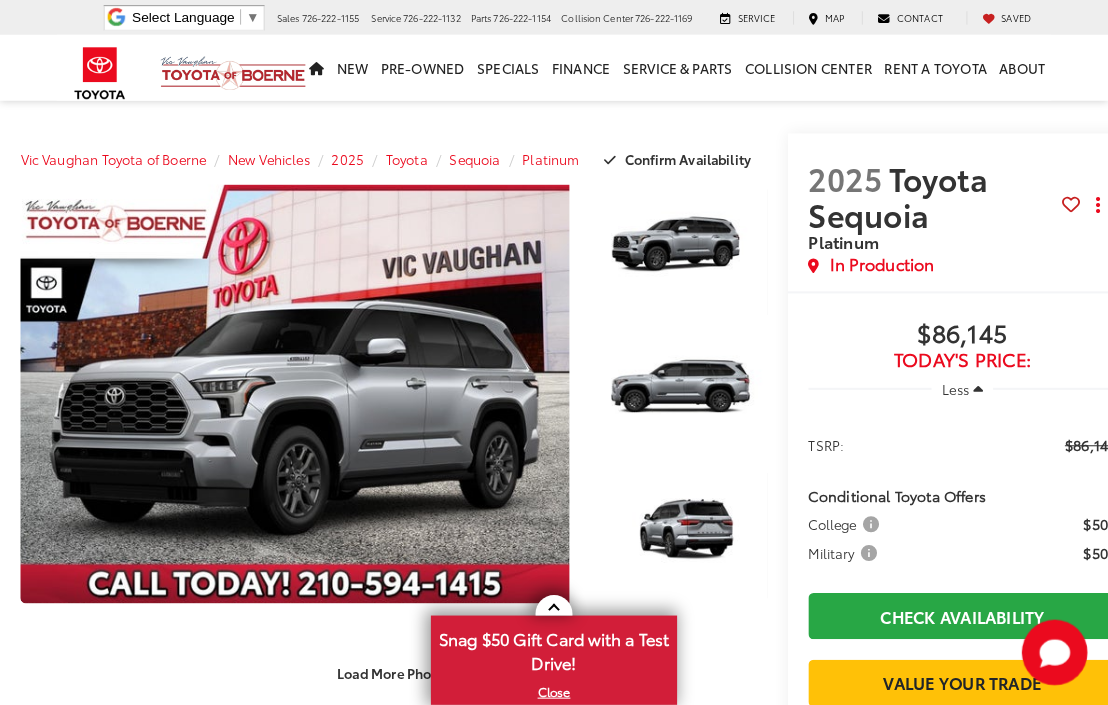 scroll, scrollTop: 0, scrollLeft: 0, axis: both 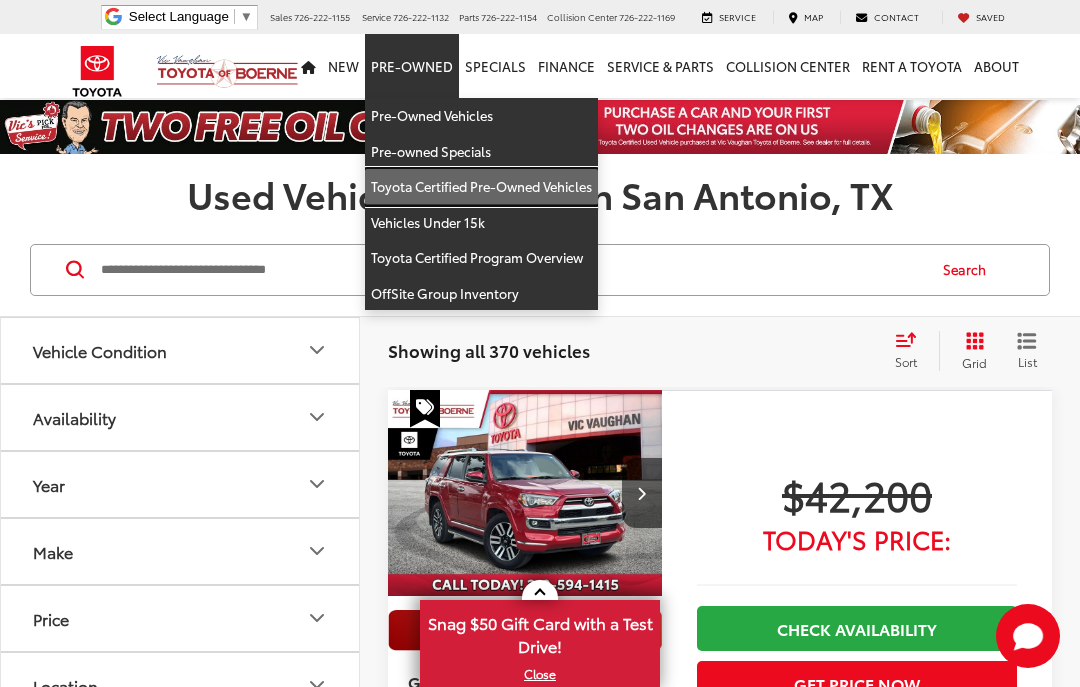 click on "Toyota Certified Pre-Owned Vehicles" at bounding box center (481, 187) 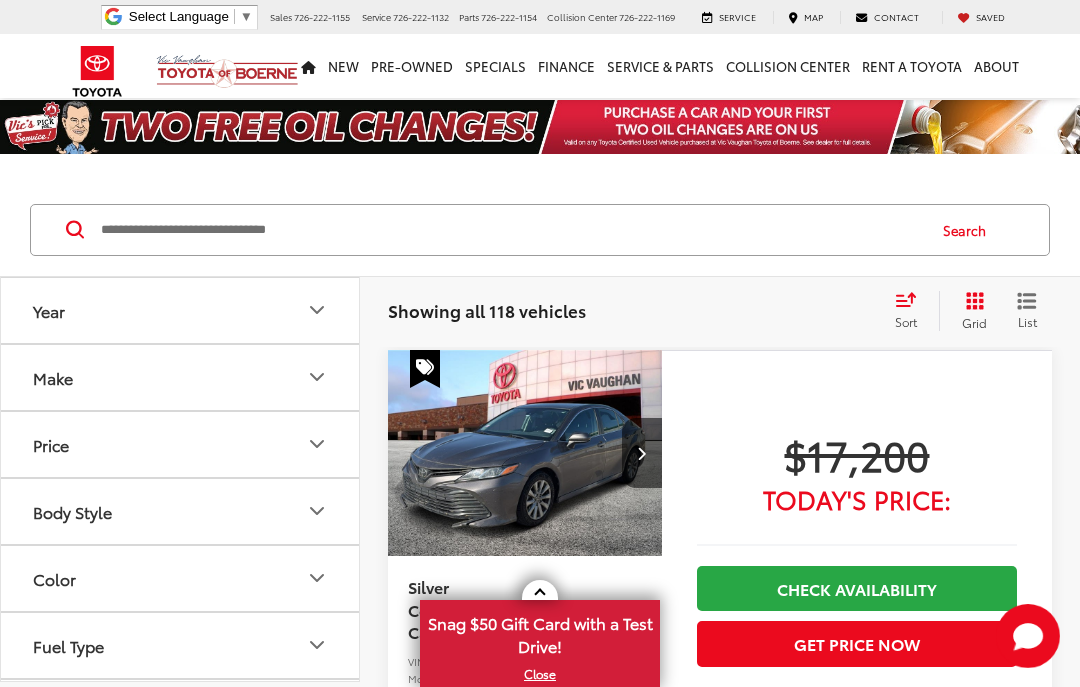 scroll, scrollTop: 0, scrollLeft: 0, axis: both 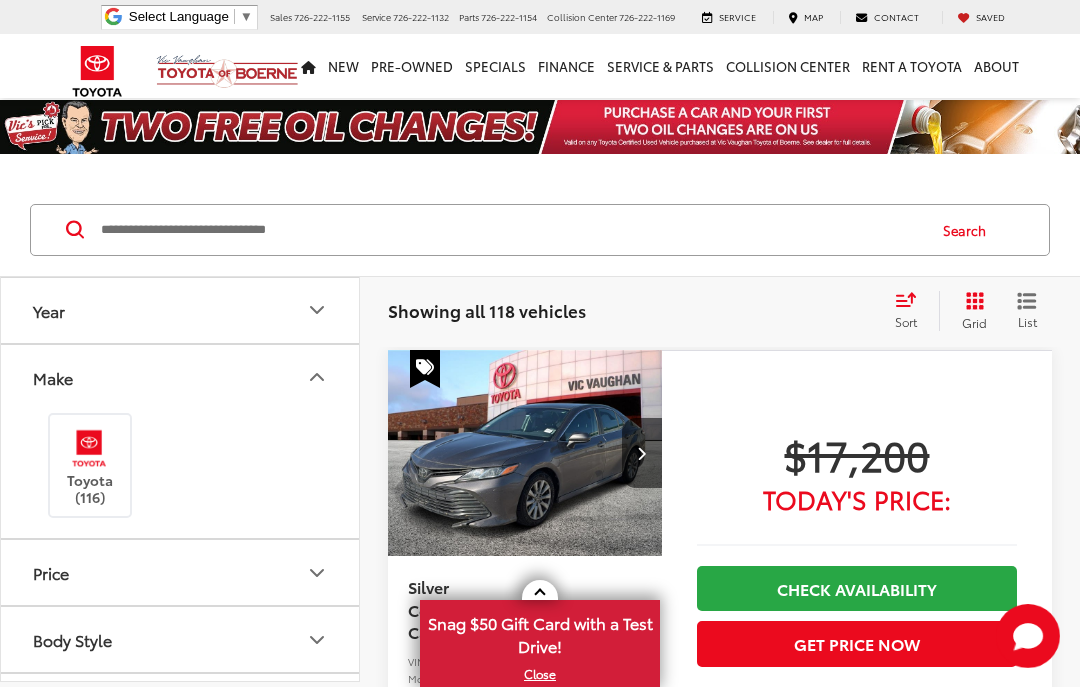 click 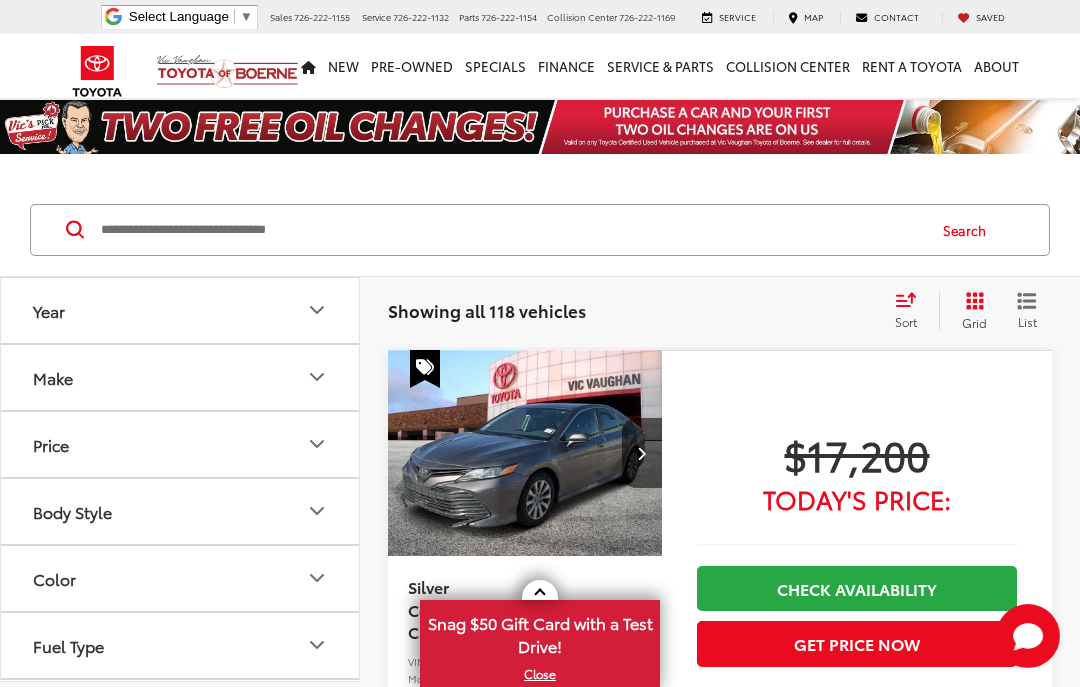 scroll, scrollTop: 0, scrollLeft: 0, axis: both 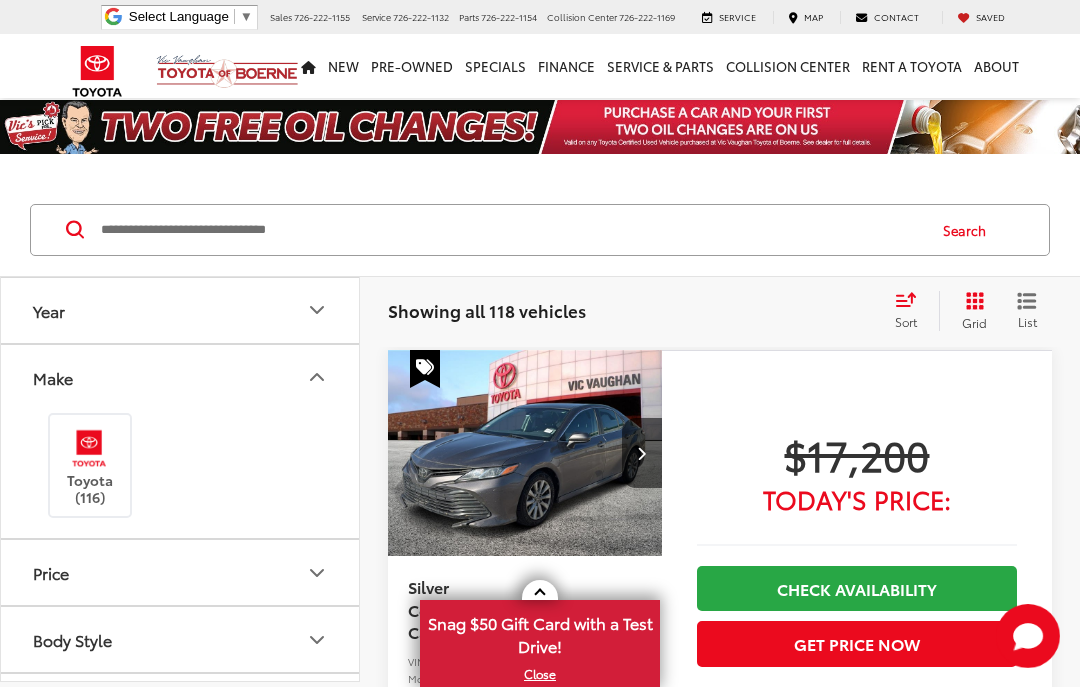 click on "Make" at bounding box center [181, 377] 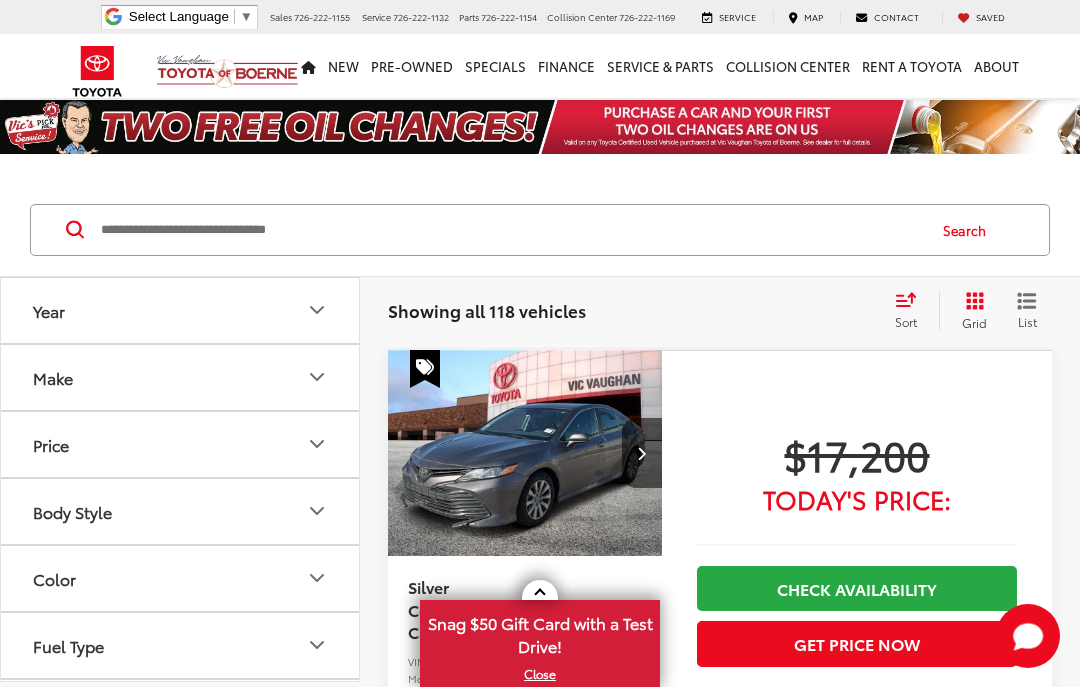 scroll, scrollTop: 0, scrollLeft: 0, axis: both 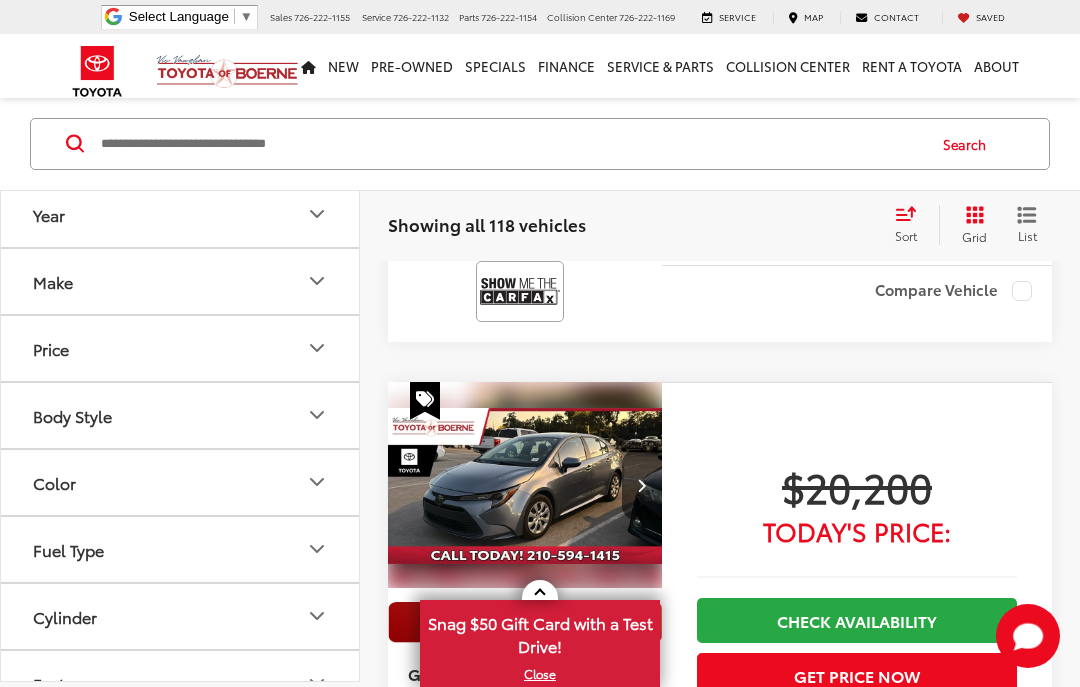 click 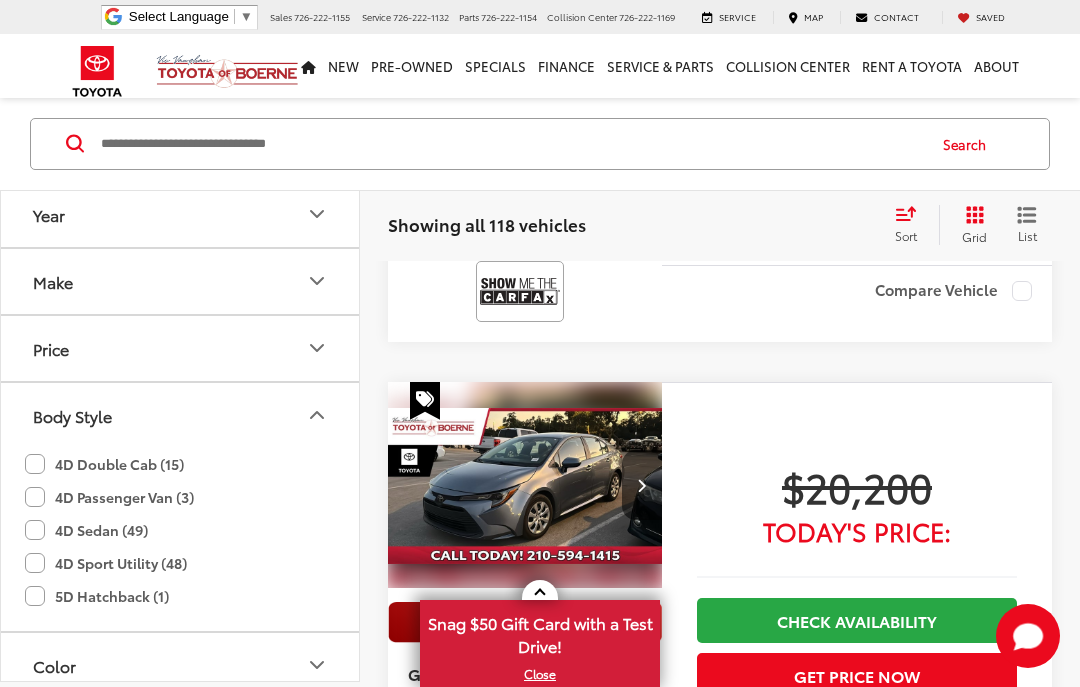 click on "Body Style" at bounding box center [181, 415] 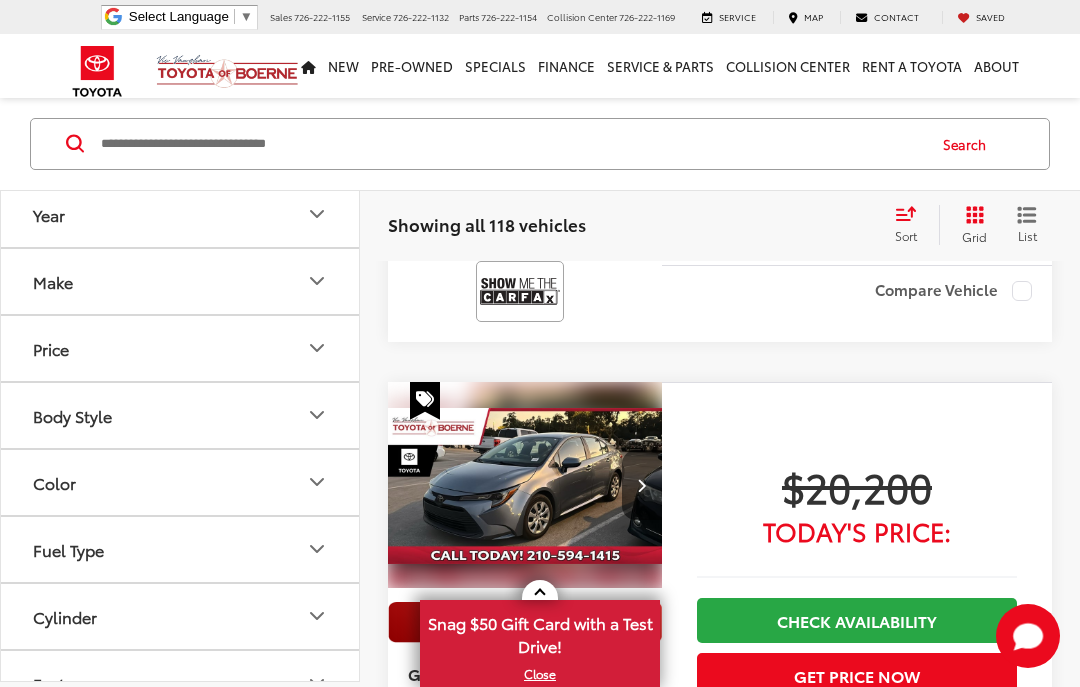 click on "Body Style" at bounding box center [181, 415] 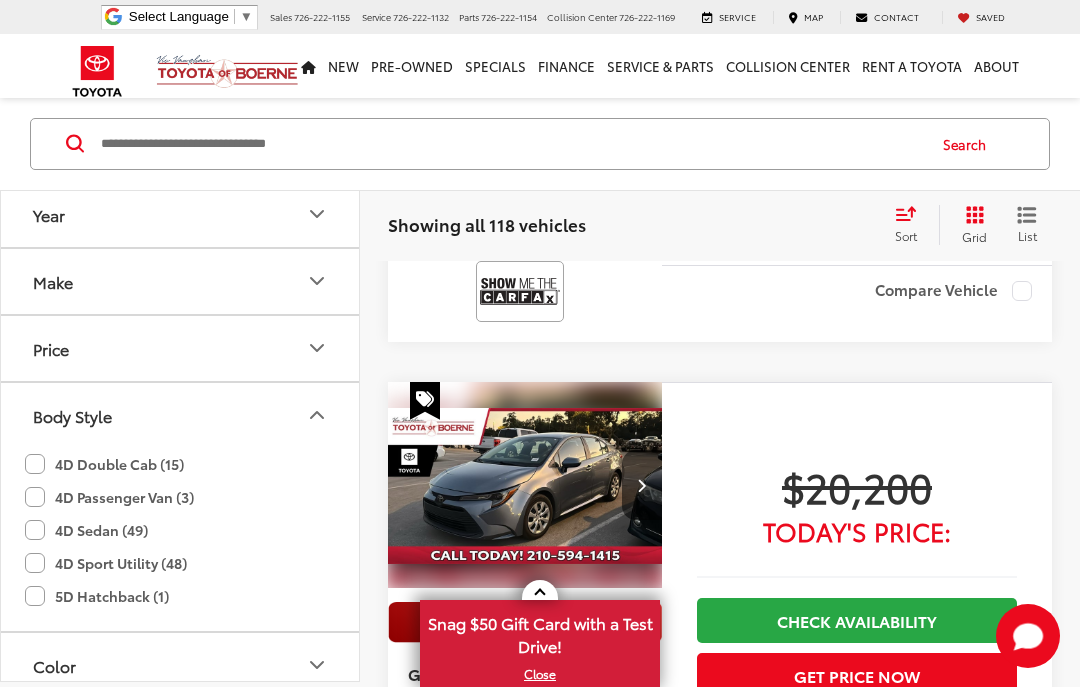 click on "4D Sport Utility (48)" 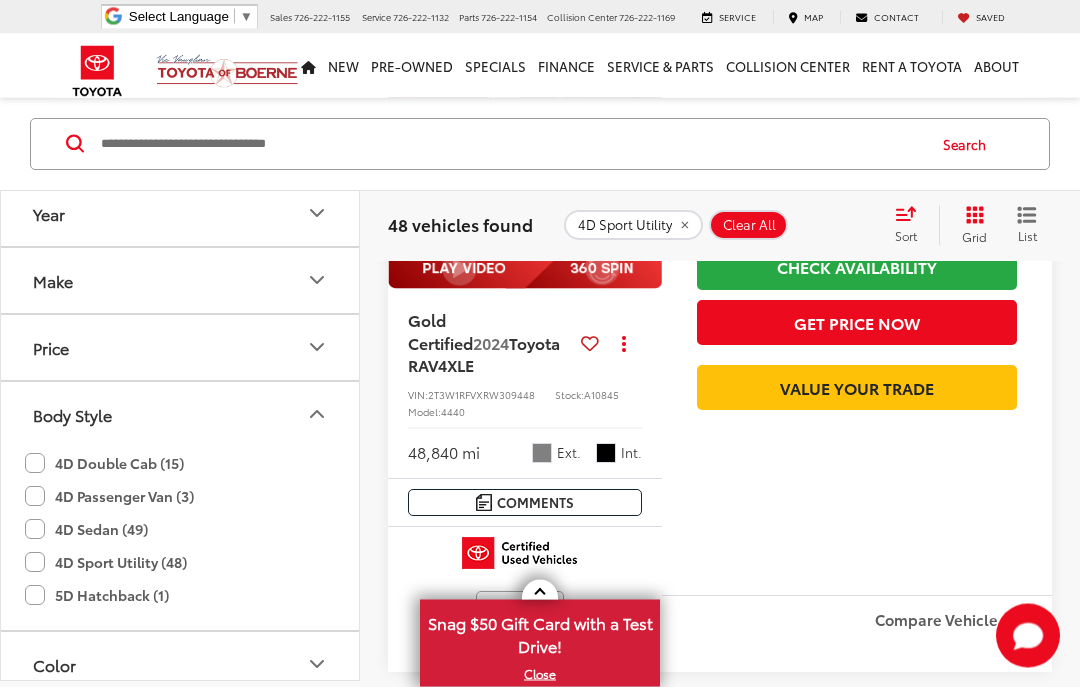 scroll, scrollTop: 7576, scrollLeft: 0, axis: vertical 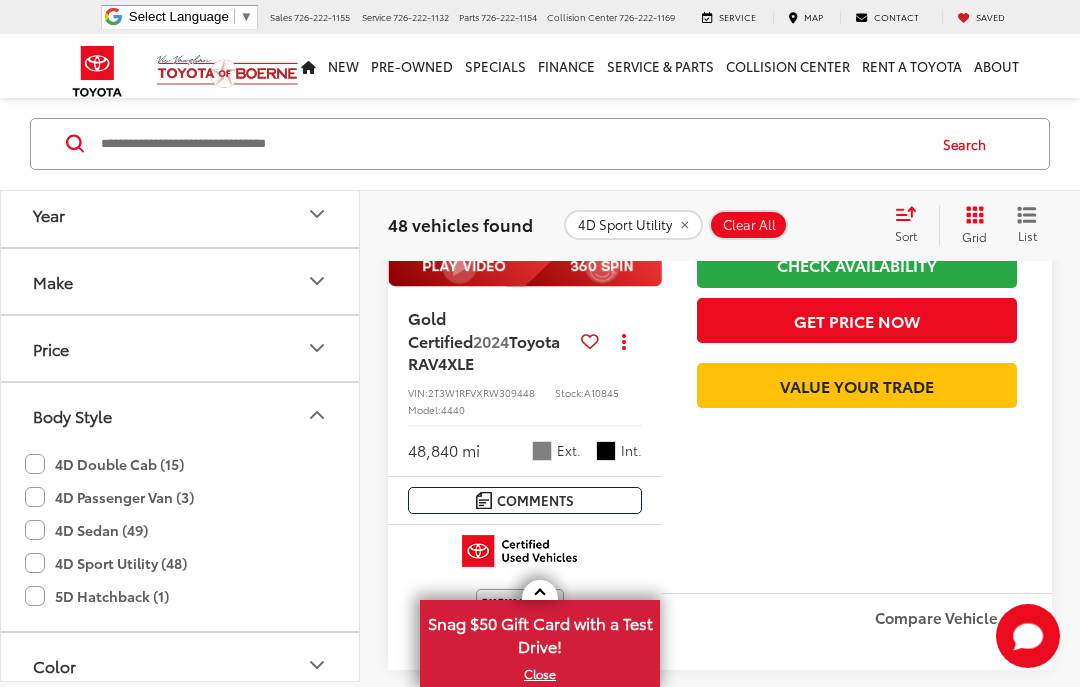 click 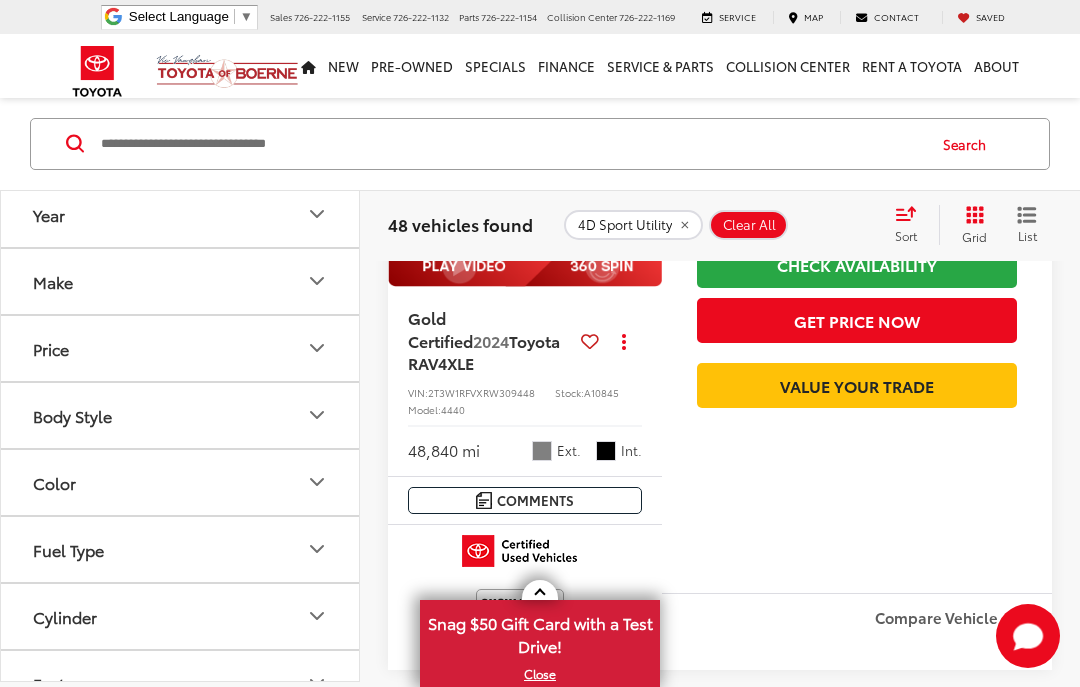 click on "Body Style" at bounding box center (181, 415) 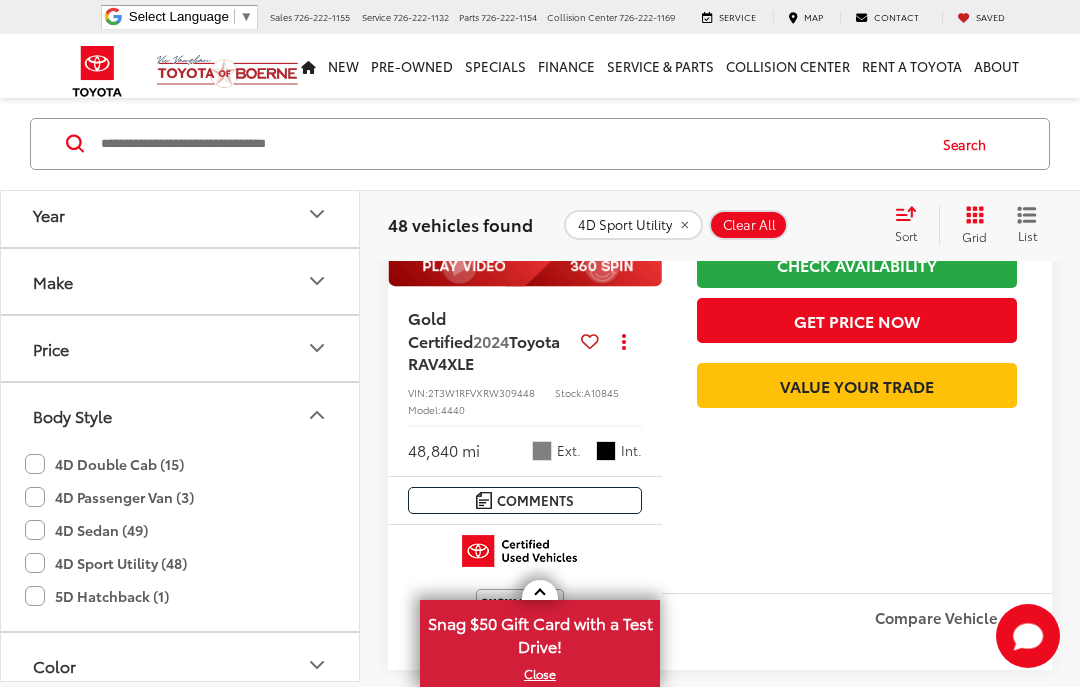 click on "4D Sport Utility (48)" 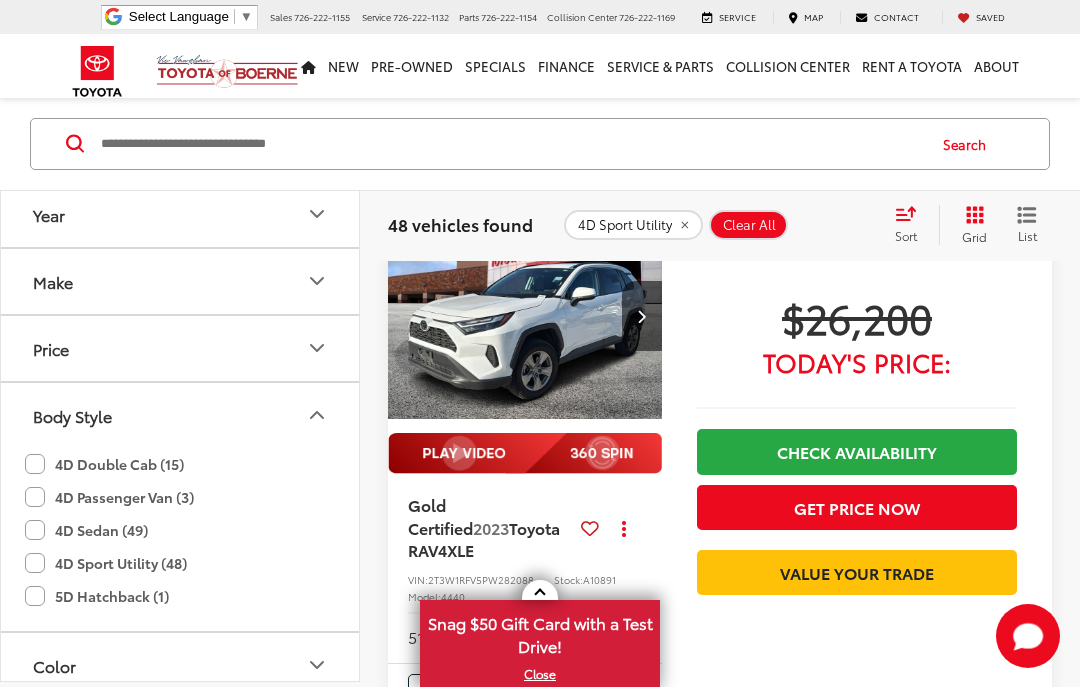 scroll, scrollTop: 86, scrollLeft: 0, axis: vertical 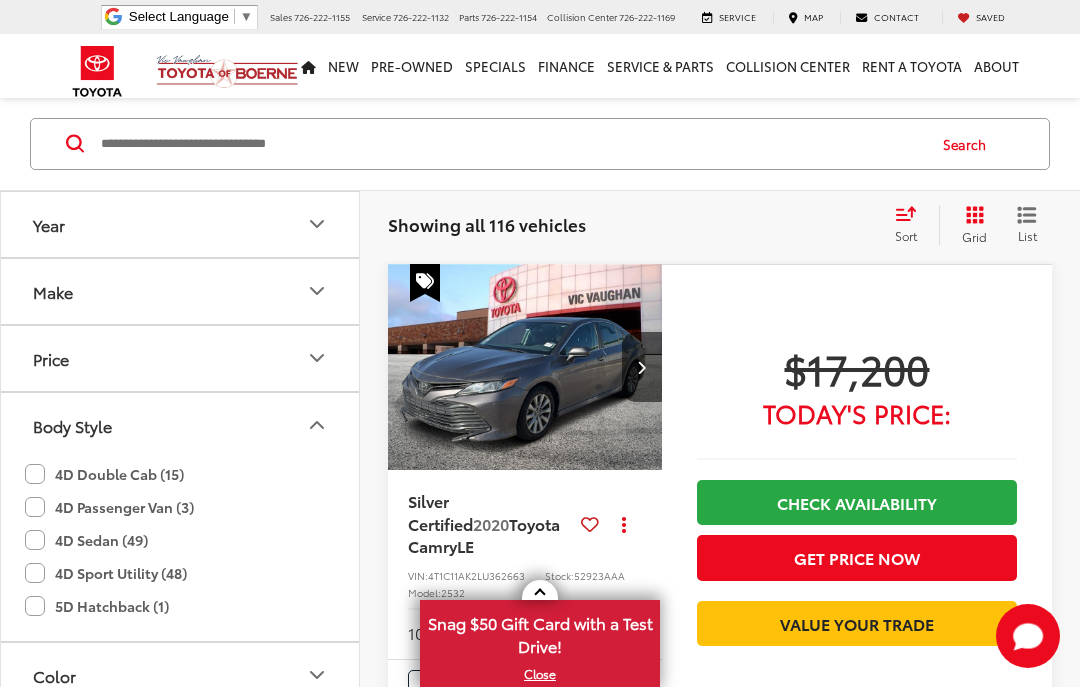 click 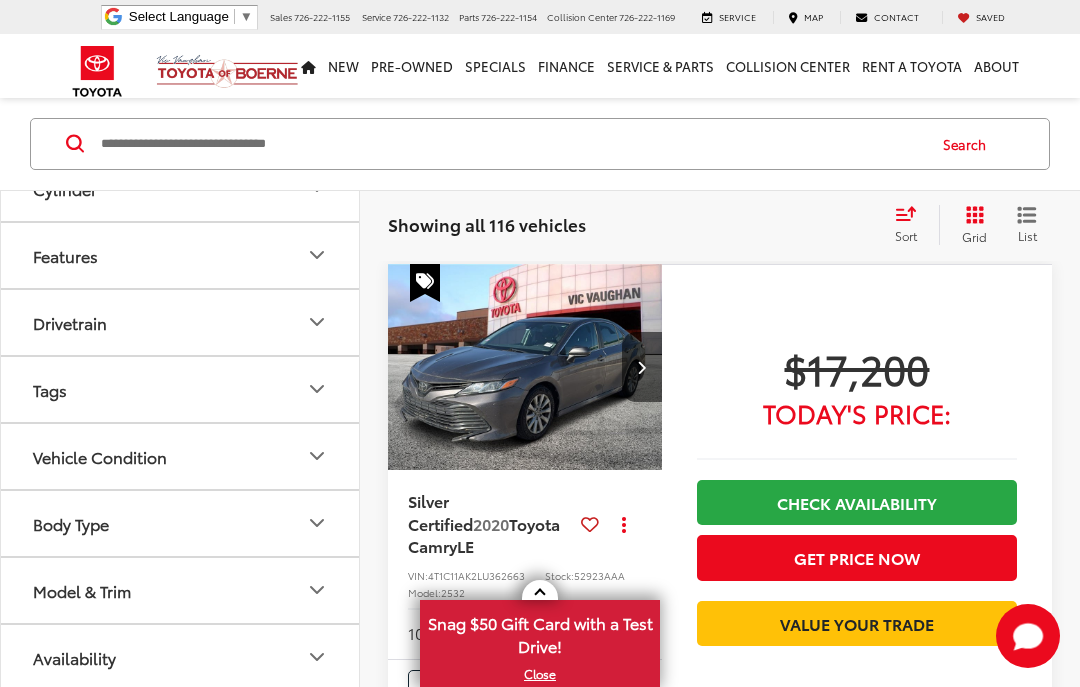 scroll, scrollTop: 438, scrollLeft: 0, axis: vertical 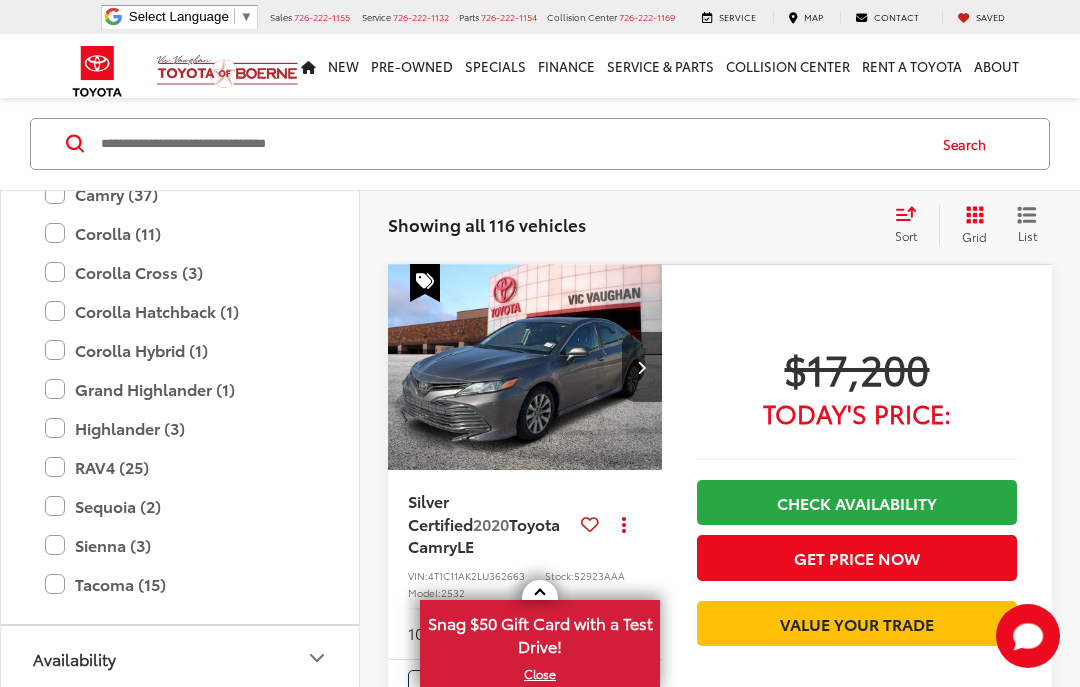 click on "Sequoia (2)" at bounding box center (180, 506) 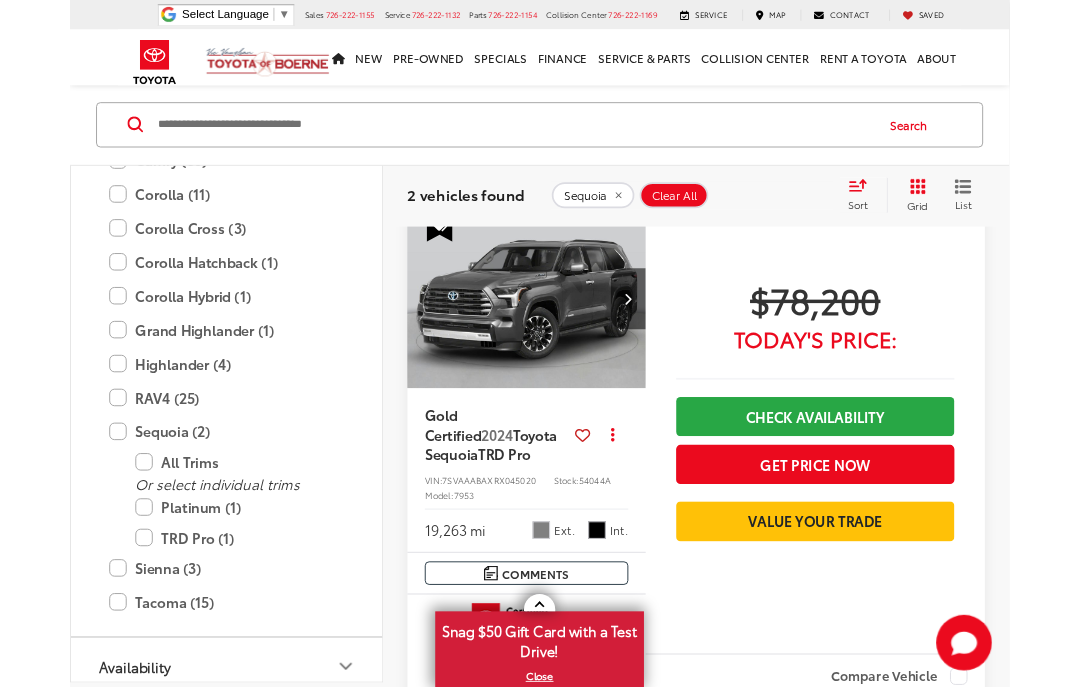 scroll, scrollTop: 759, scrollLeft: 0, axis: vertical 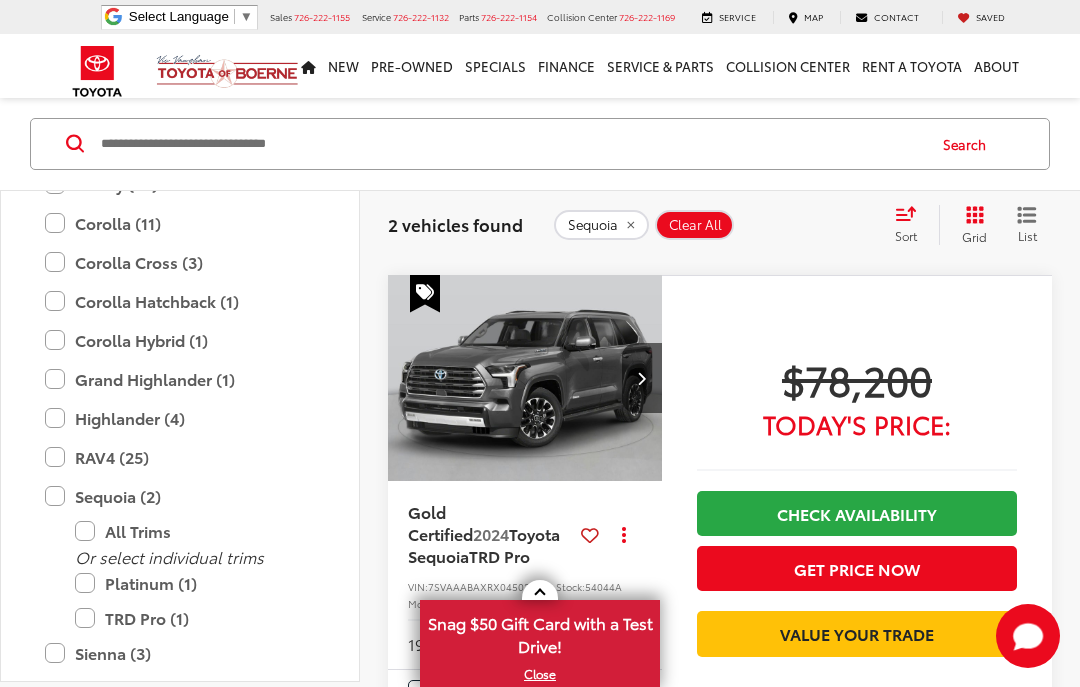 click on "Sequoia (2)" at bounding box center (180, 495) 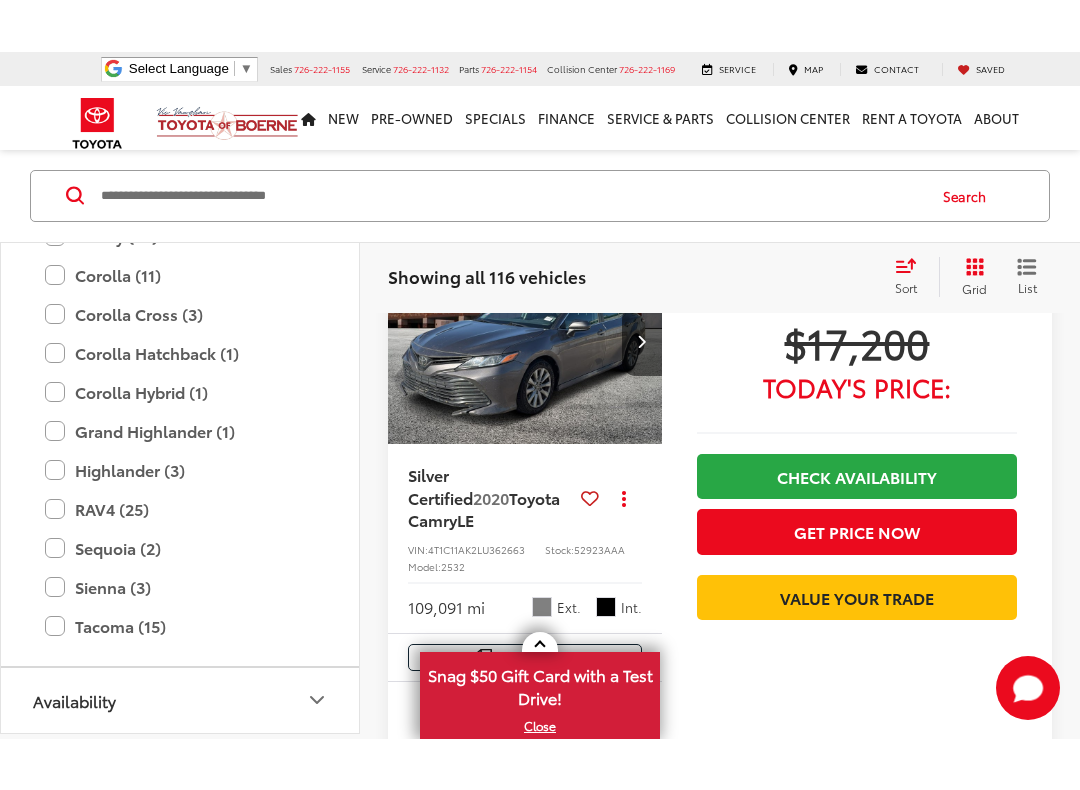 scroll, scrollTop: 166, scrollLeft: 0, axis: vertical 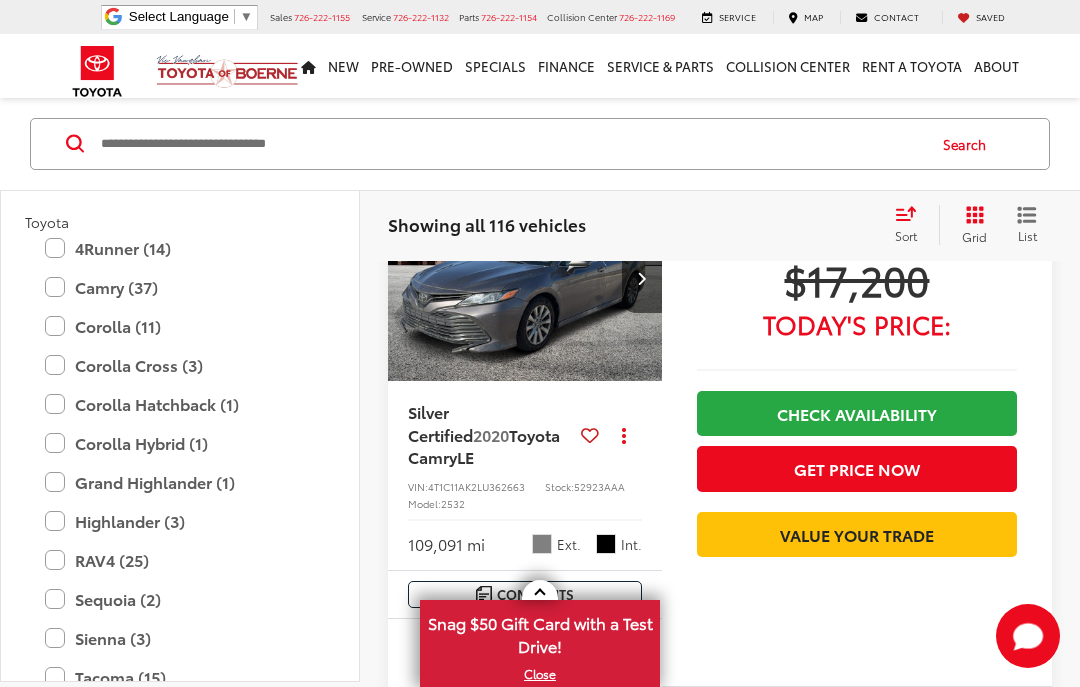 click on "Grand Highlander (1)" at bounding box center (180, 481) 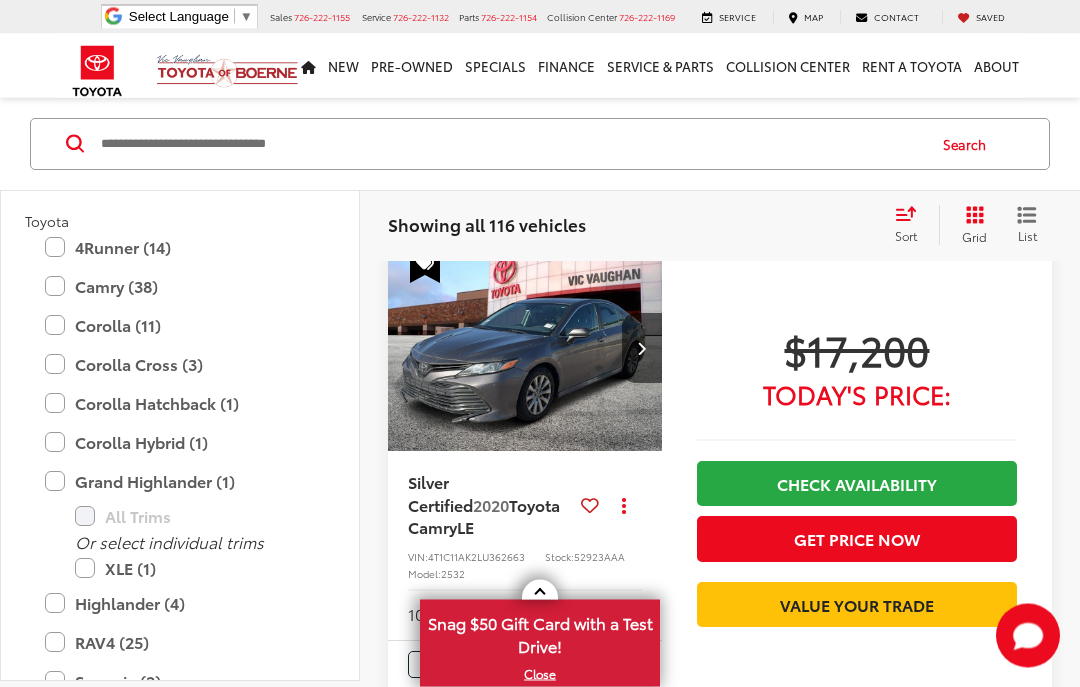 scroll, scrollTop: 86, scrollLeft: 0, axis: vertical 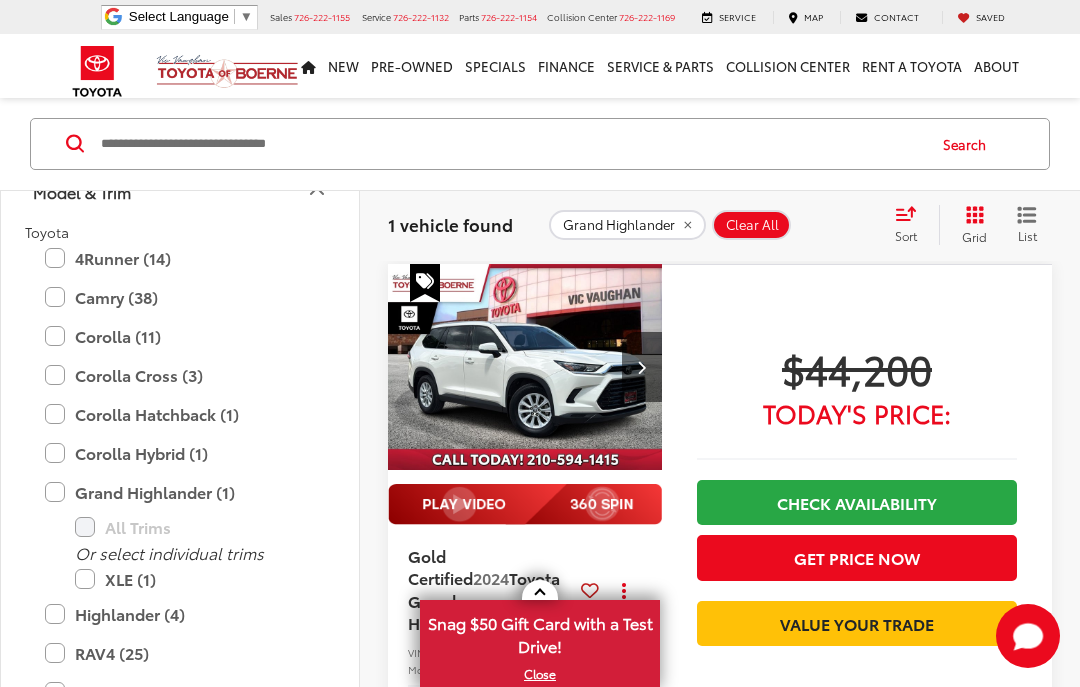 click on "Grand Highlander (1)" at bounding box center (180, 492) 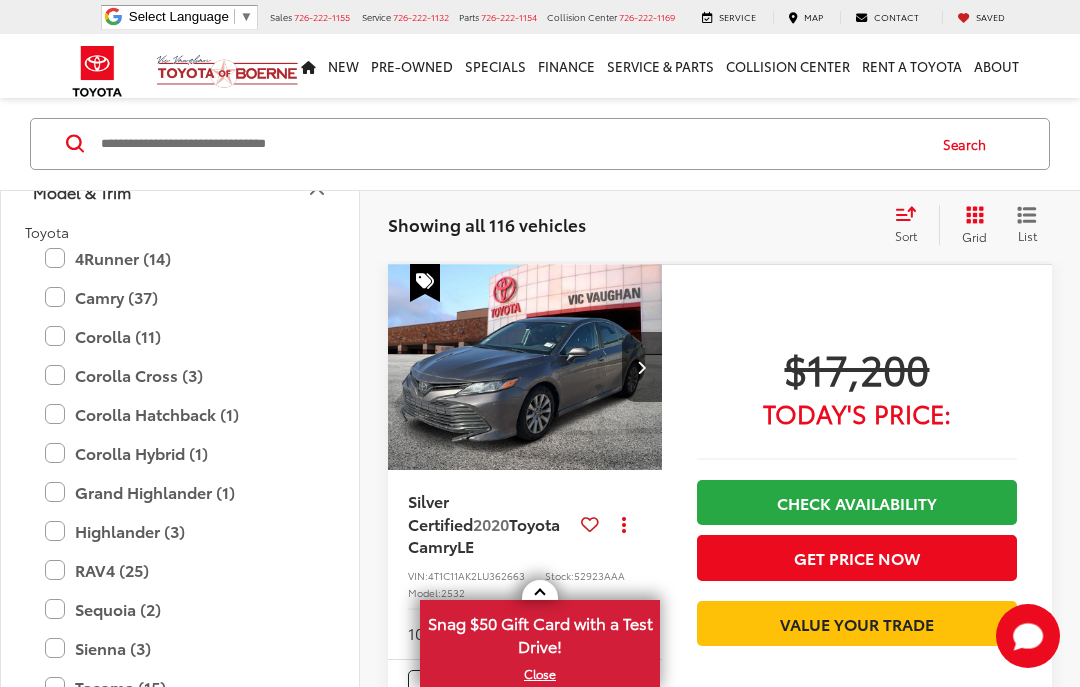 click on "Grand Highlander (1)" at bounding box center (180, 492) 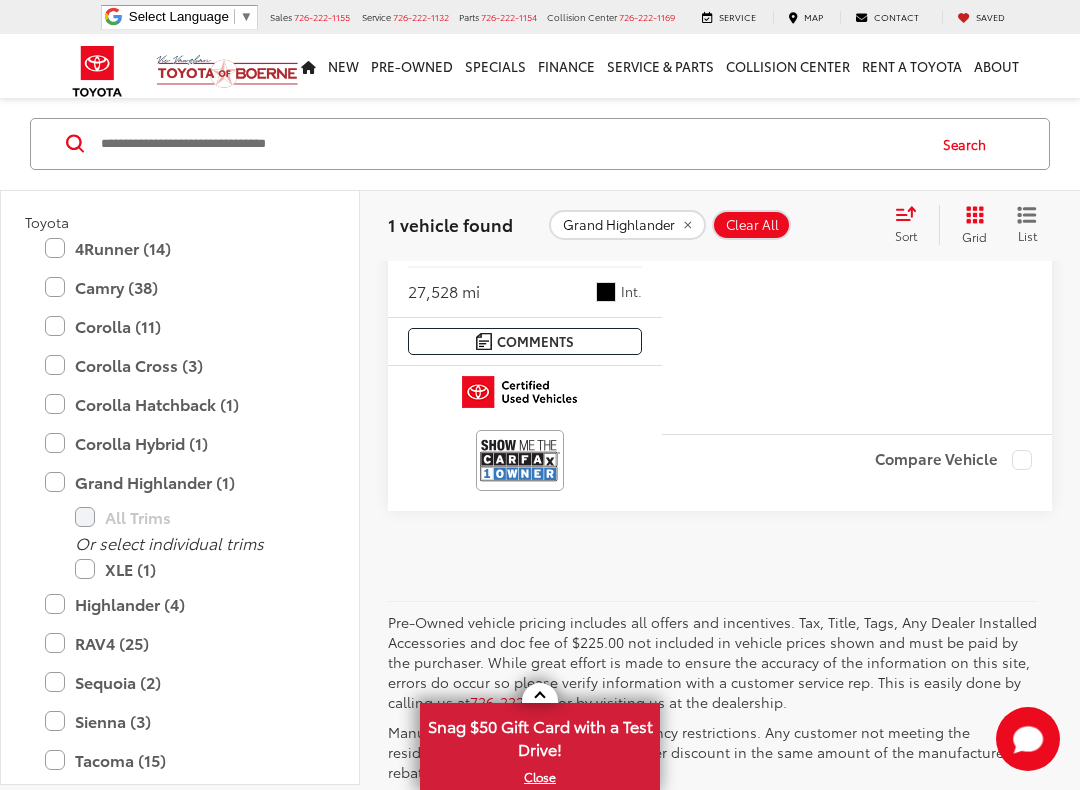 scroll, scrollTop: 559, scrollLeft: 0, axis: vertical 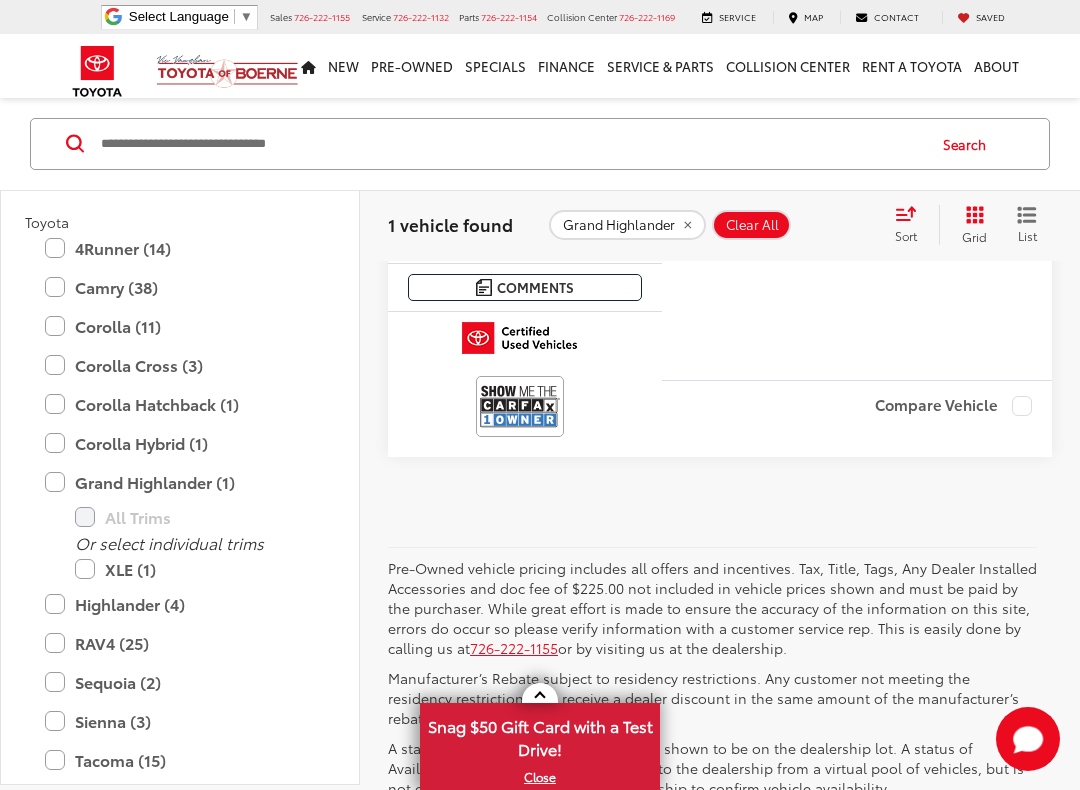 click on "Tacoma (15)" at bounding box center (180, 759) 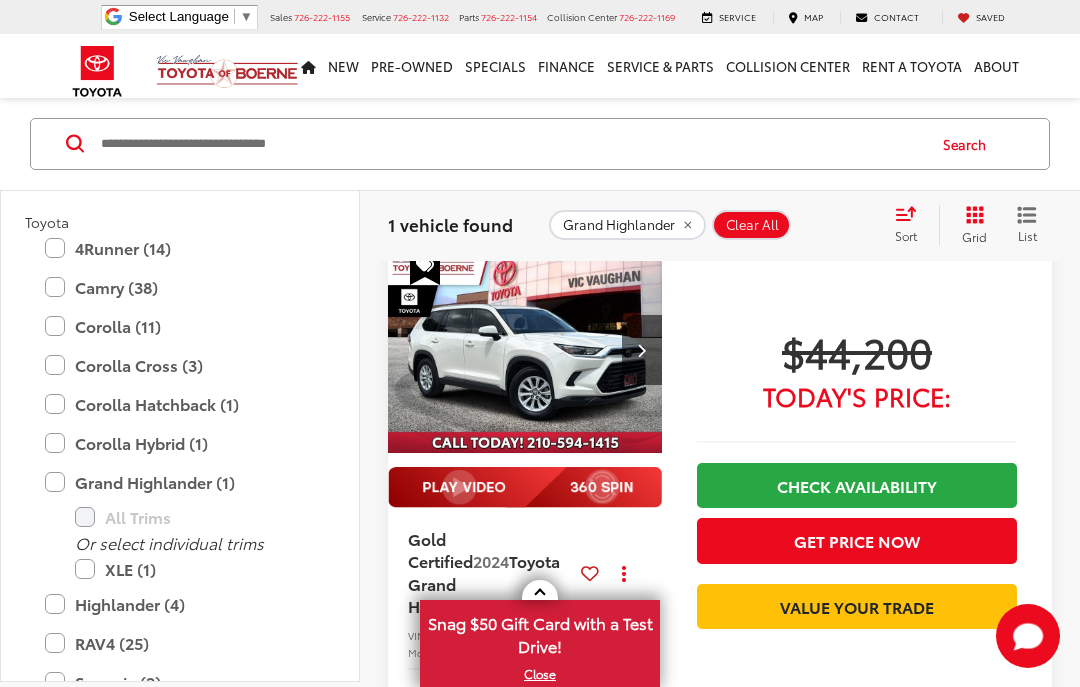scroll, scrollTop: 86, scrollLeft: 0, axis: vertical 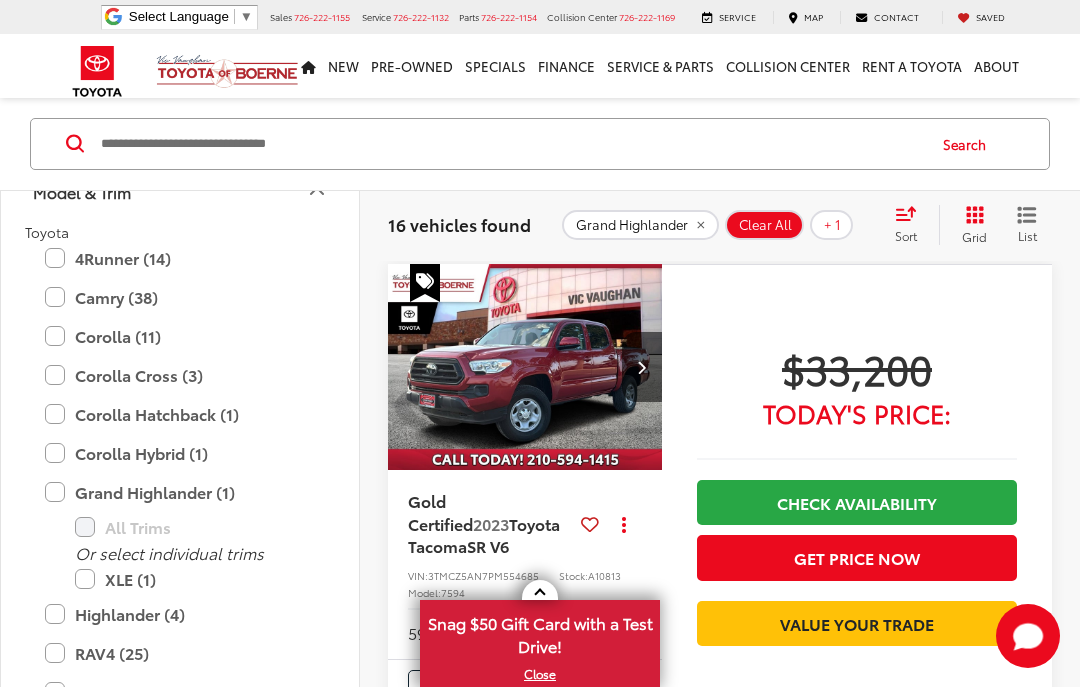 click on "Grand Highlander (1)" at bounding box center (180, 492) 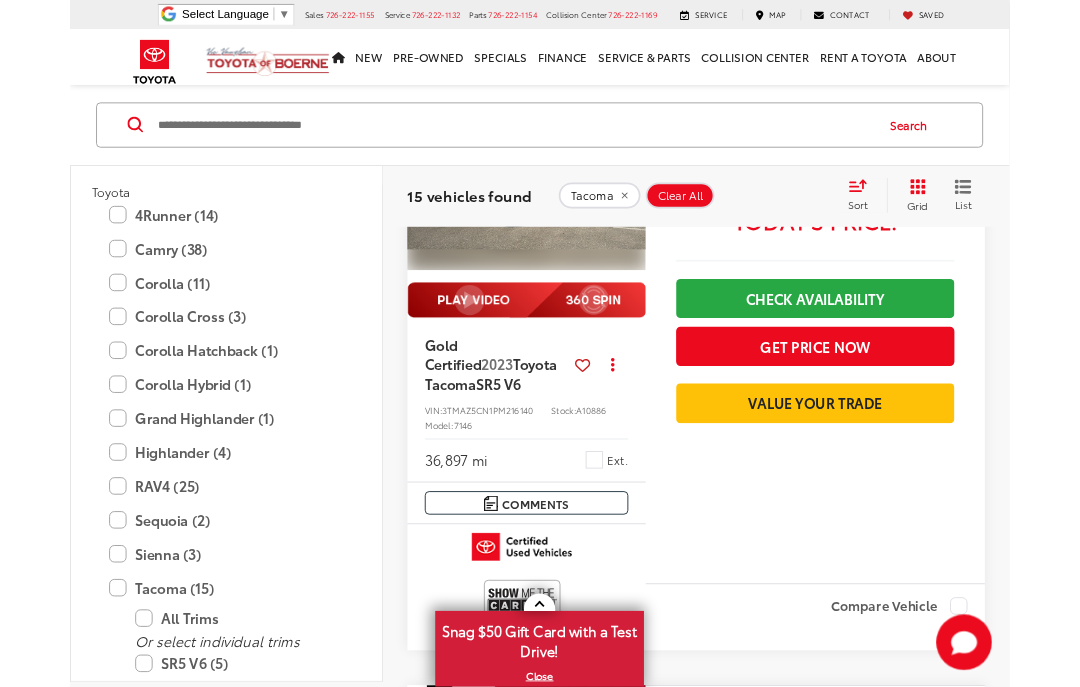 scroll, scrollTop: 2243, scrollLeft: 0, axis: vertical 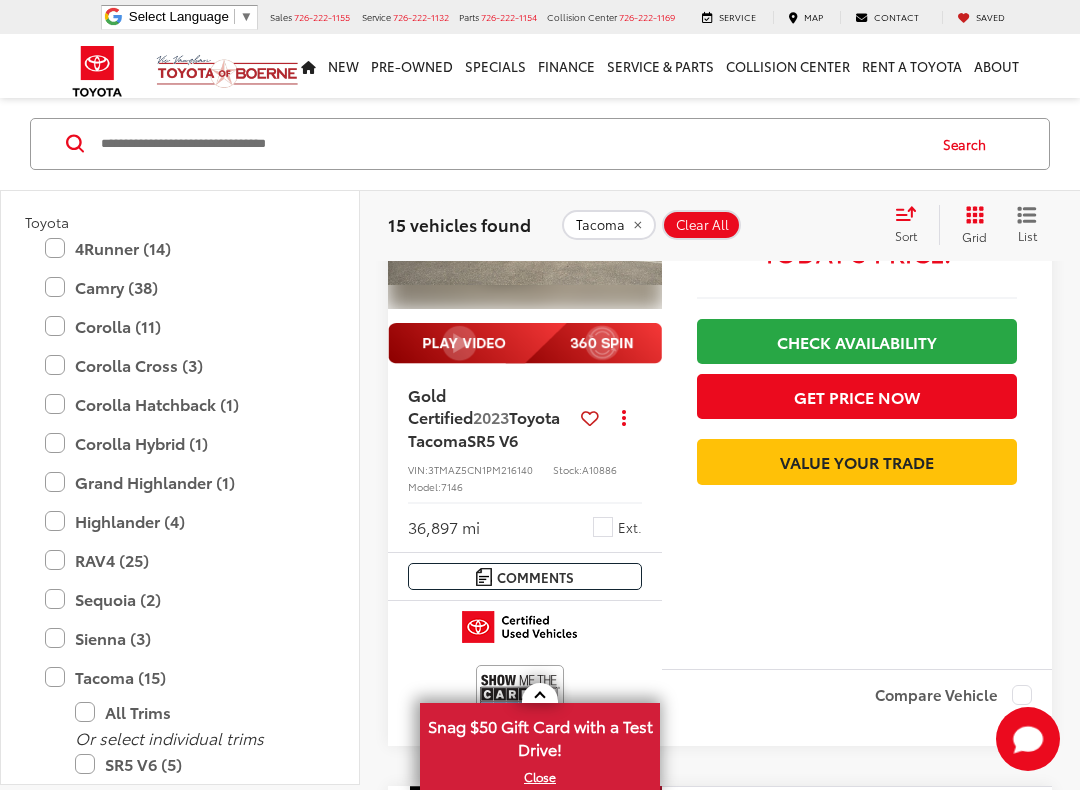click on "Tacoma (15)" at bounding box center [180, 676] 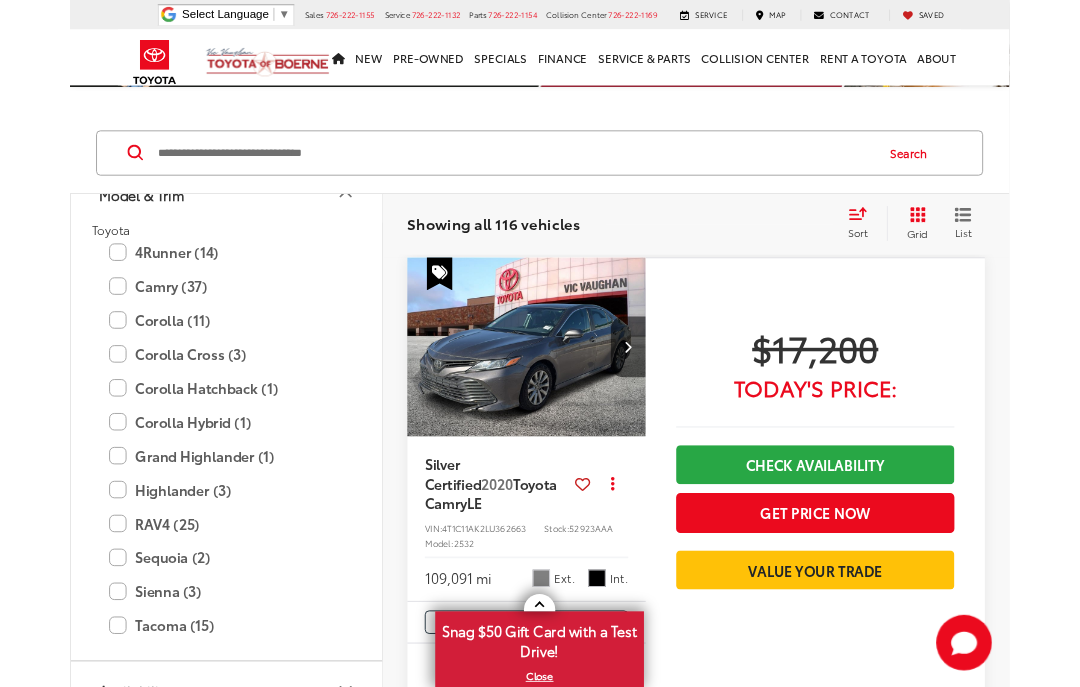 scroll, scrollTop: 50, scrollLeft: 0, axis: vertical 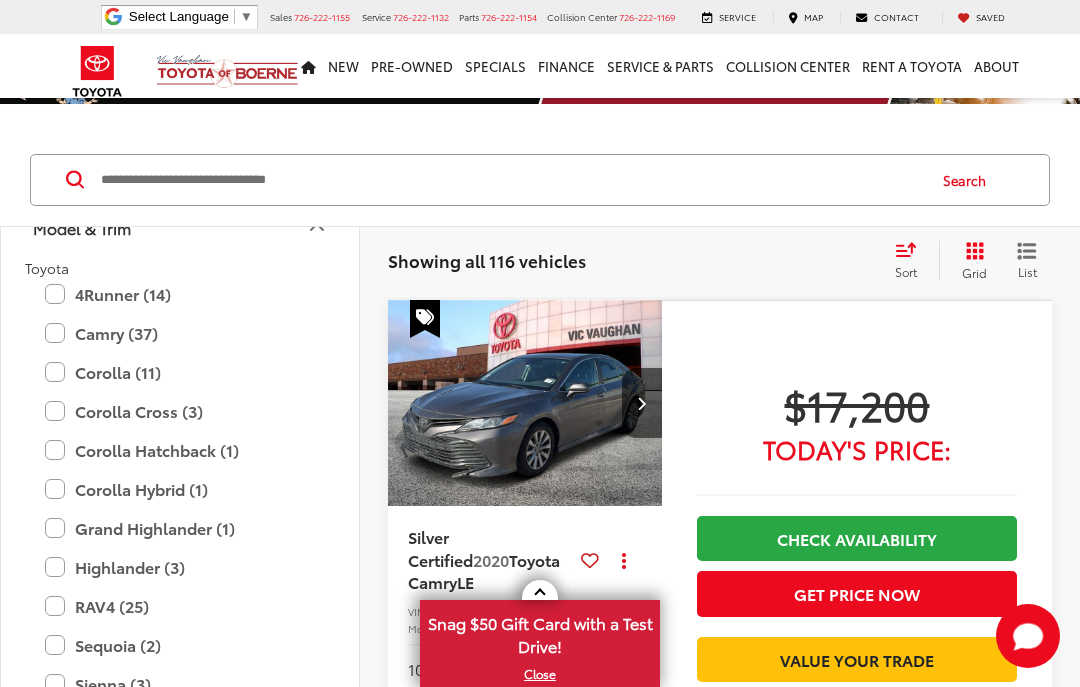 click on "4Runner (14)" at bounding box center (180, 294) 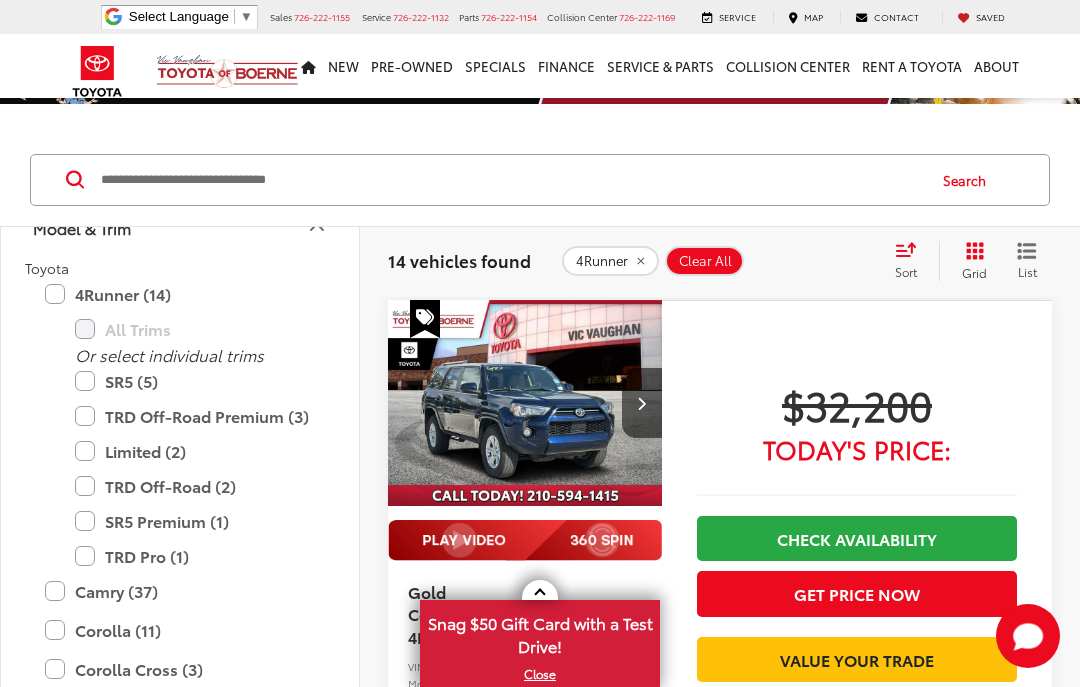 click on "Limited (2)" at bounding box center [195, 451] 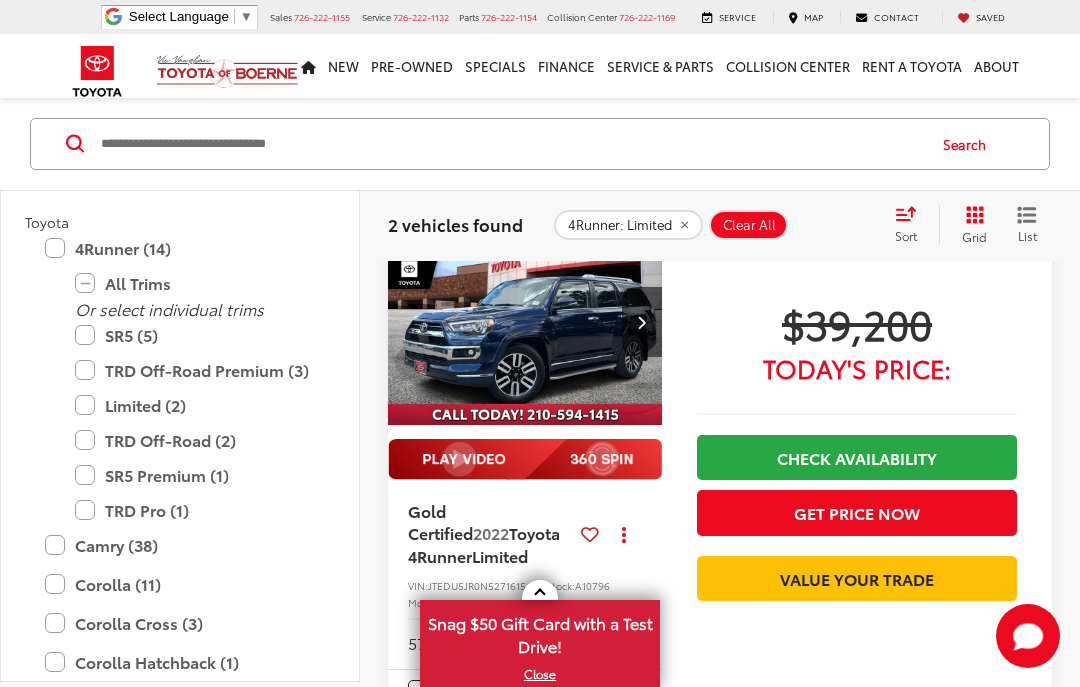 scroll, scrollTop: 130, scrollLeft: 0, axis: vertical 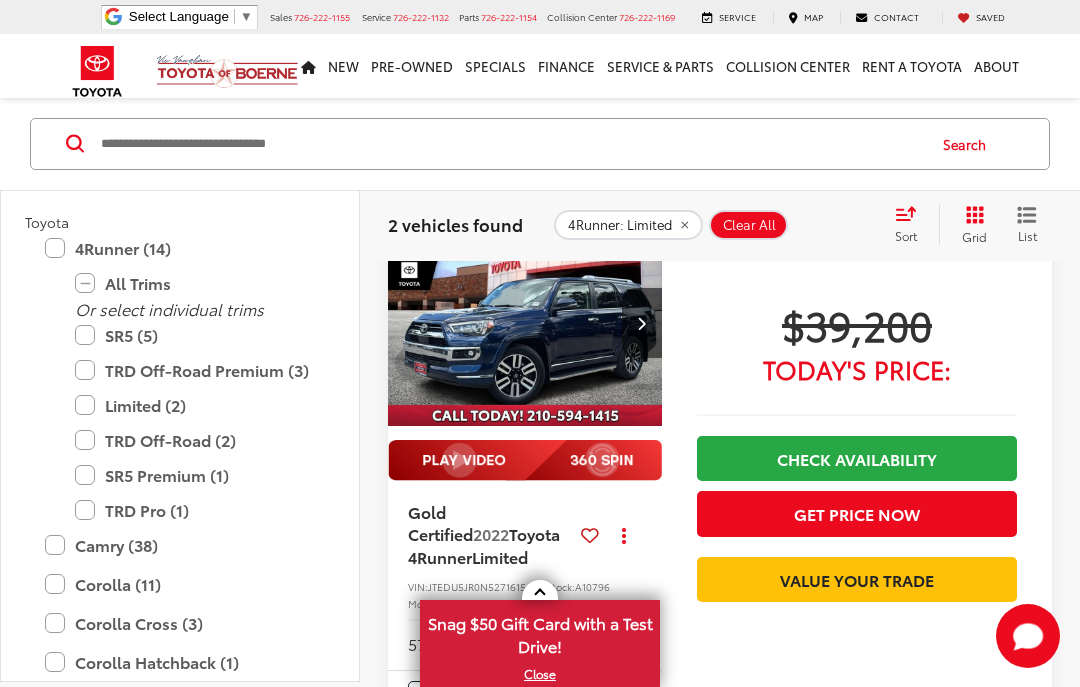 click at bounding box center (525, 324) 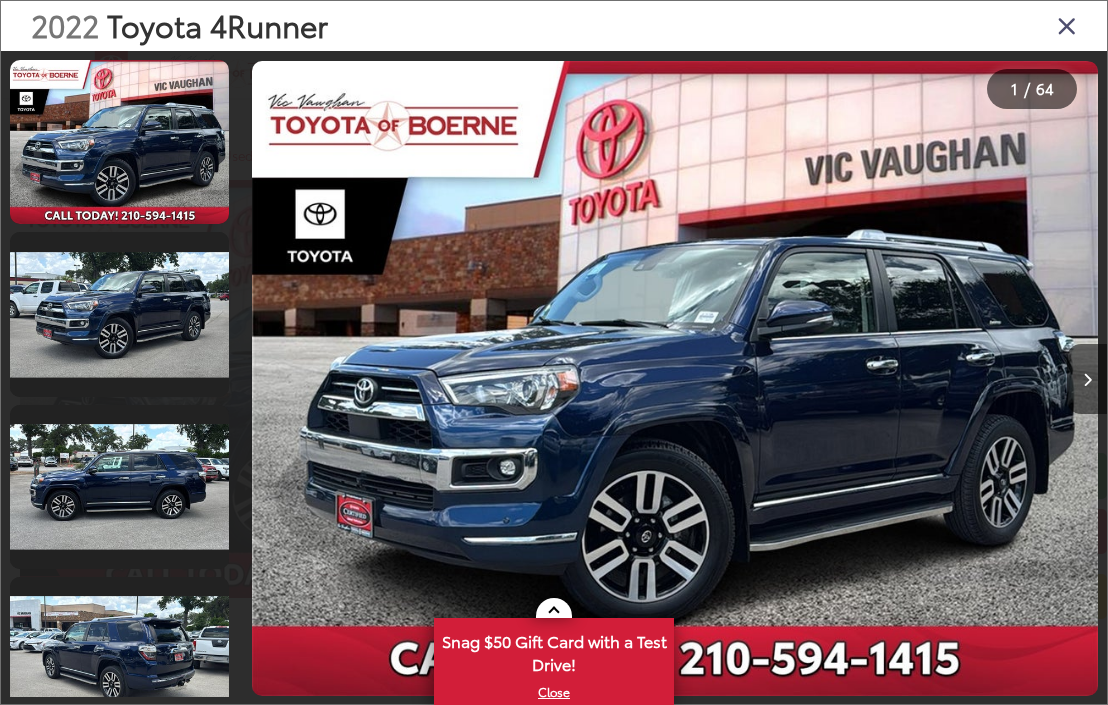scroll, scrollTop: 0, scrollLeft: 0, axis: both 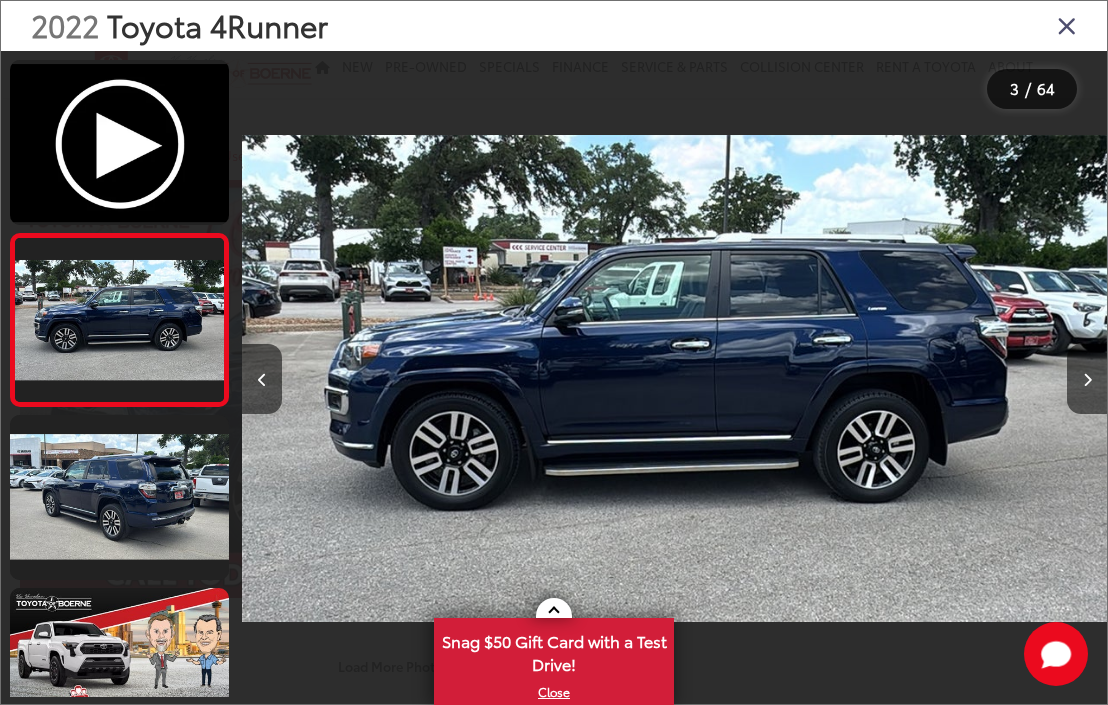 click at bounding box center (1087, 379) 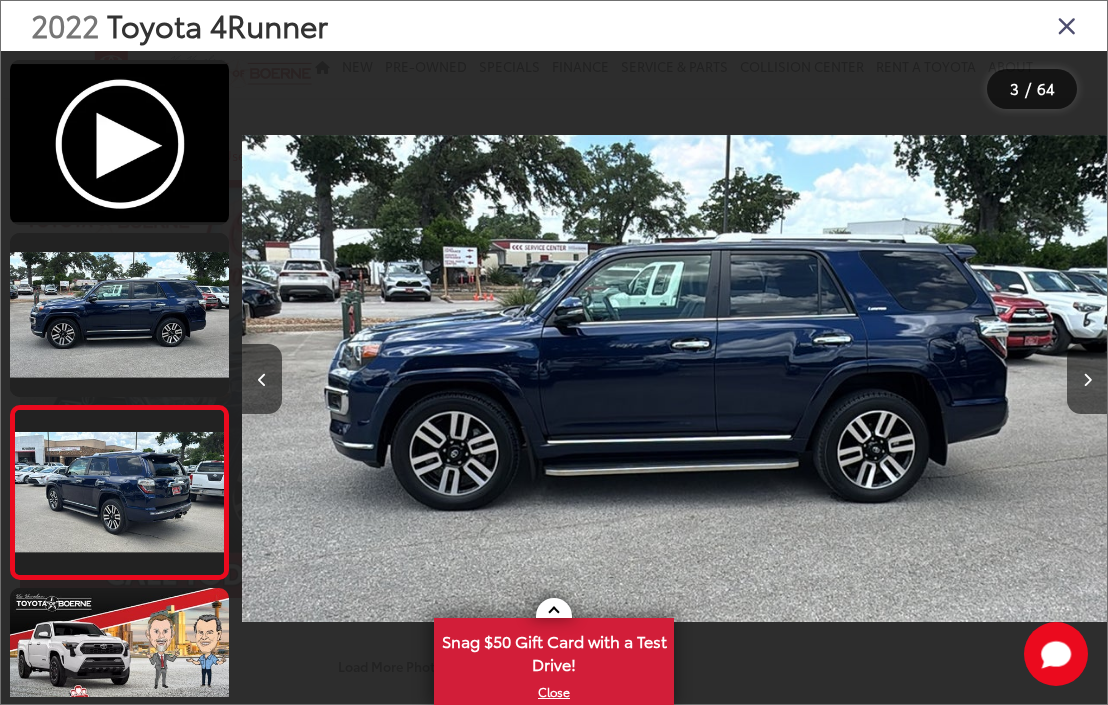 scroll, scrollTop: 0, scrollLeft: 0, axis: both 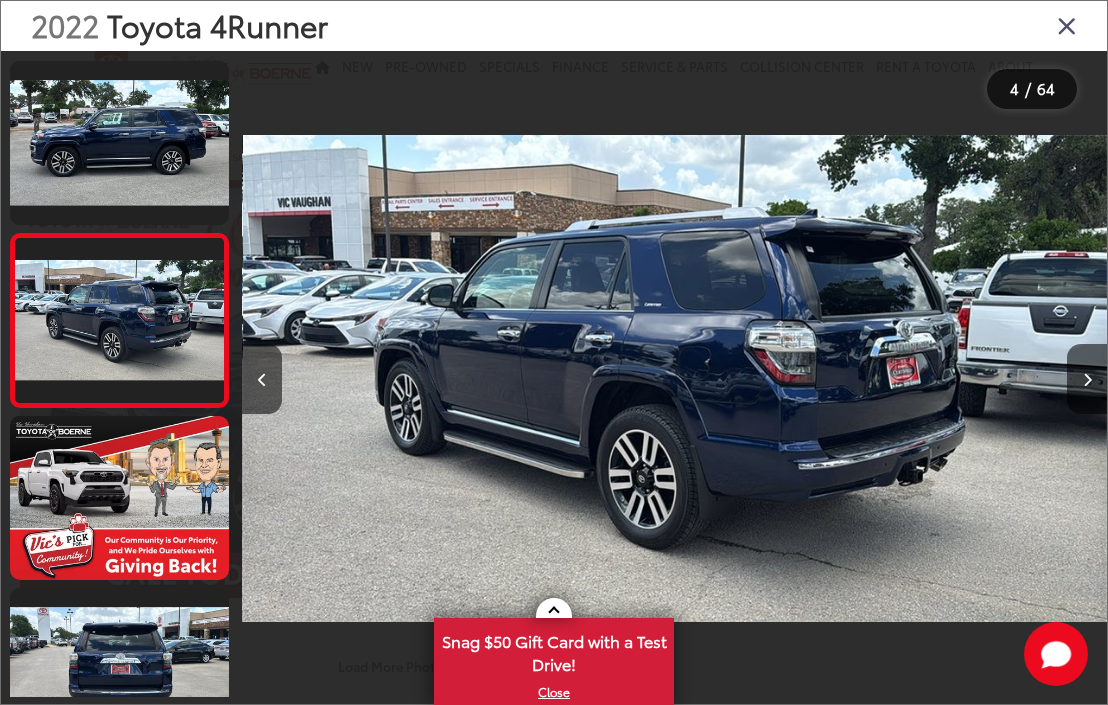 click at bounding box center (1087, 380) 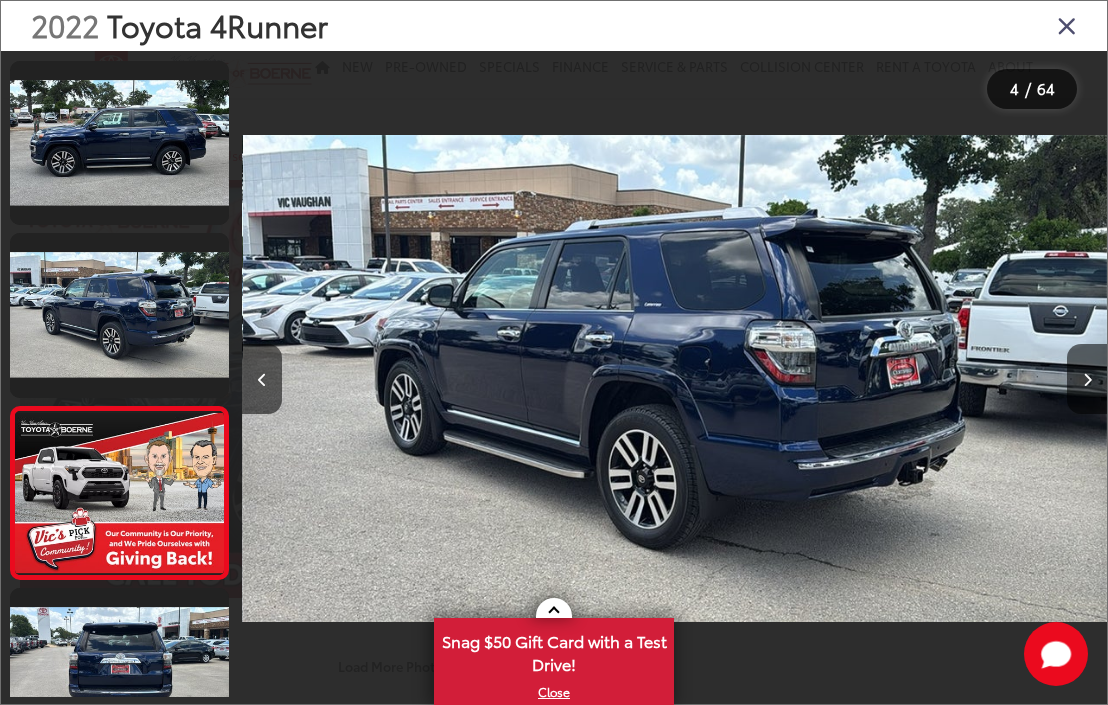scroll, scrollTop: 0, scrollLeft: 3269, axis: horizontal 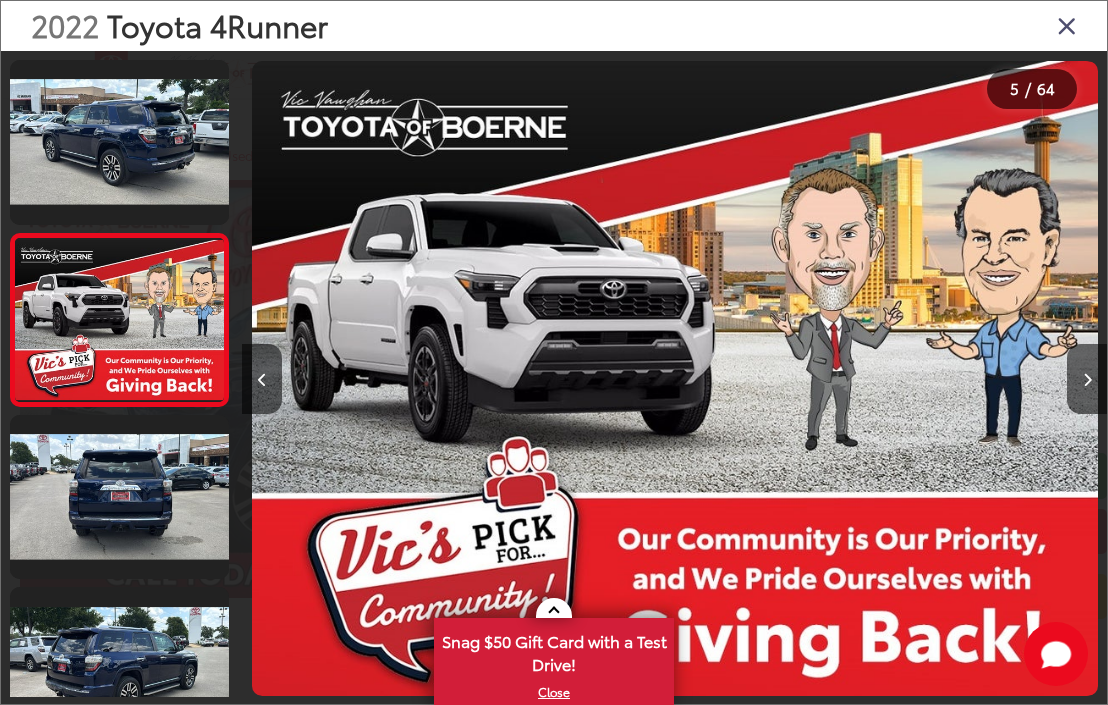 click at bounding box center [1087, 380] 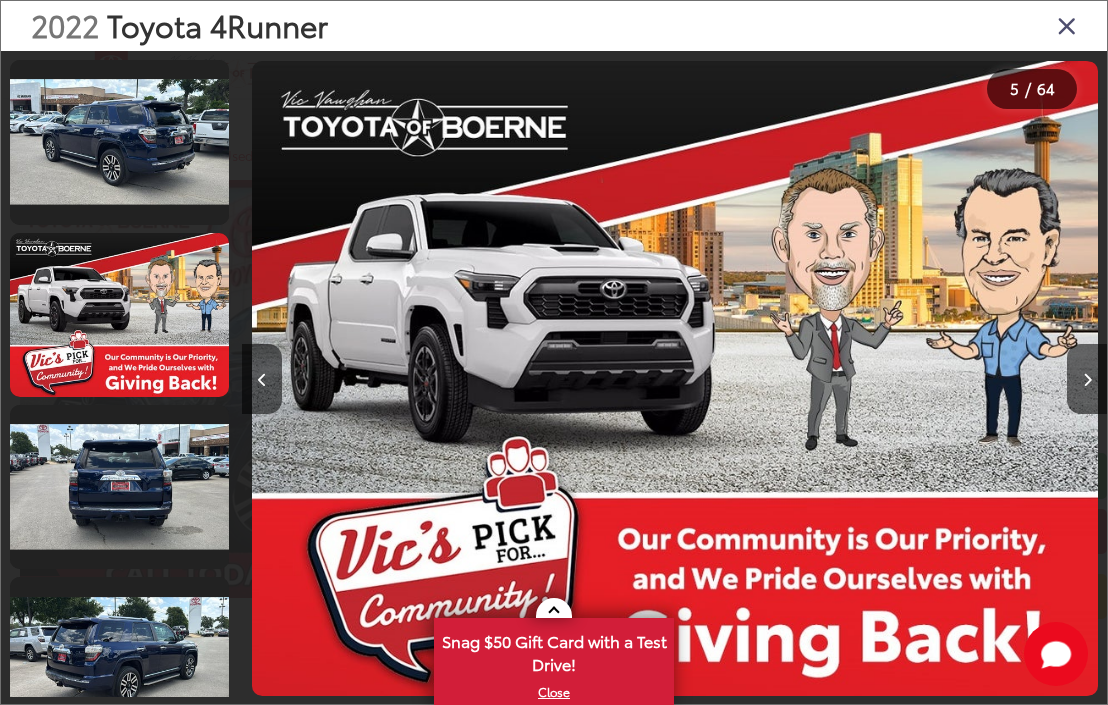 scroll, scrollTop: 0, scrollLeft: 3719, axis: horizontal 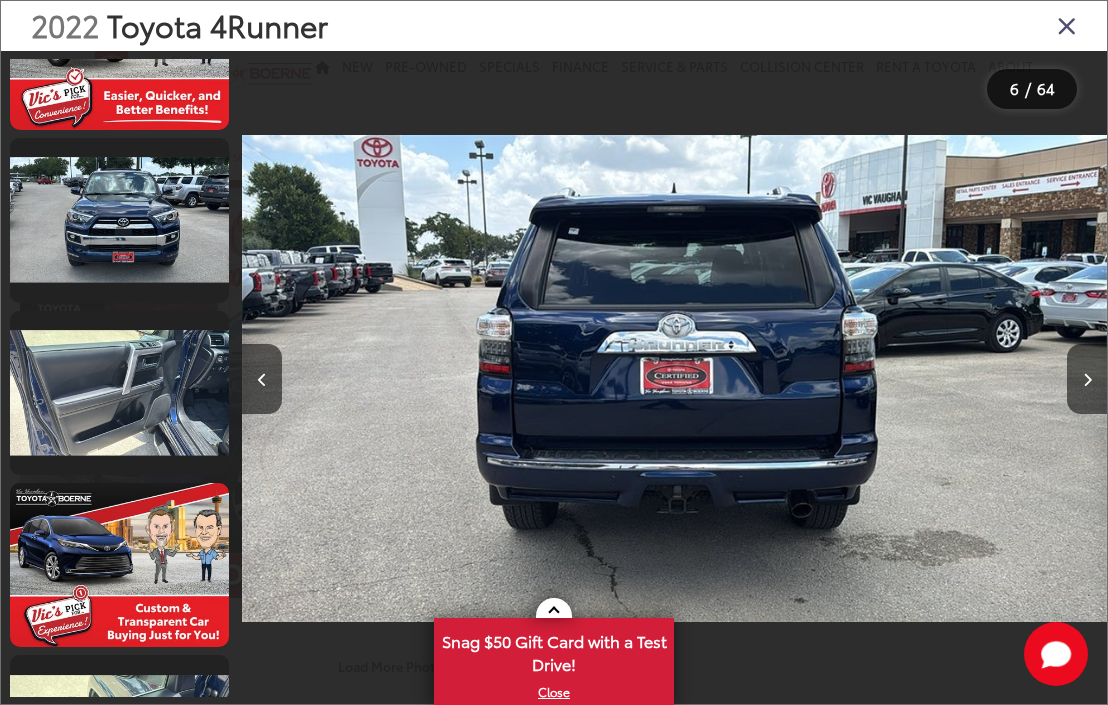 click at bounding box center [119, 393] 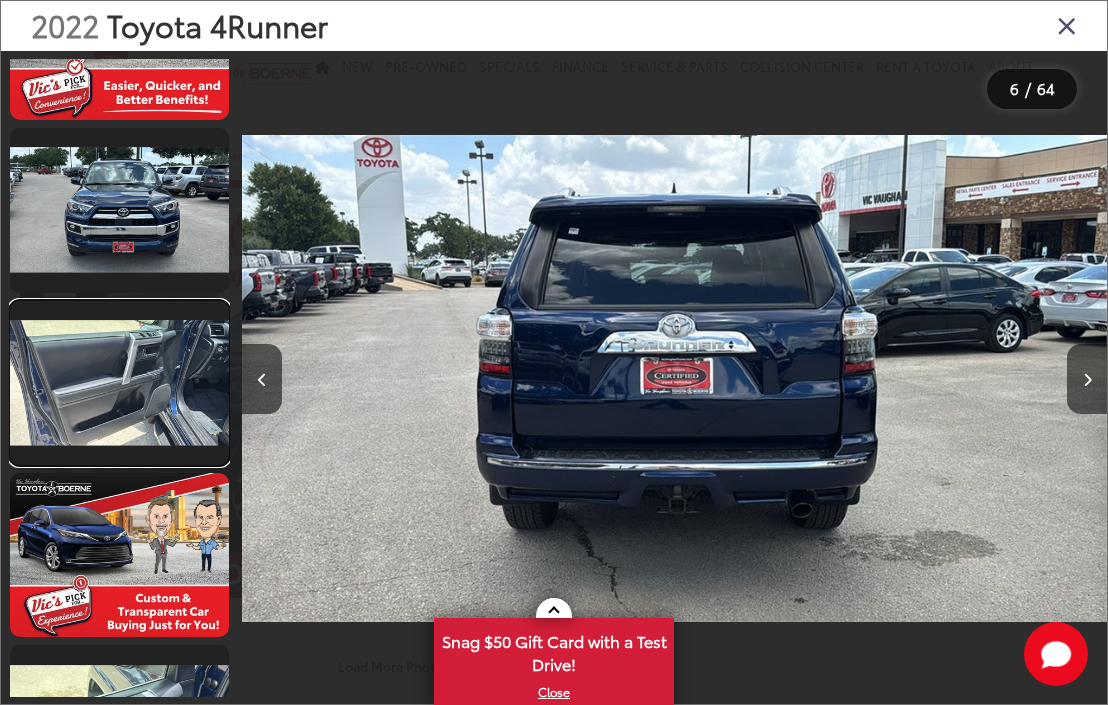 scroll, scrollTop: 0, scrollLeft: 6236, axis: horizontal 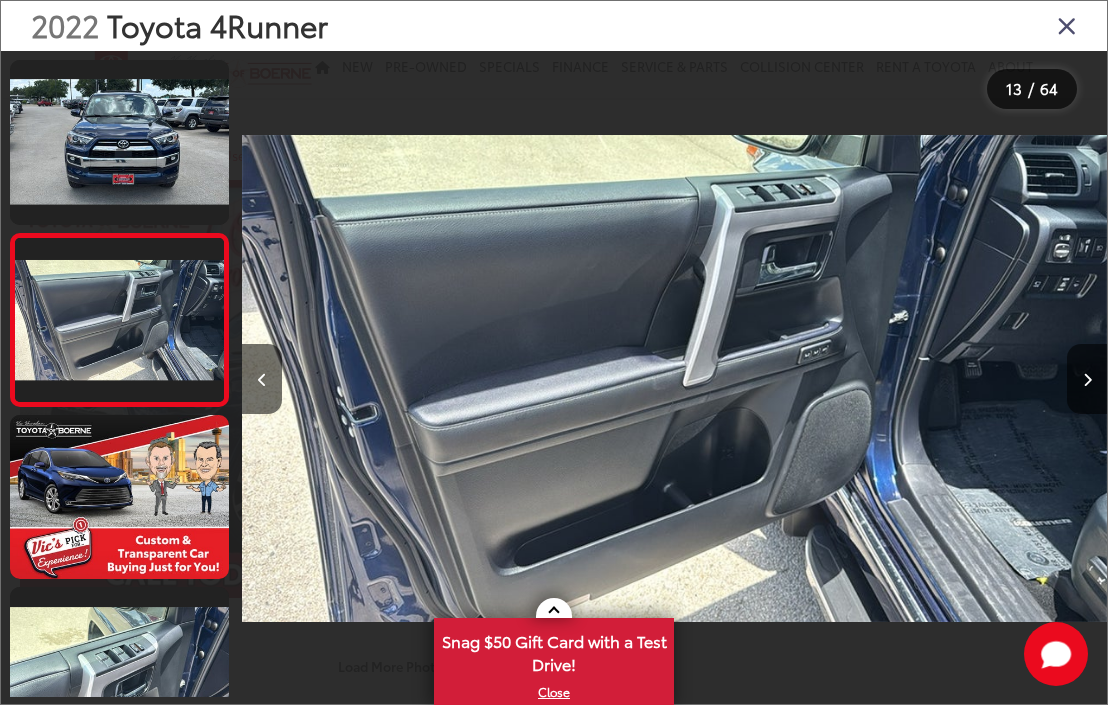 click at bounding box center [1087, 379] 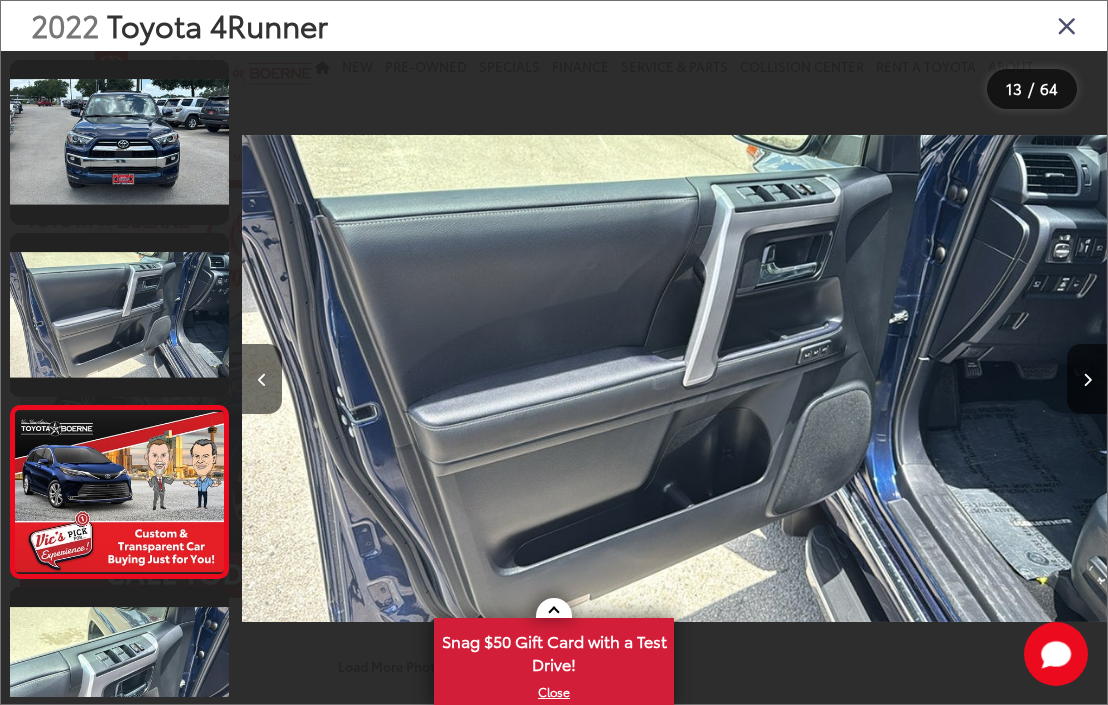 scroll, scrollTop: 0, scrollLeft: 11107, axis: horizontal 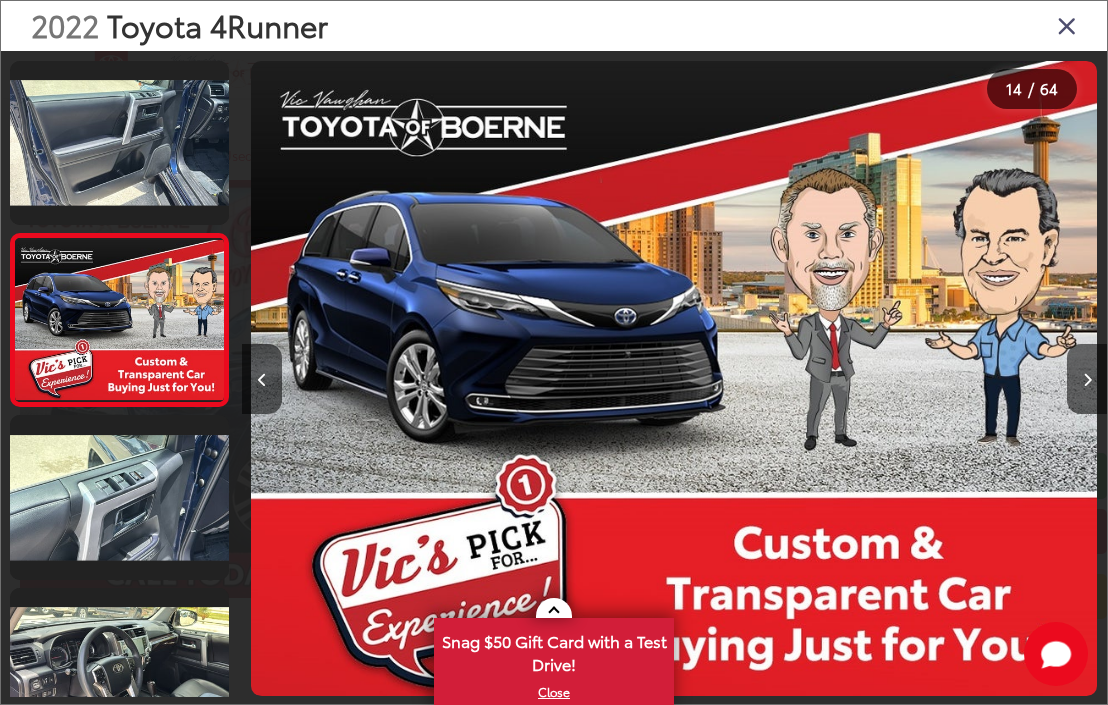 click at bounding box center [1087, 379] 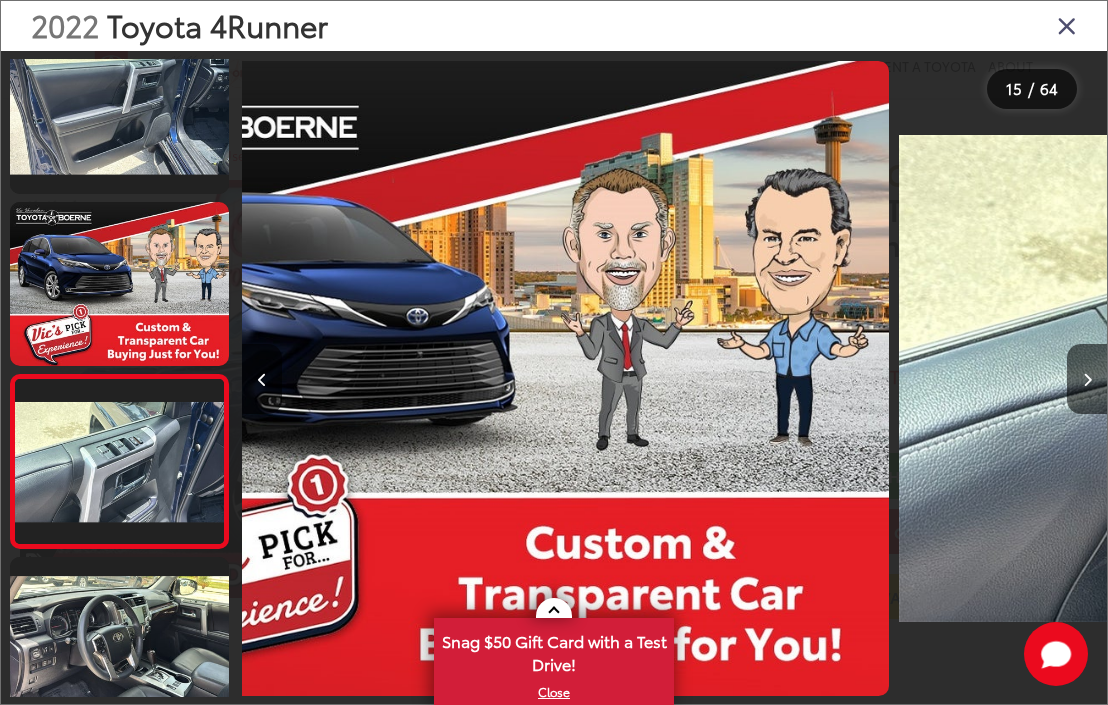 scroll, scrollTop: 0, scrollLeft: 11666, axis: horizontal 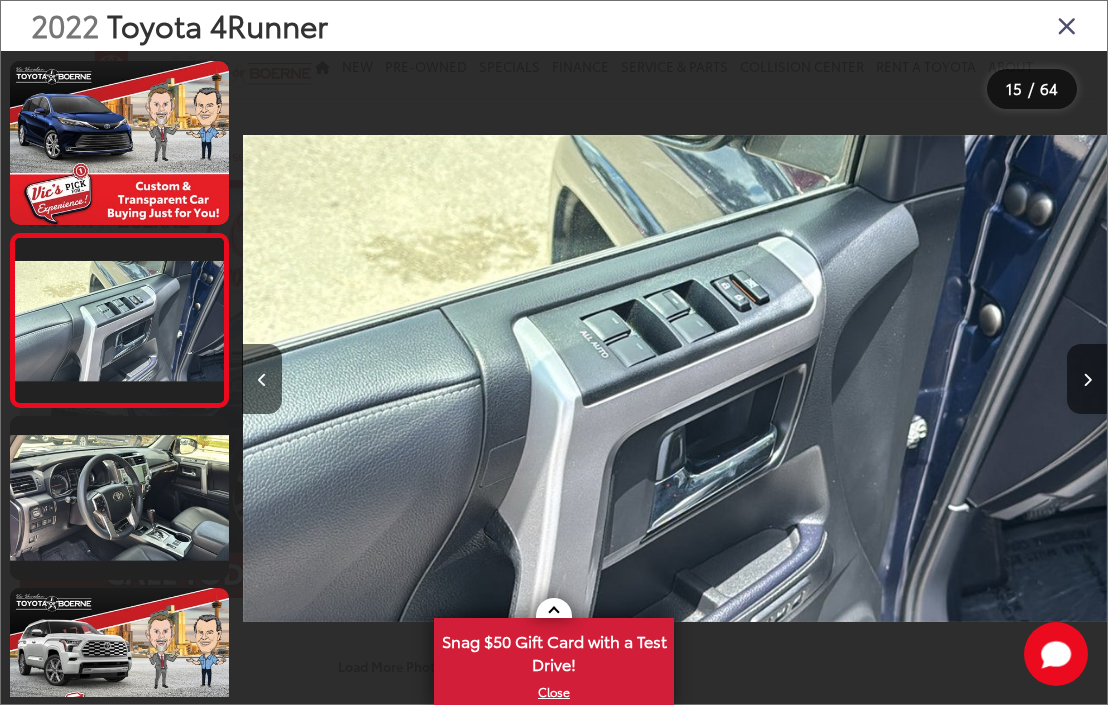 click at bounding box center (1087, 379) 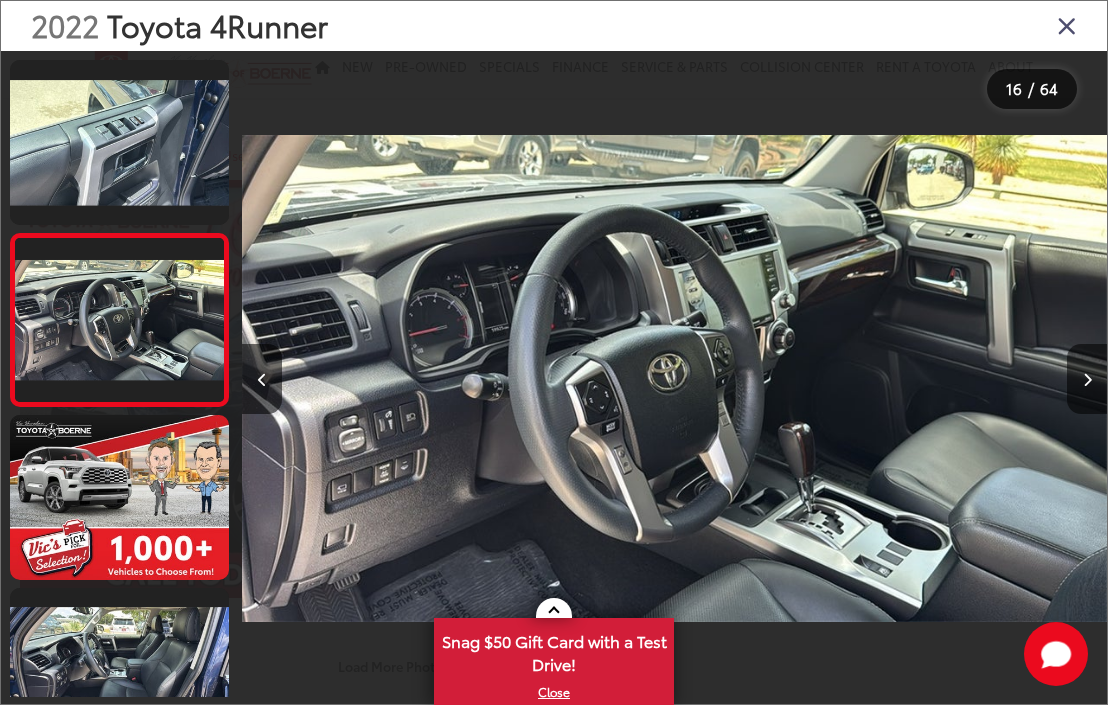 click at bounding box center (1087, 379) 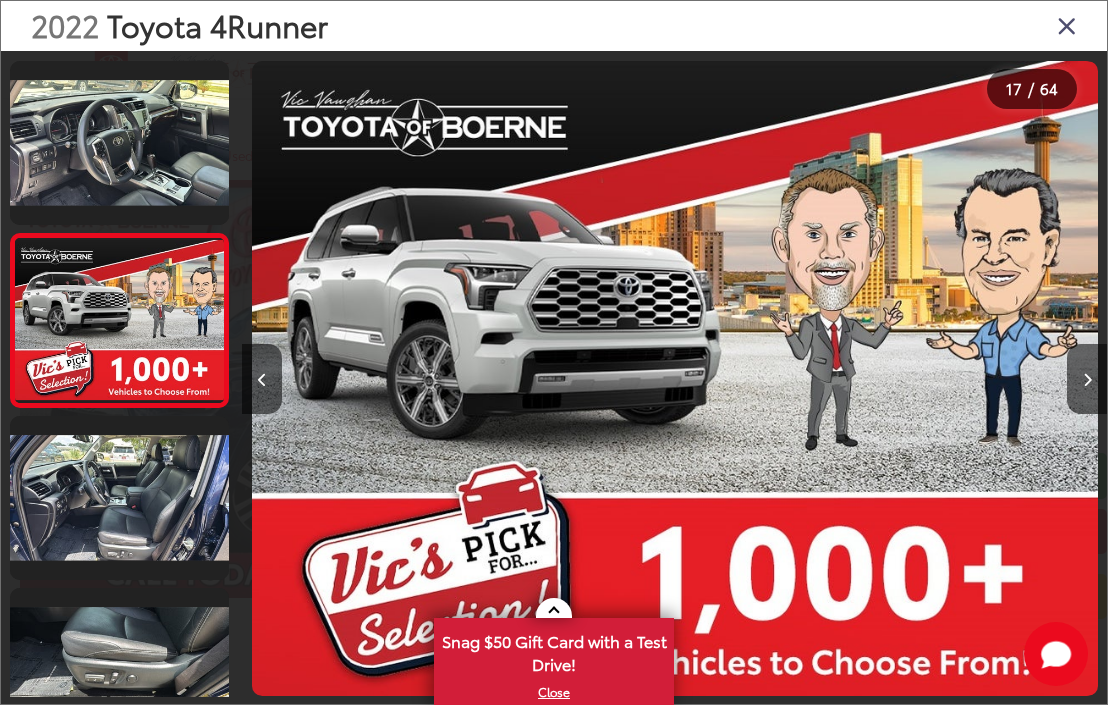 click at bounding box center [1087, 379] 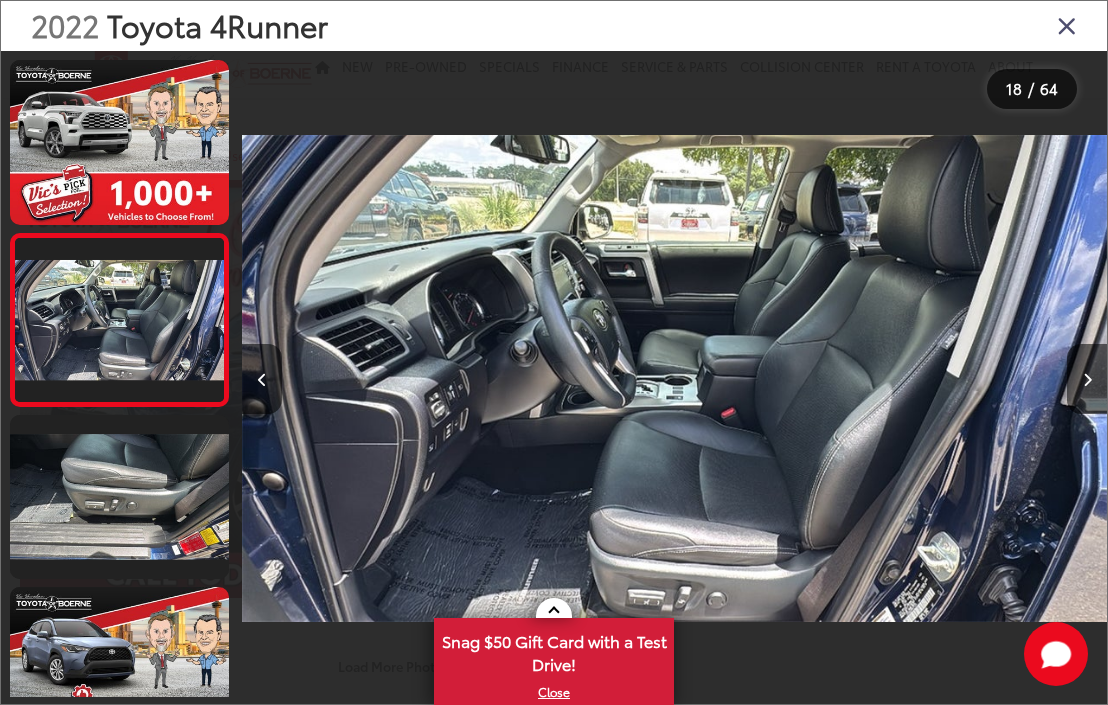 click at bounding box center (1087, 379) 